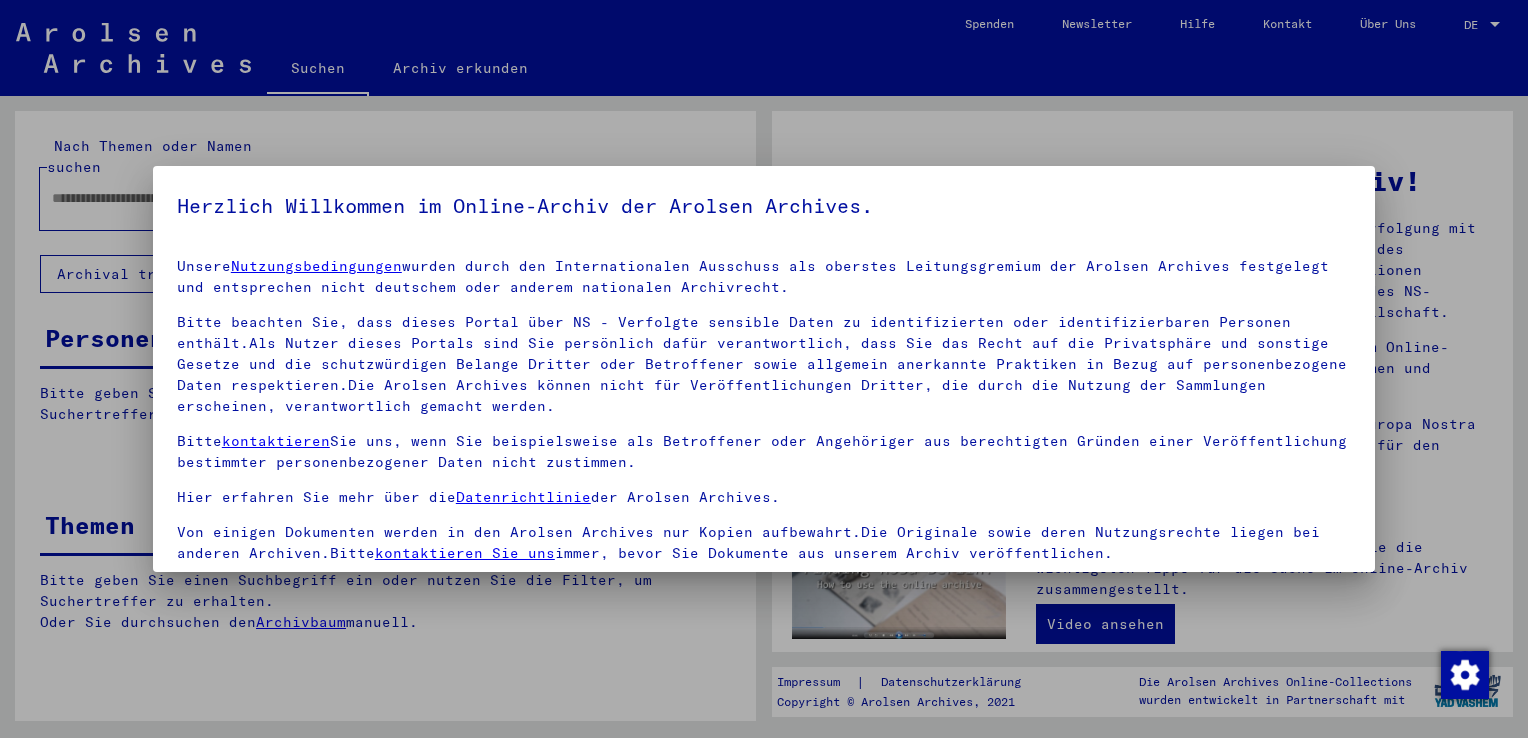 scroll, scrollTop: 173, scrollLeft: 0, axis: vertical 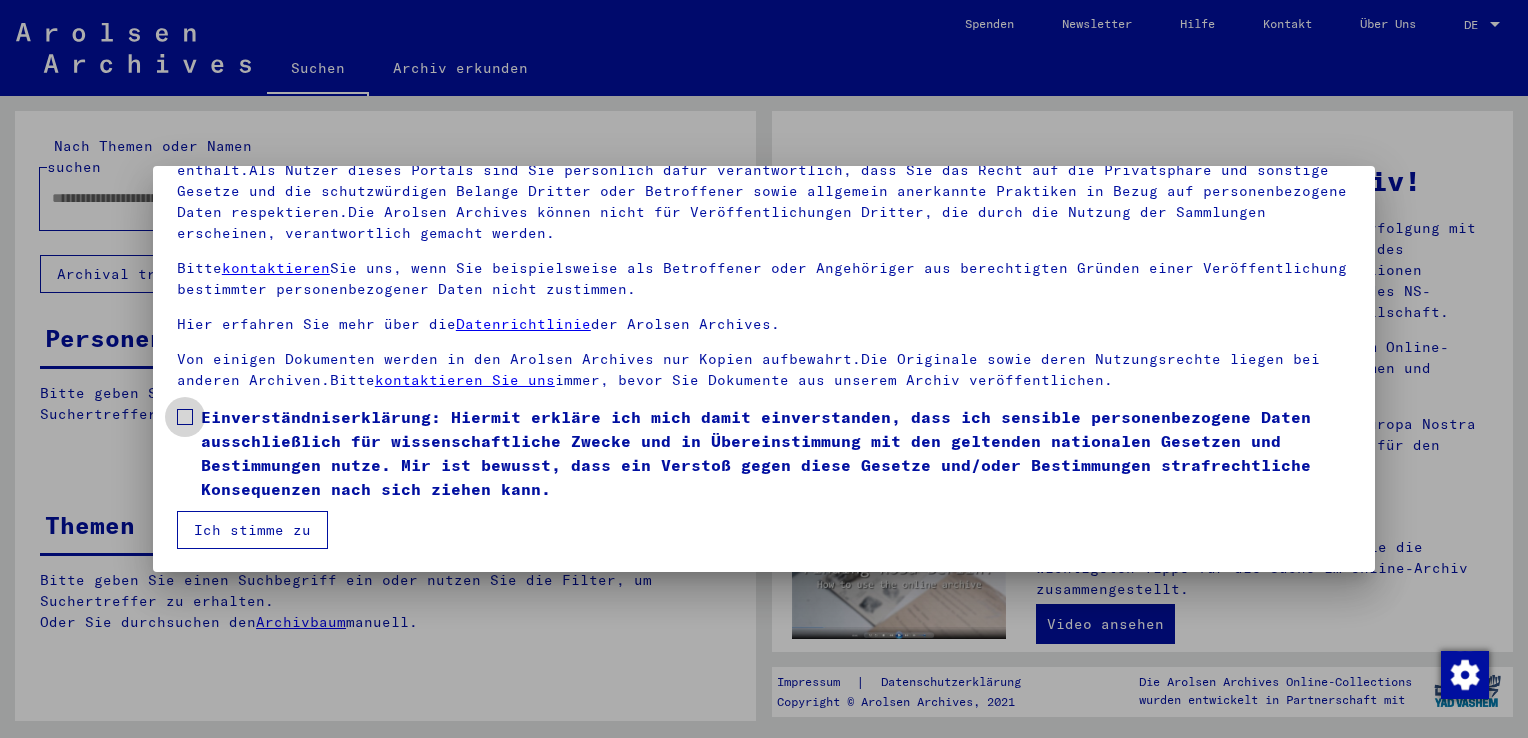 click at bounding box center [185, 417] 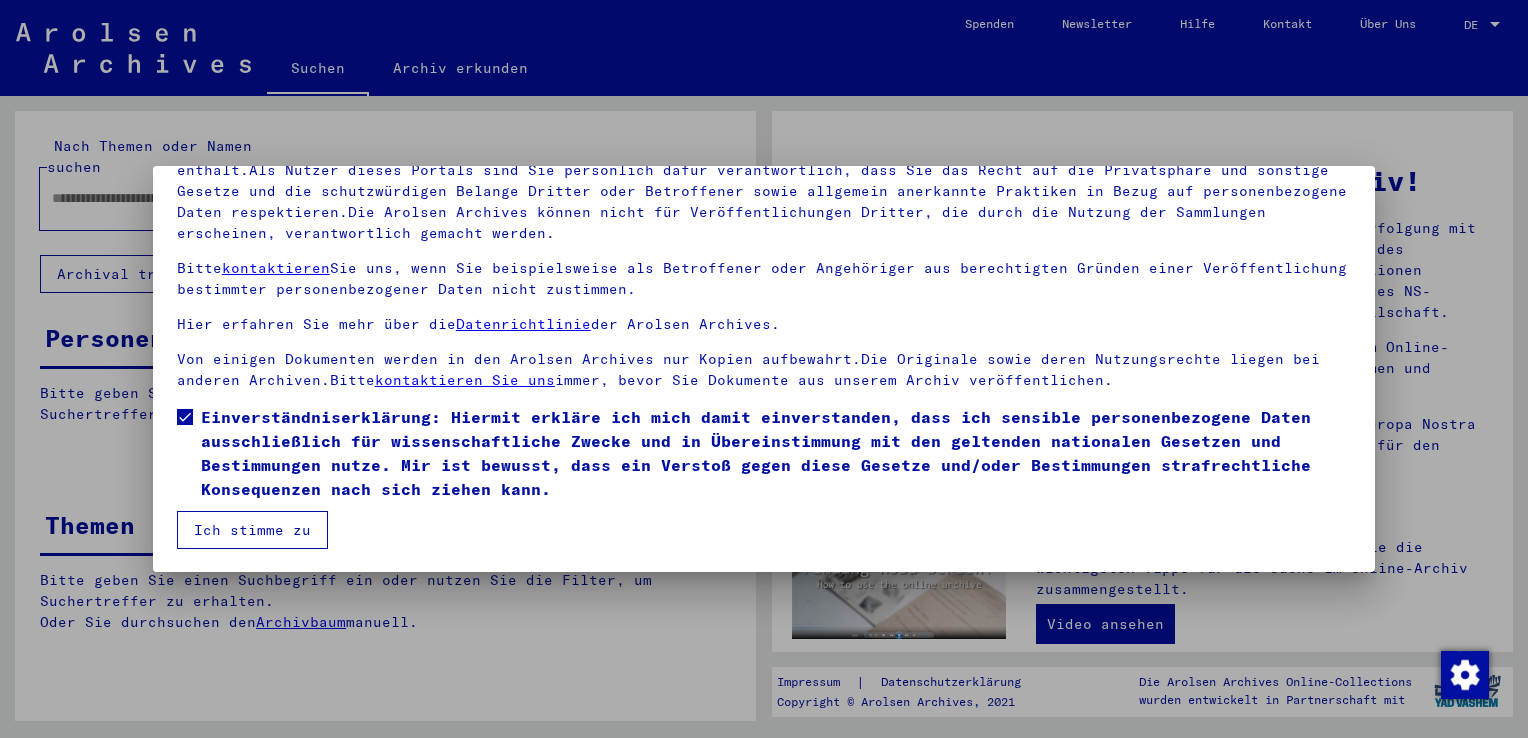 click on "Ich stimme zu" at bounding box center (252, 530) 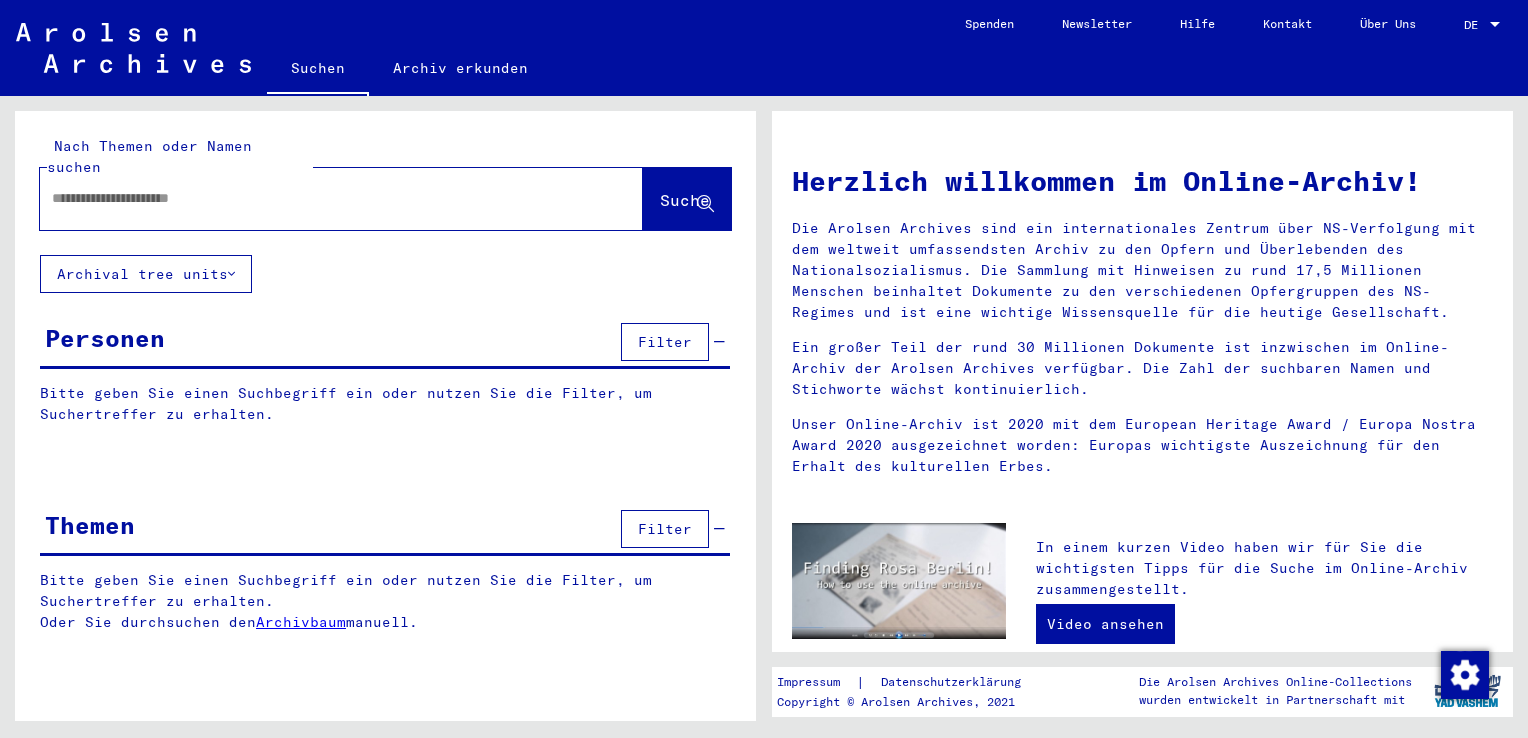 click at bounding box center [317, 198] 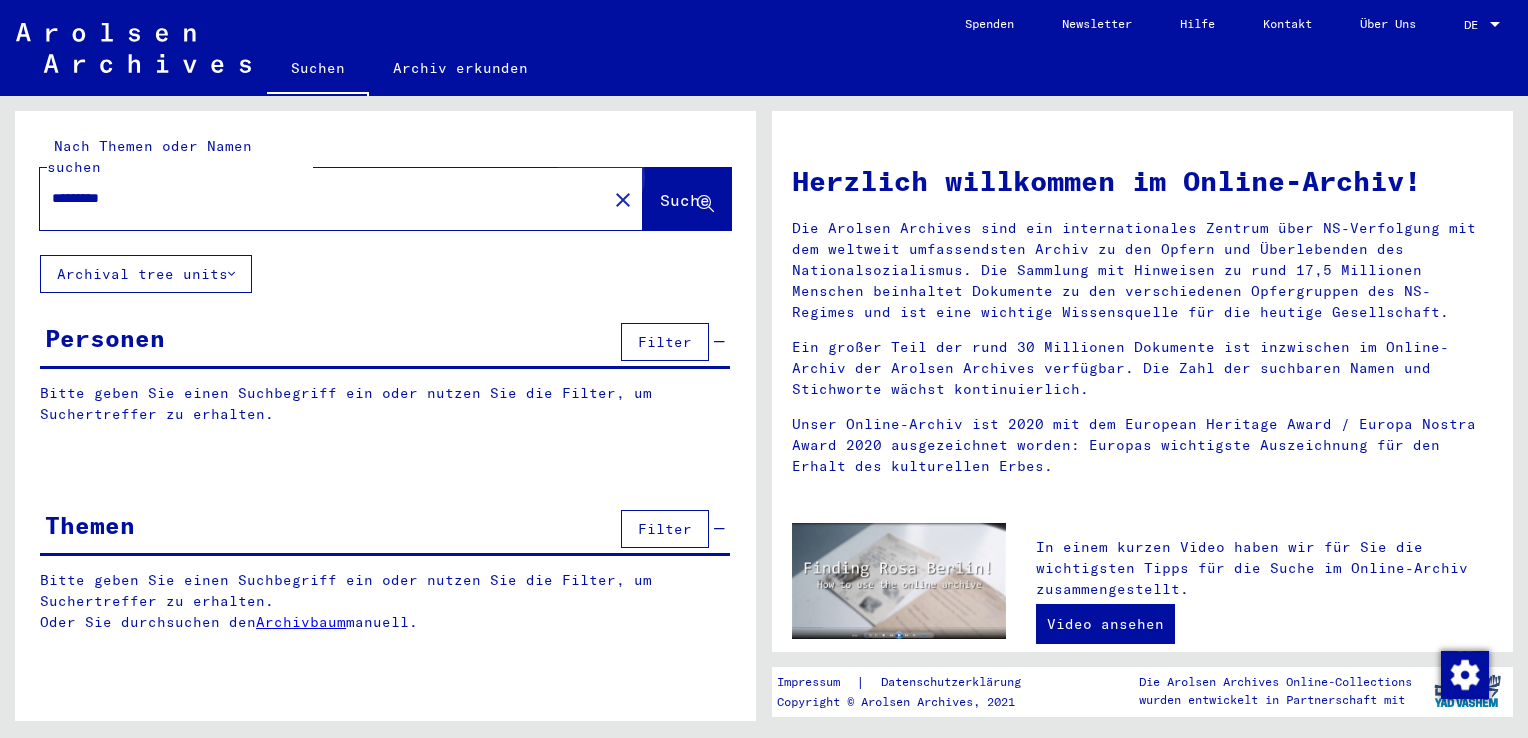 click on "Suche" at bounding box center [685, 200] 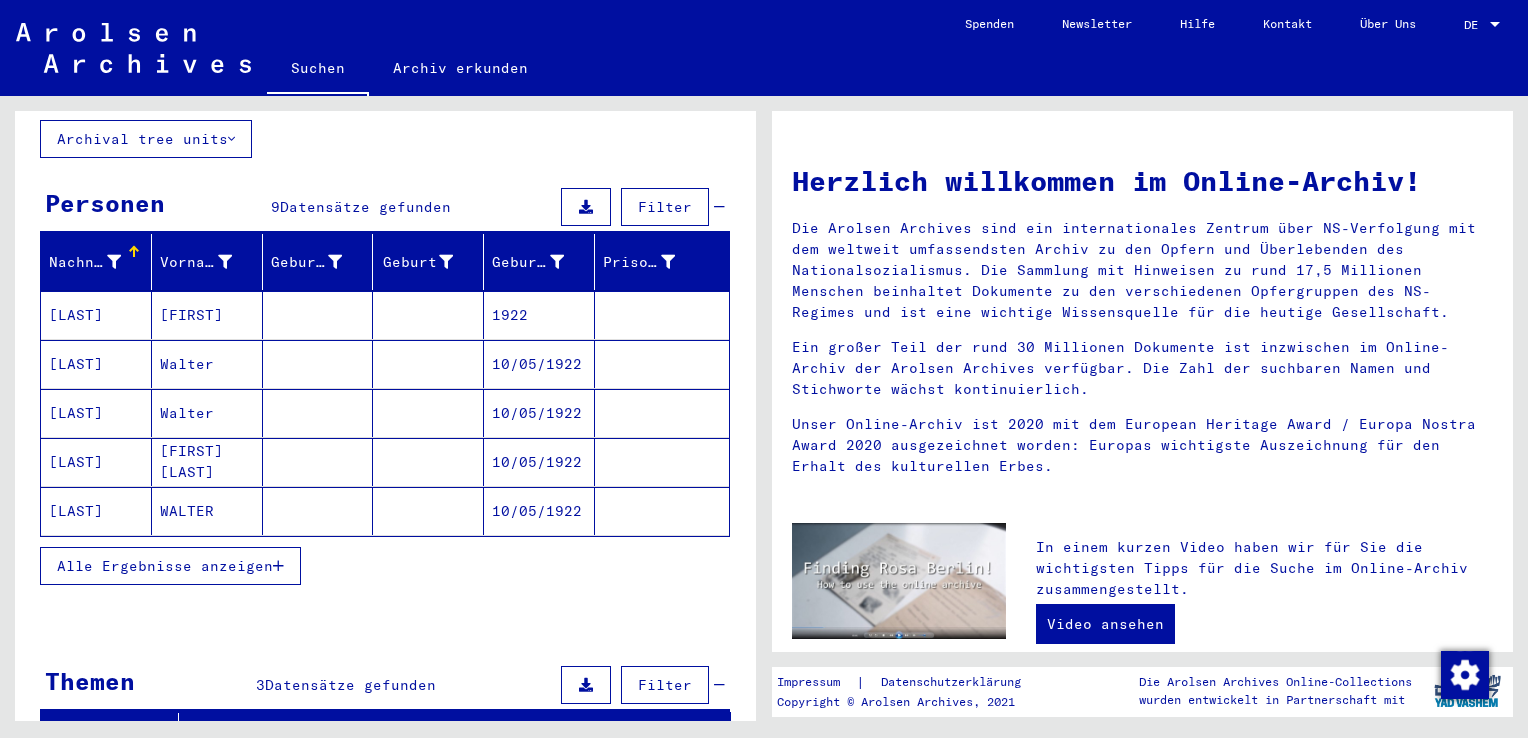scroll, scrollTop: 170, scrollLeft: 0, axis: vertical 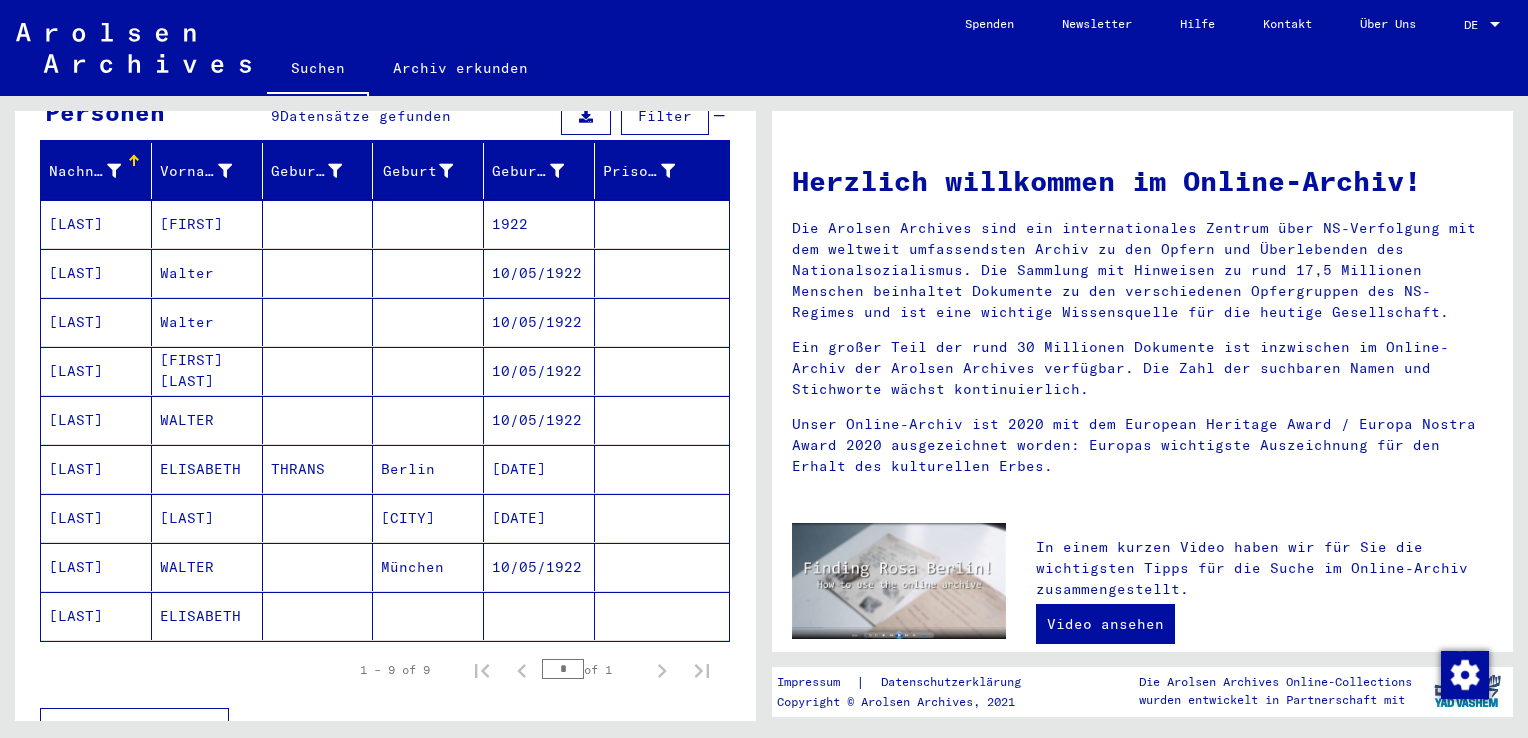 click on "[LAST]" at bounding box center [96, 224] 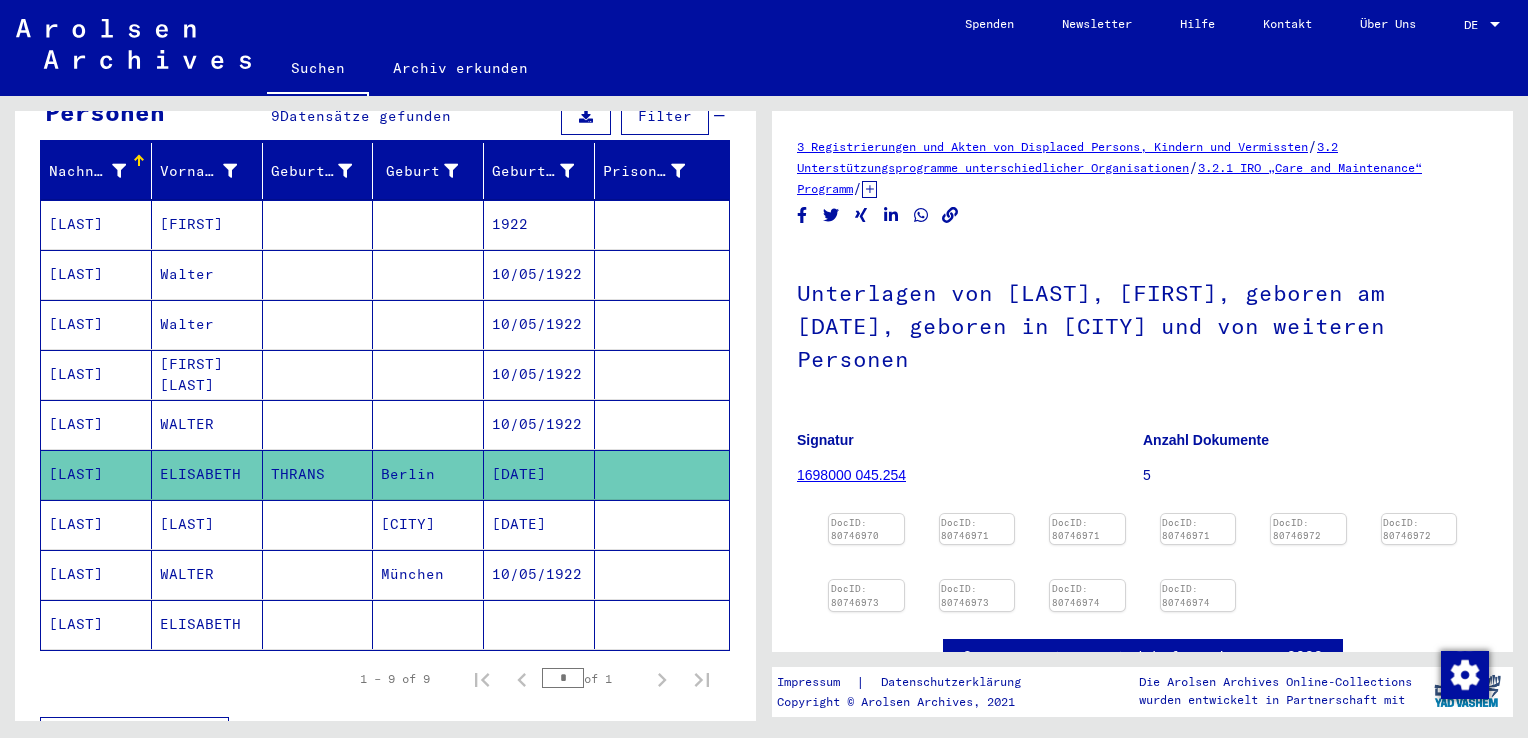 scroll, scrollTop: 0, scrollLeft: 0, axis: both 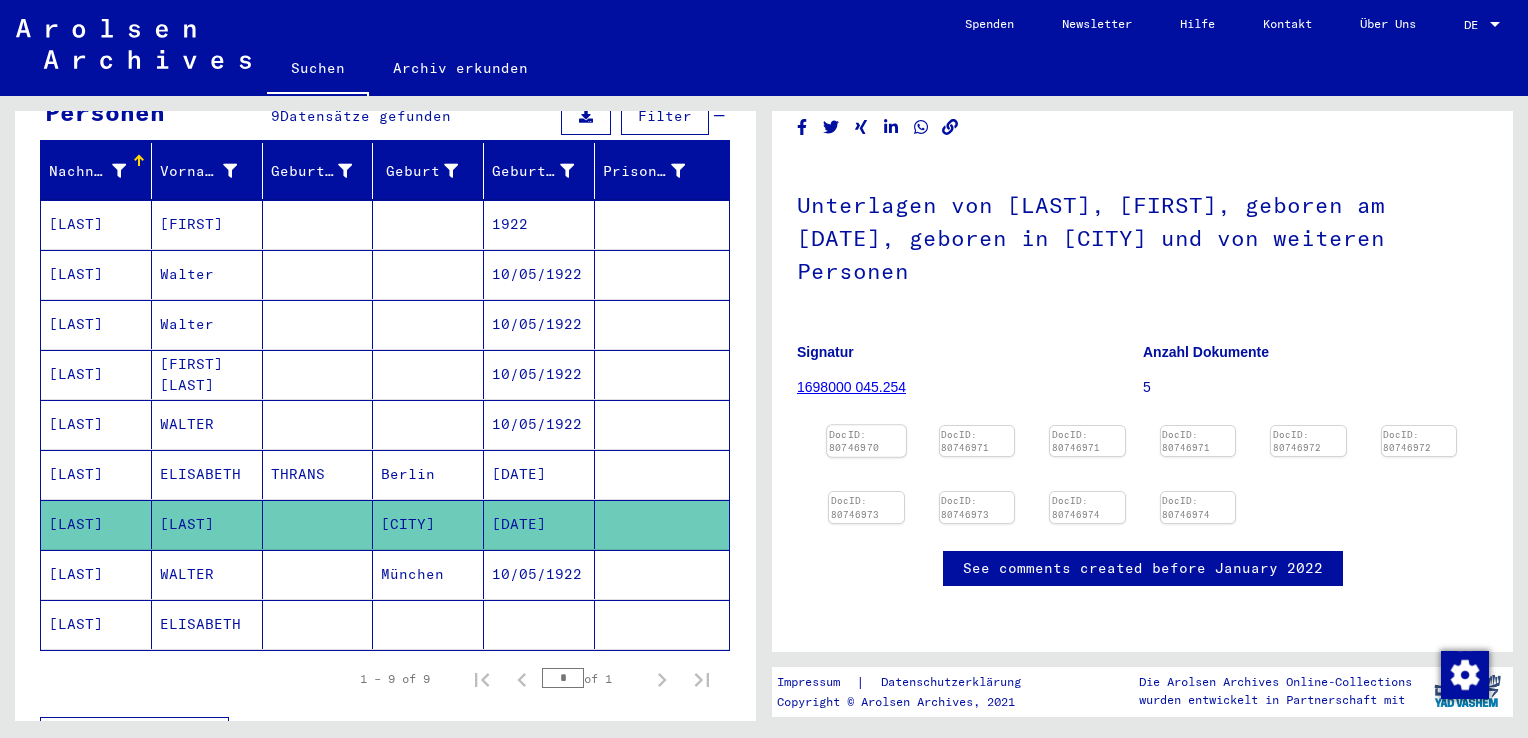 click at bounding box center (866, 425) 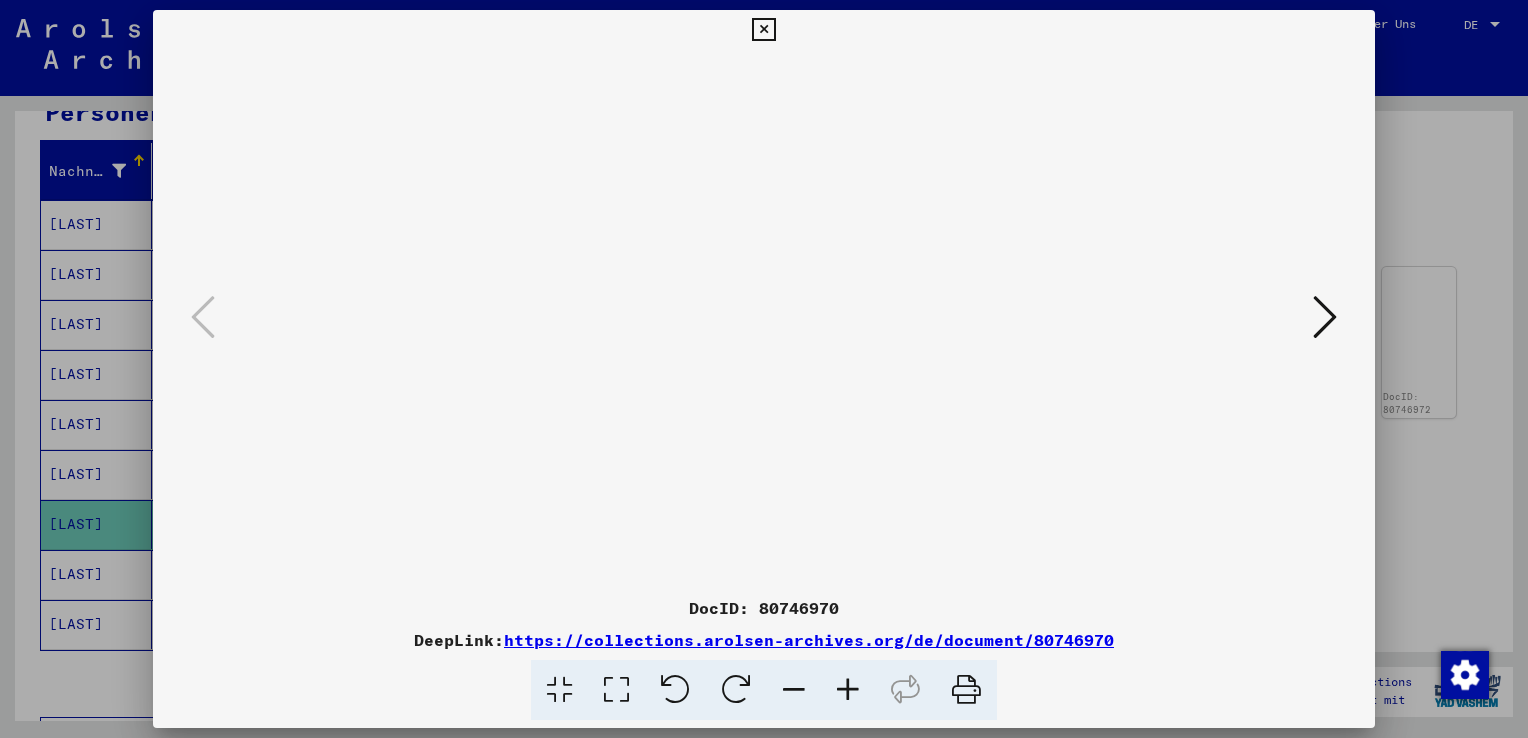 click at bounding box center [1325, 317] 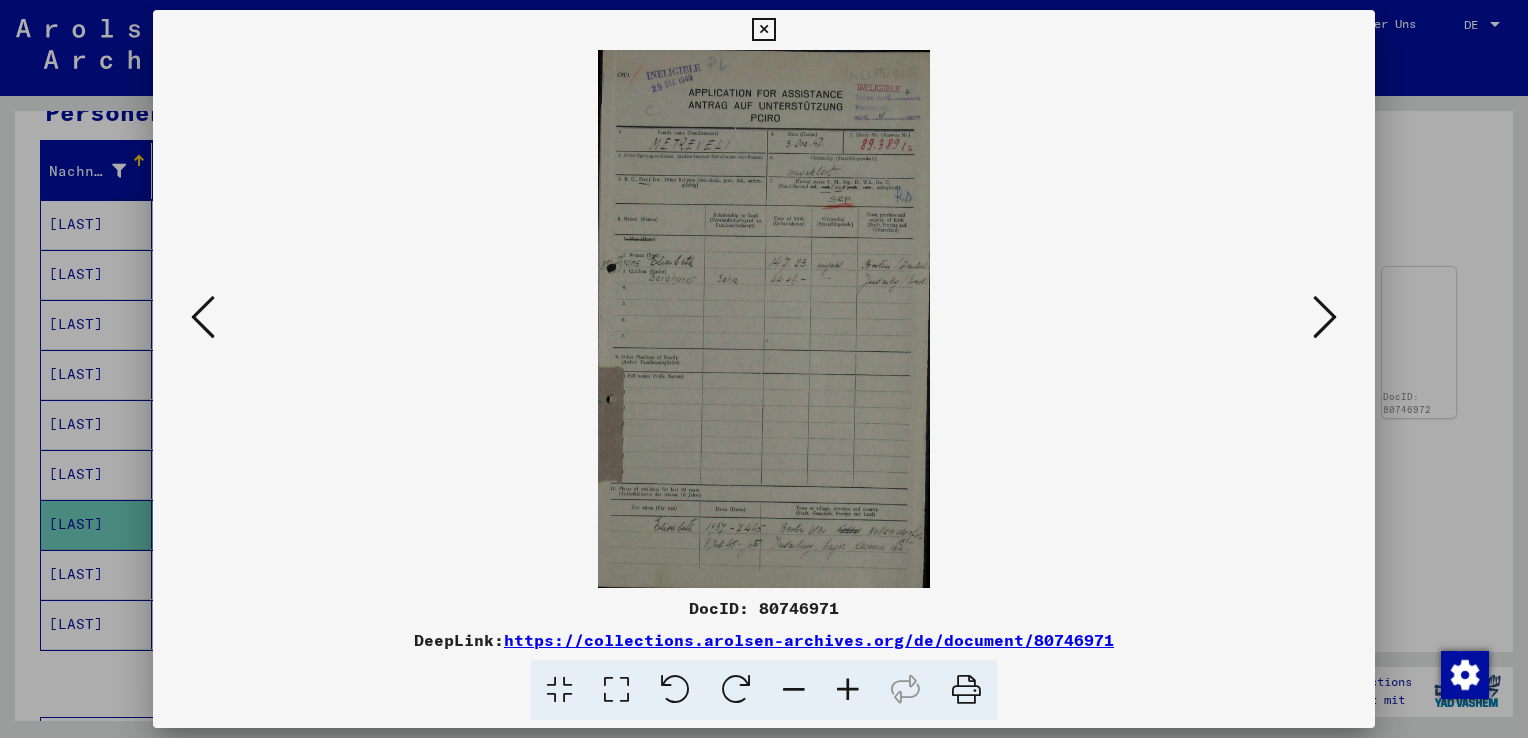 click at bounding box center [848, 690] 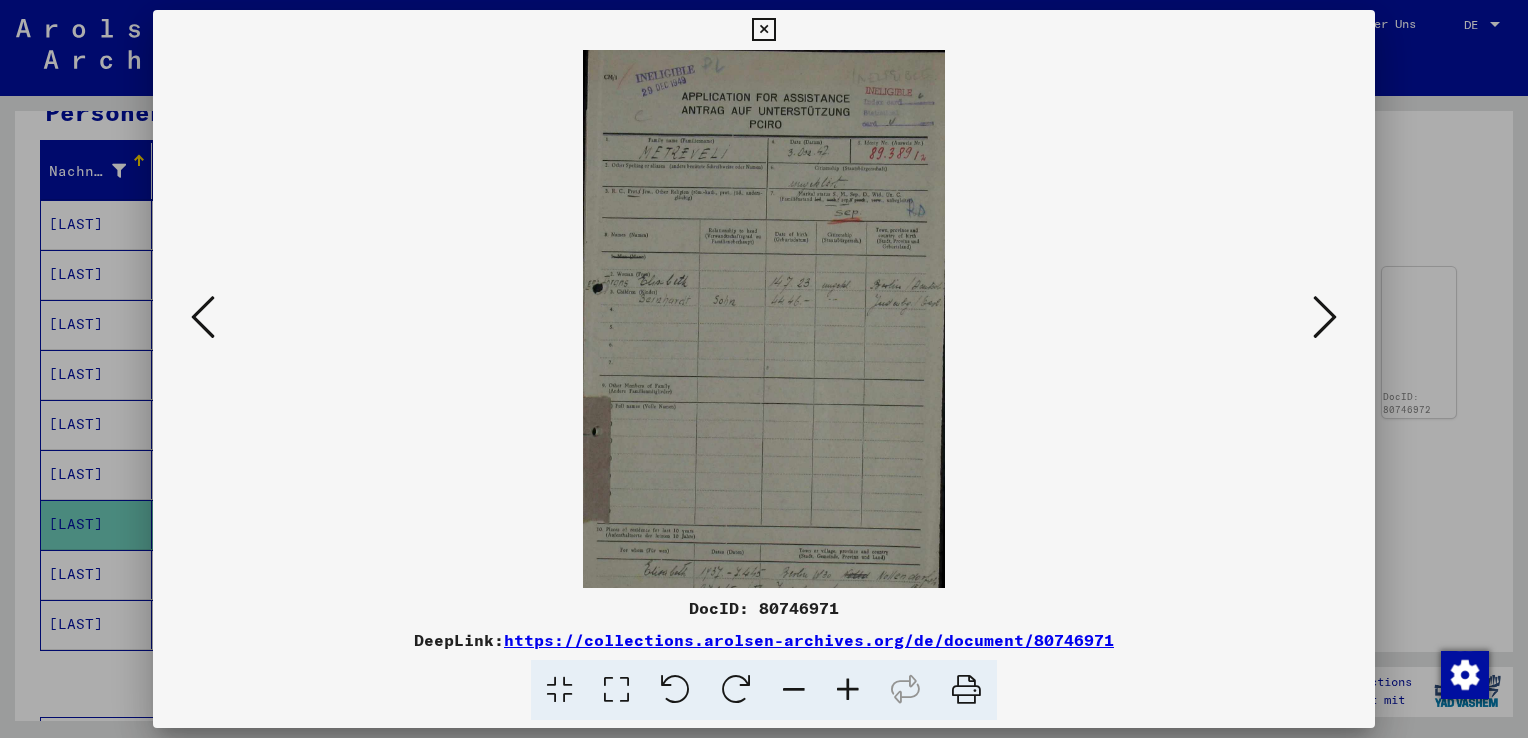 click at bounding box center (848, 690) 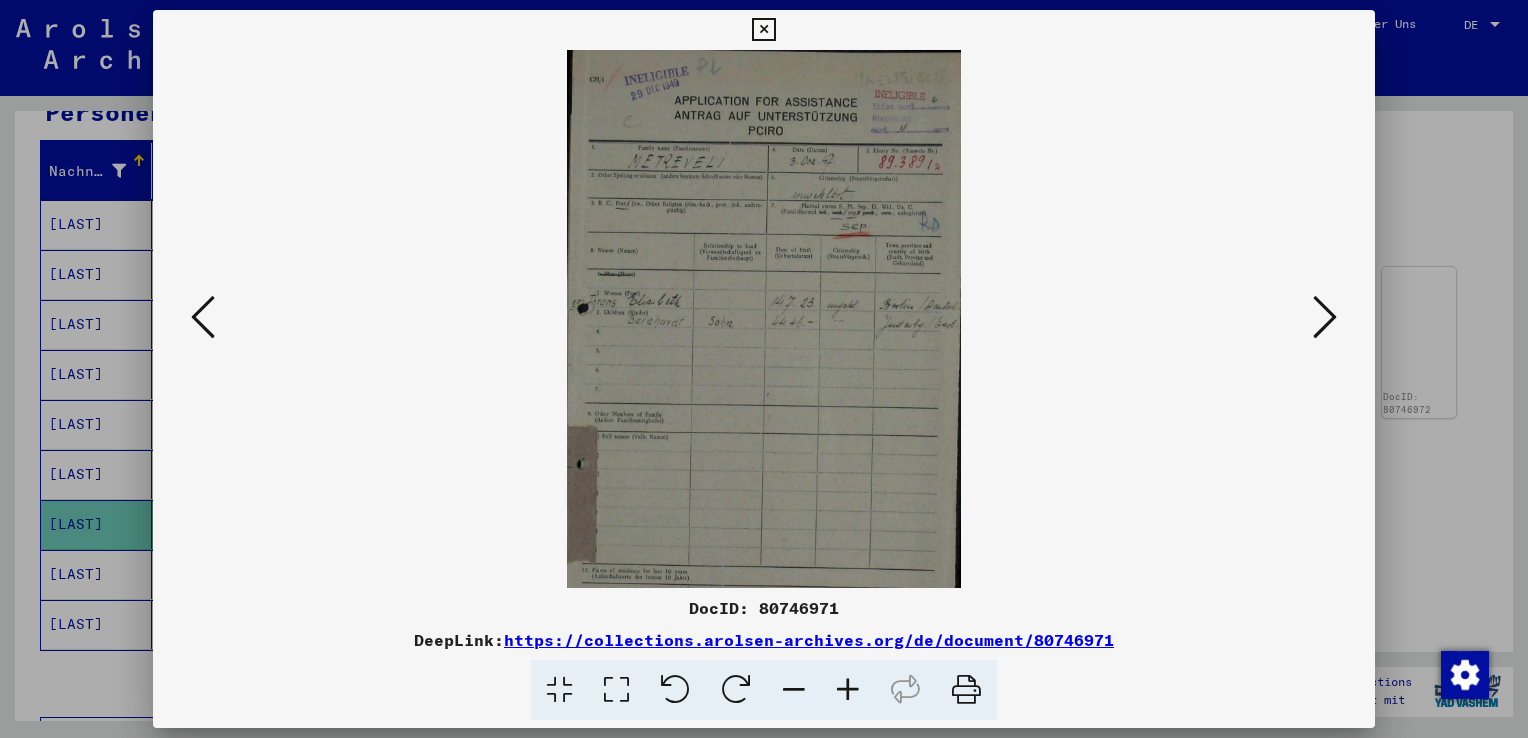 click at bounding box center [848, 690] 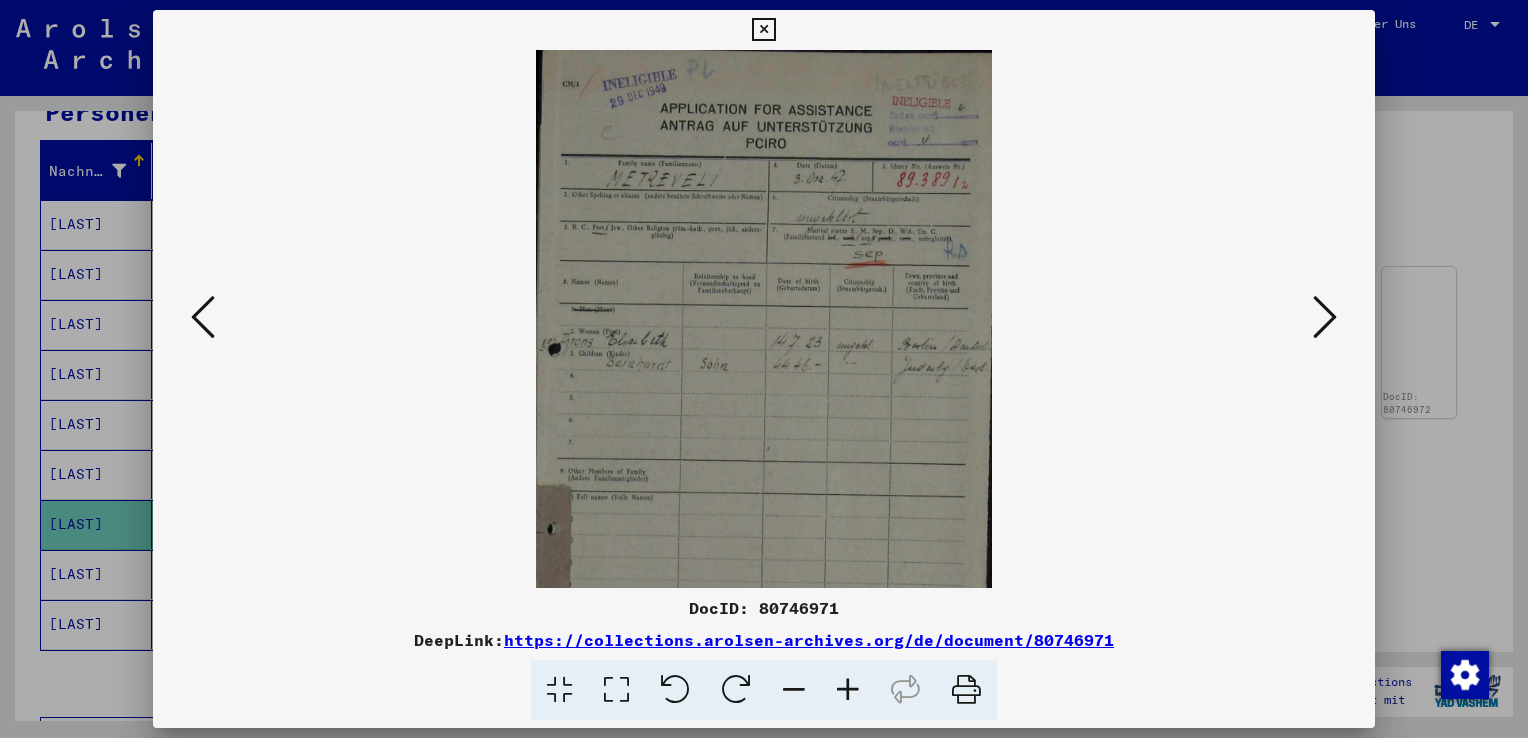 click at bounding box center [848, 690] 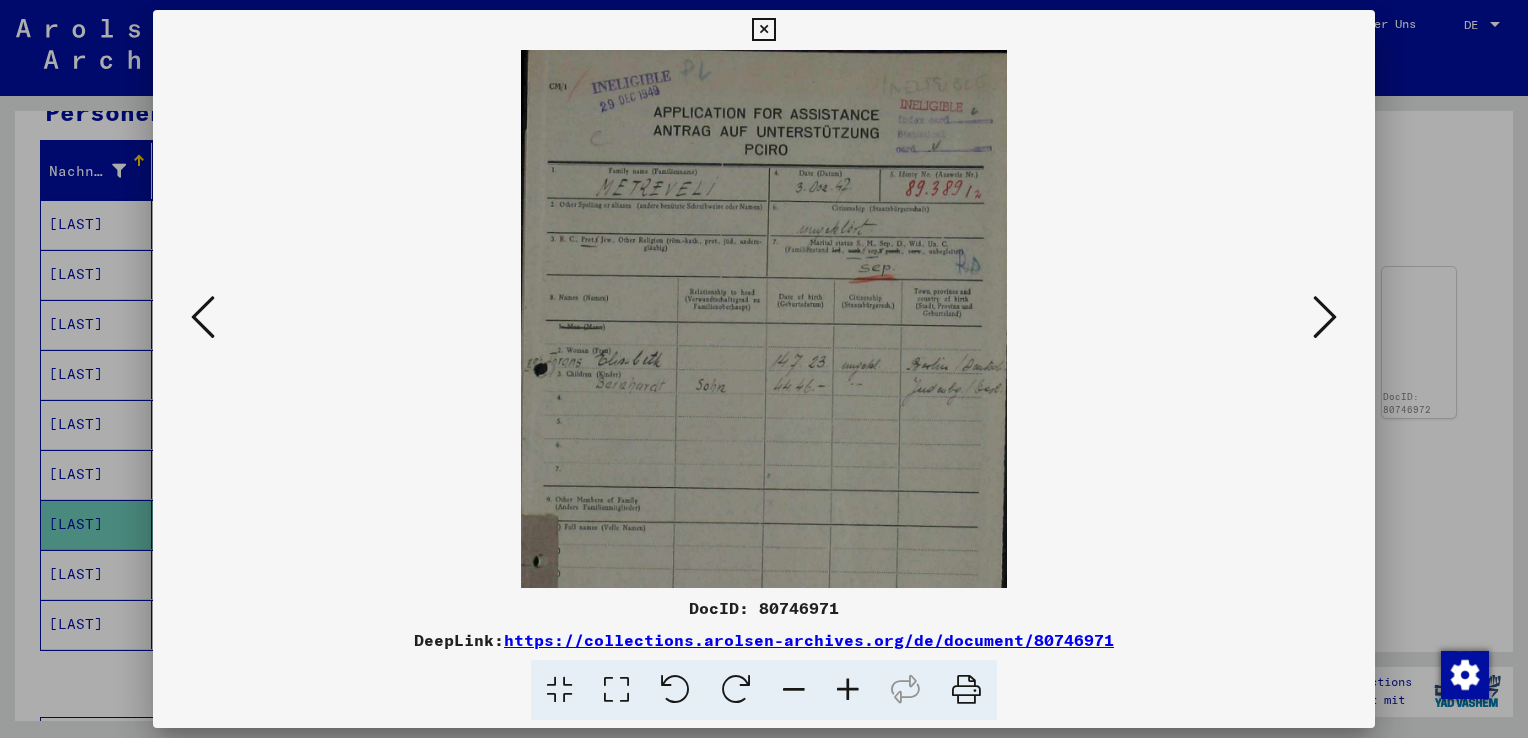 click at bounding box center [848, 690] 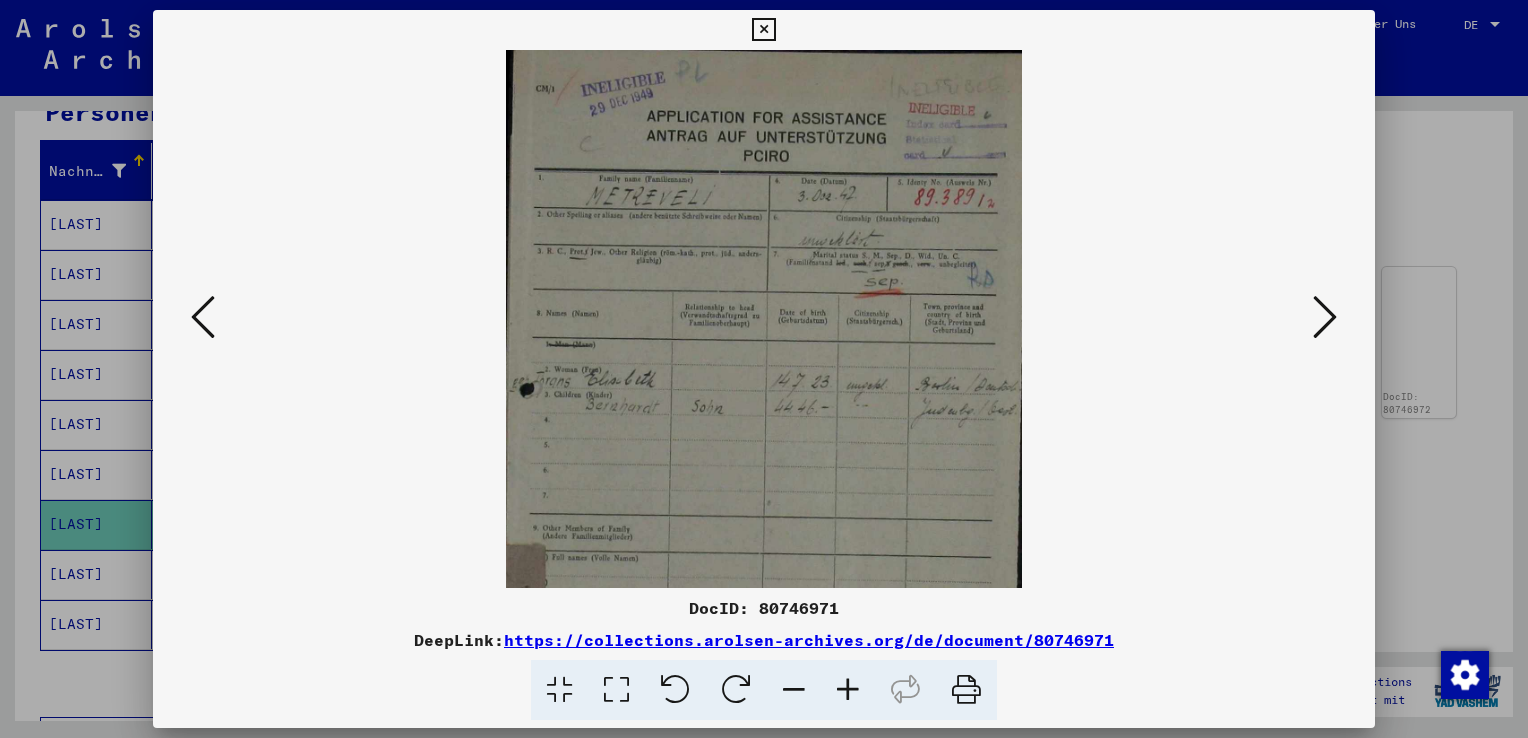 click at bounding box center (848, 690) 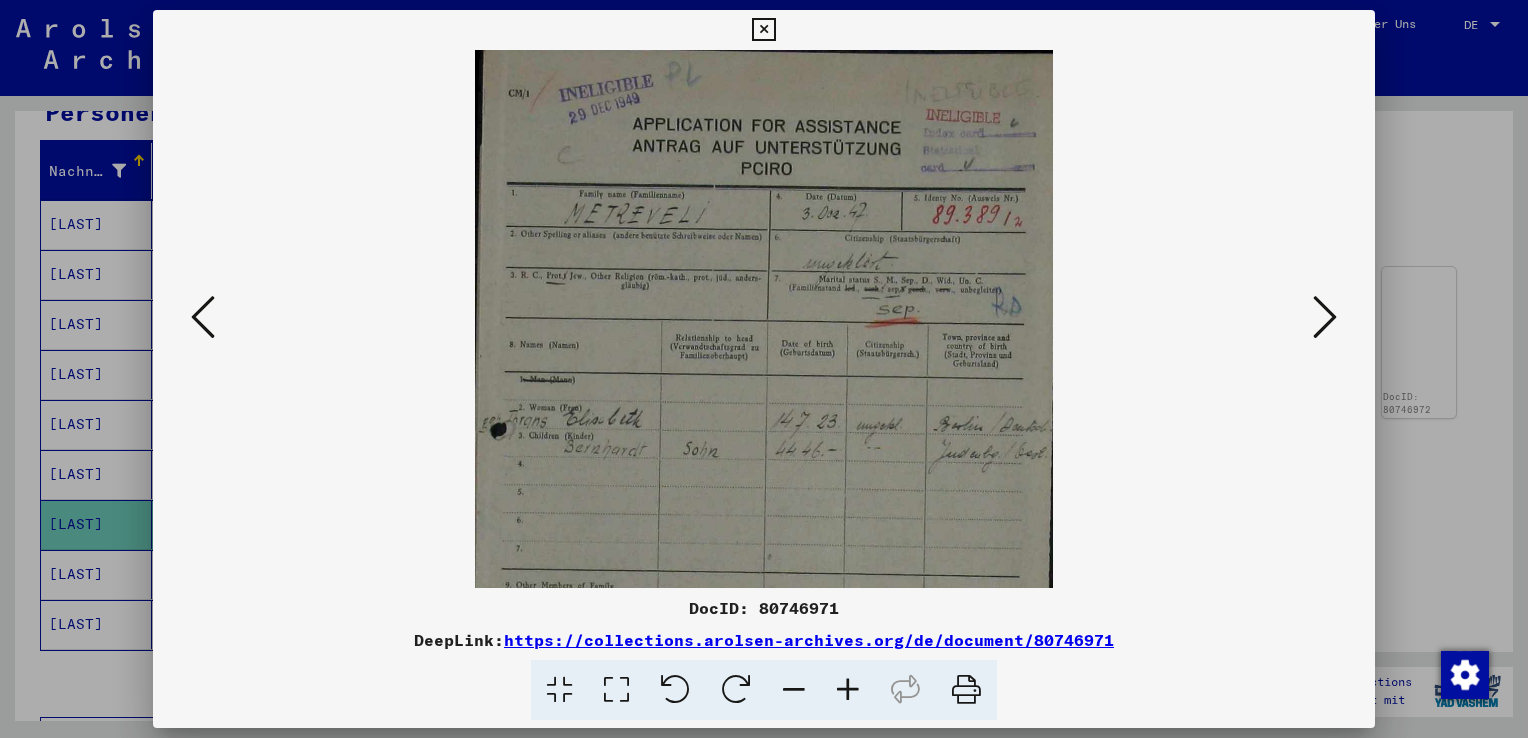 click at bounding box center [848, 690] 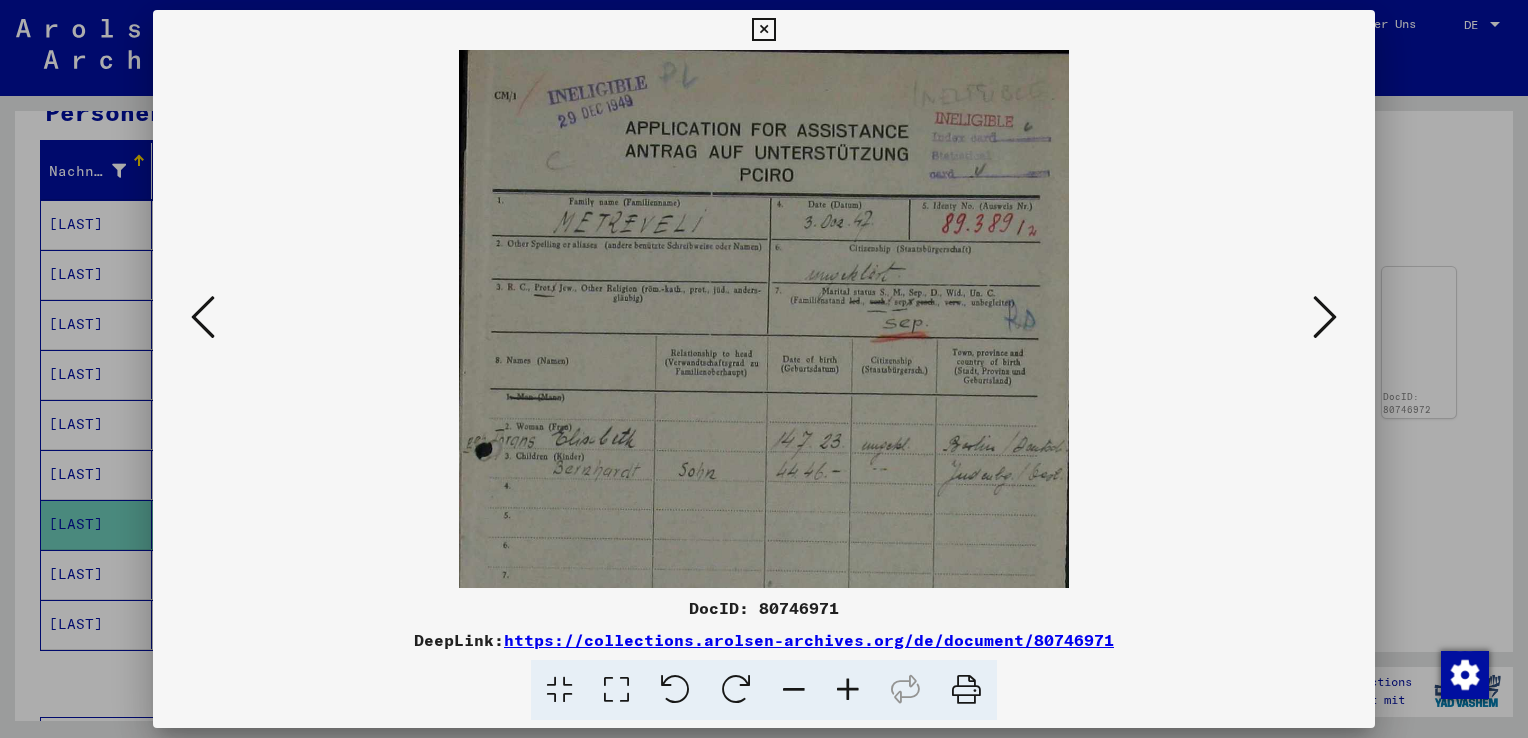 click at bounding box center (848, 690) 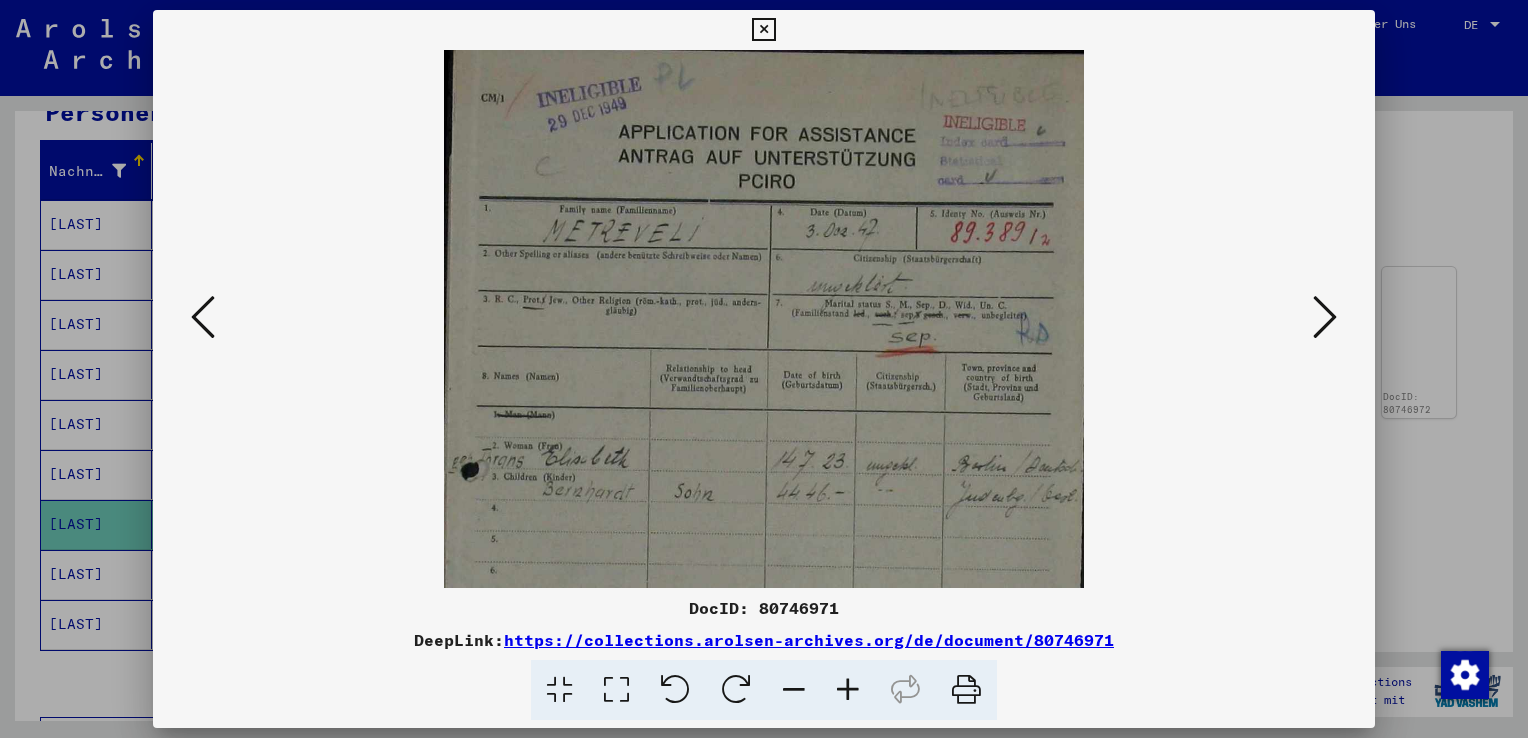 click at bounding box center (848, 690) 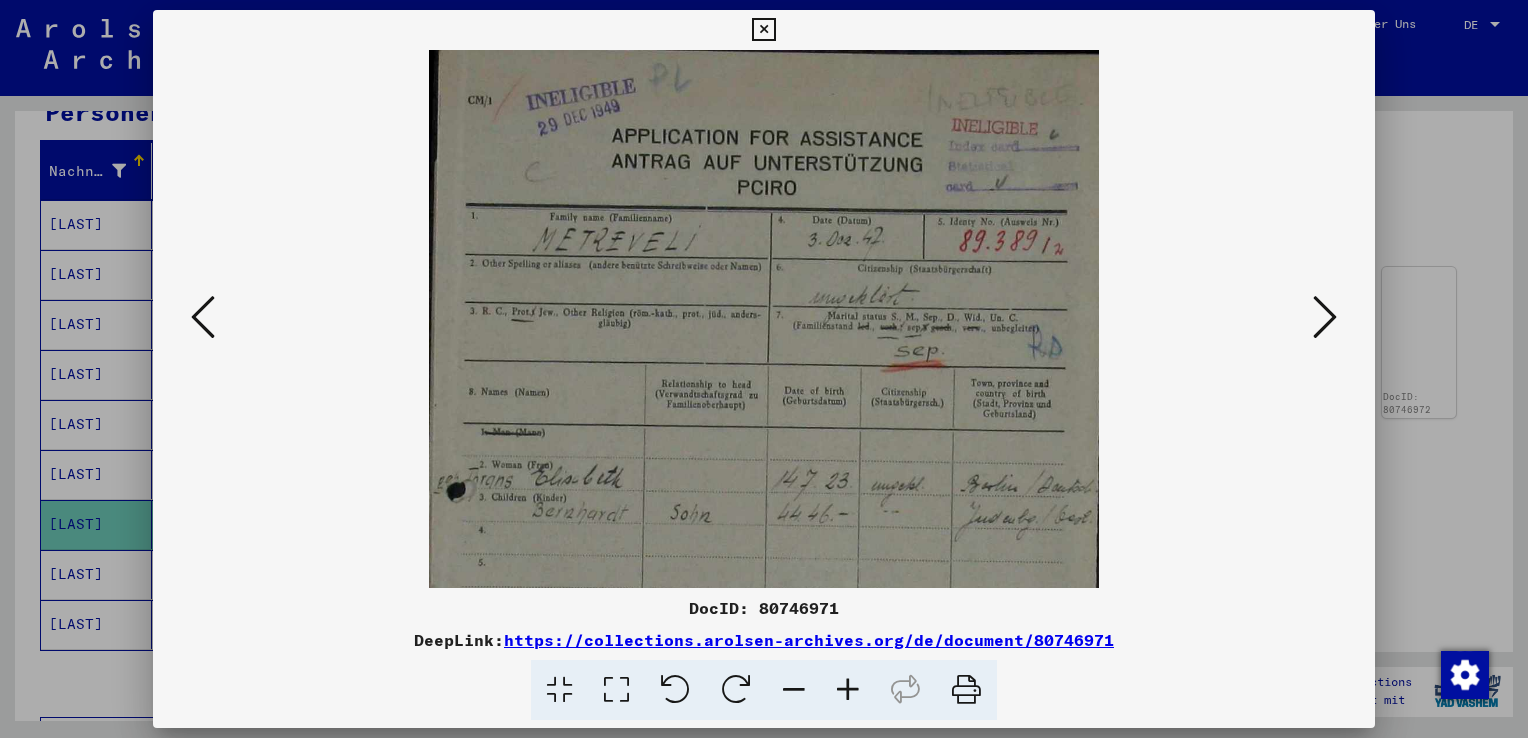 click at bounding box center [848, 690] 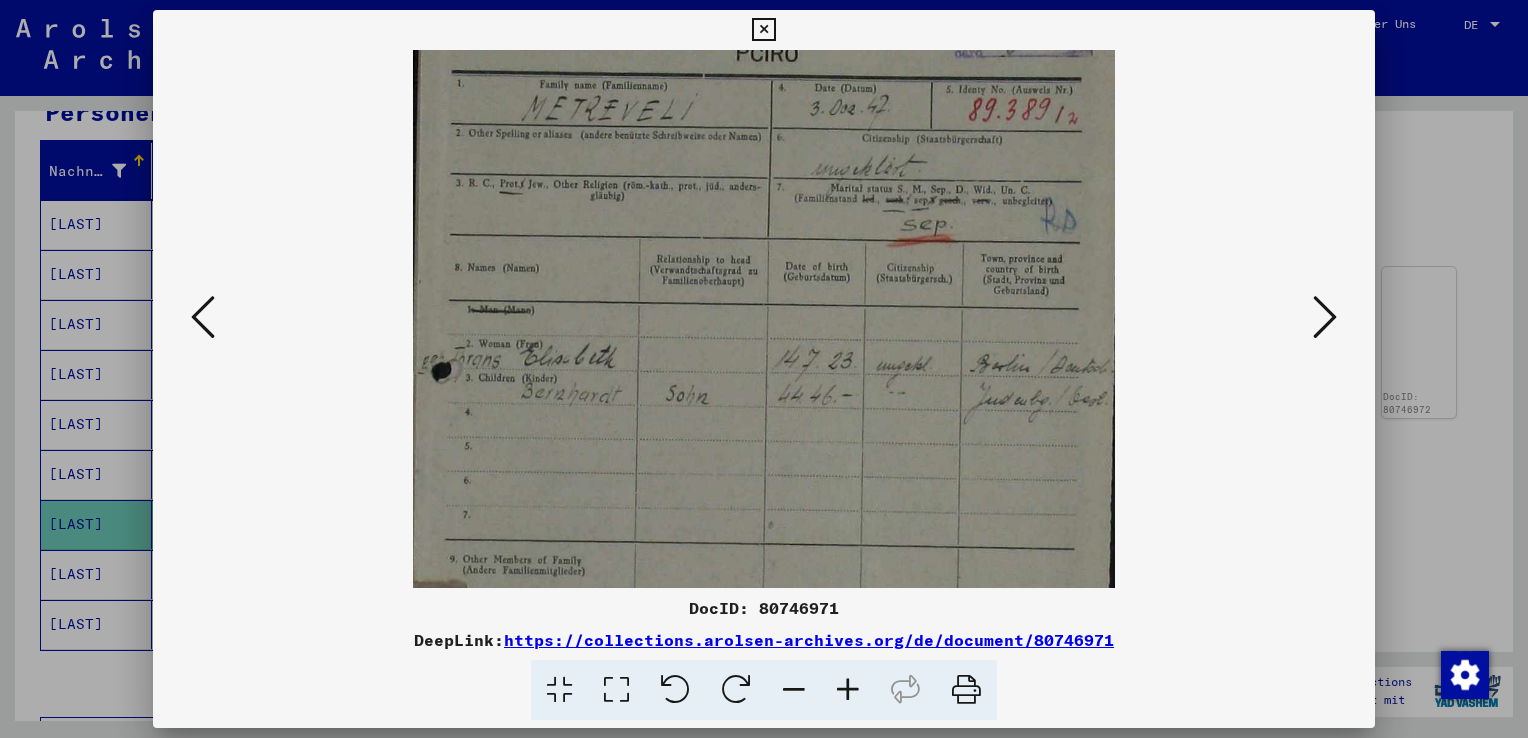 scroll, scrollTop: 153, scrollLeft: 0, axis: vertical 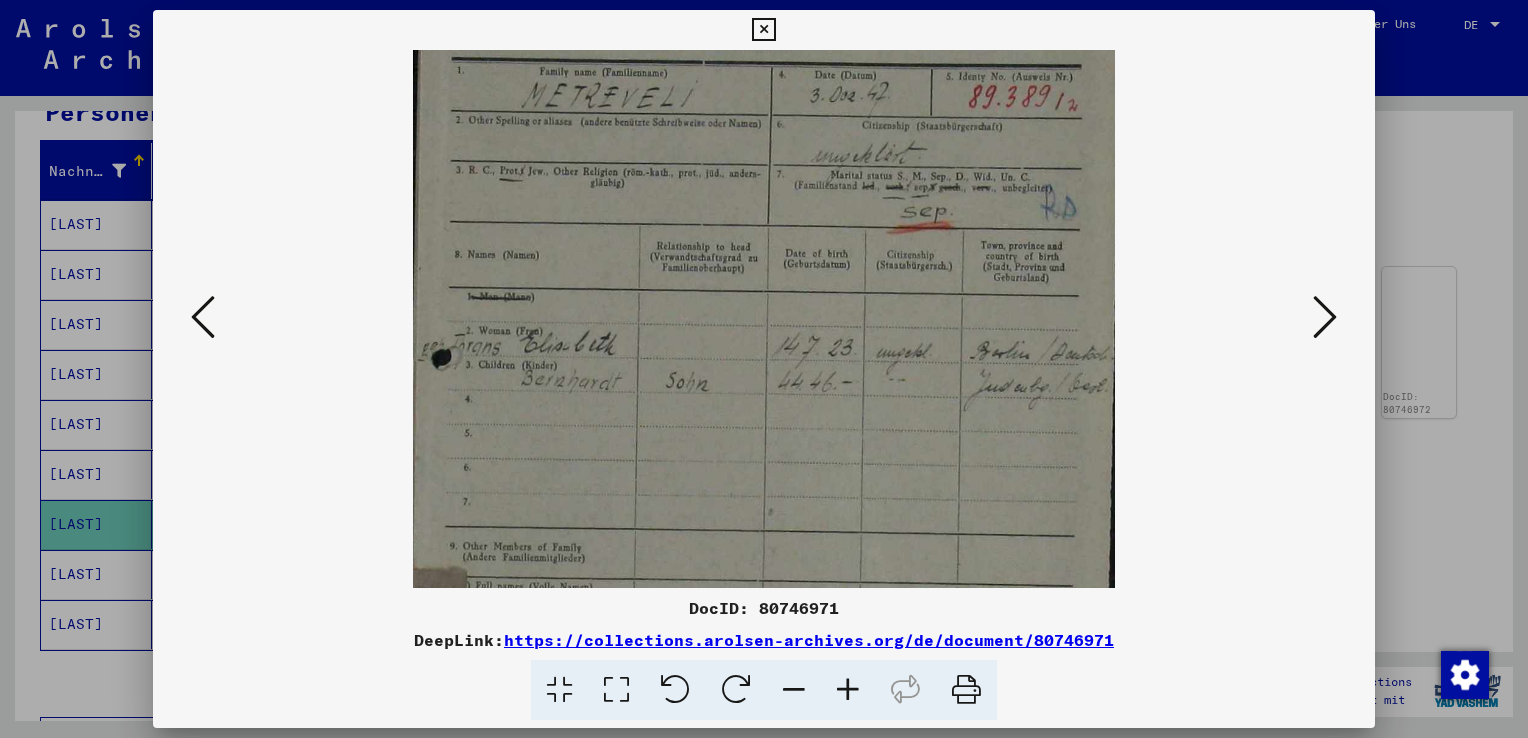 drag, startPoint x: 778, startPoint y: 422, endPoint x: 774, endPoint y: 269, distance: 153.05228 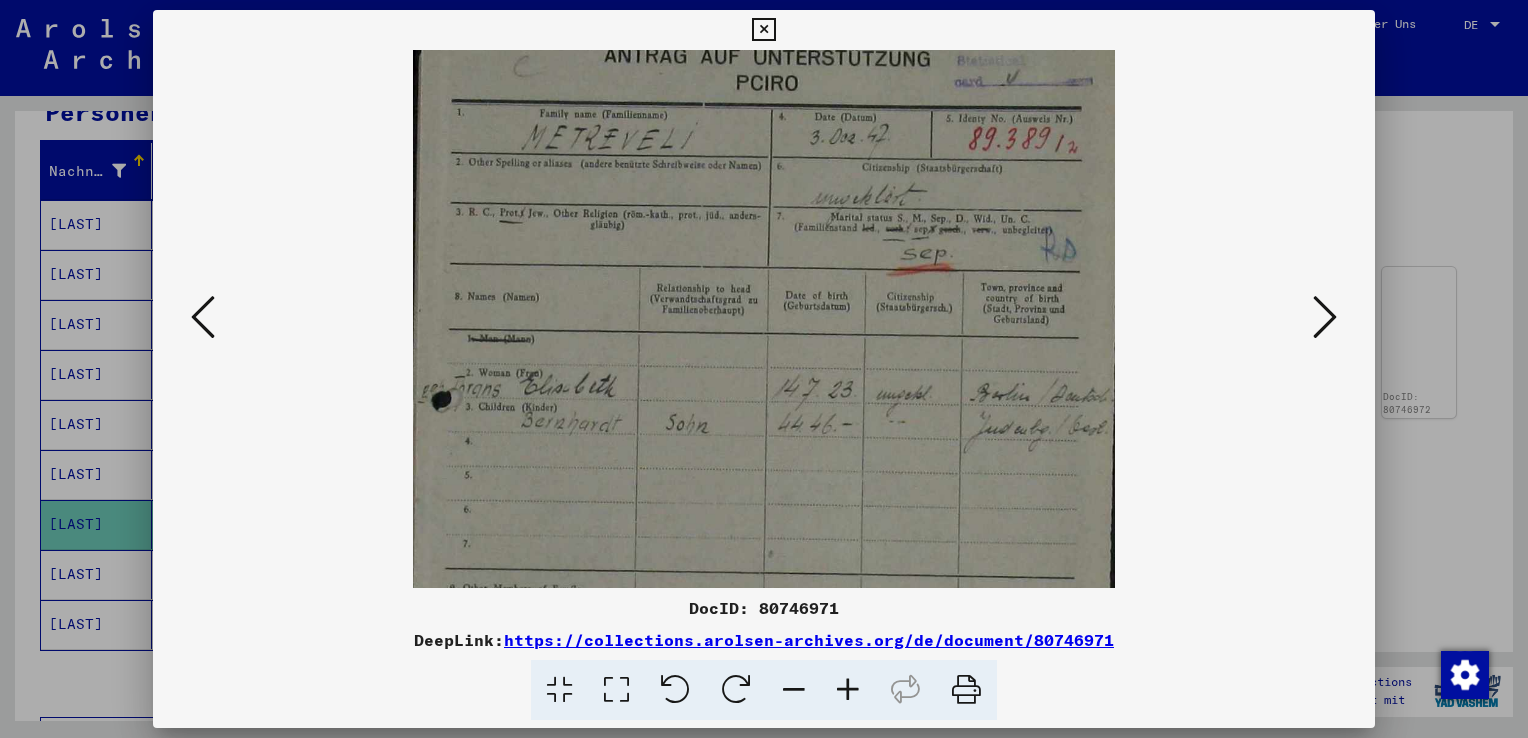 drag, startPoint x: 747, startPoint y: 442, endPoint x: 779, endPoint y: 502, distance: 68 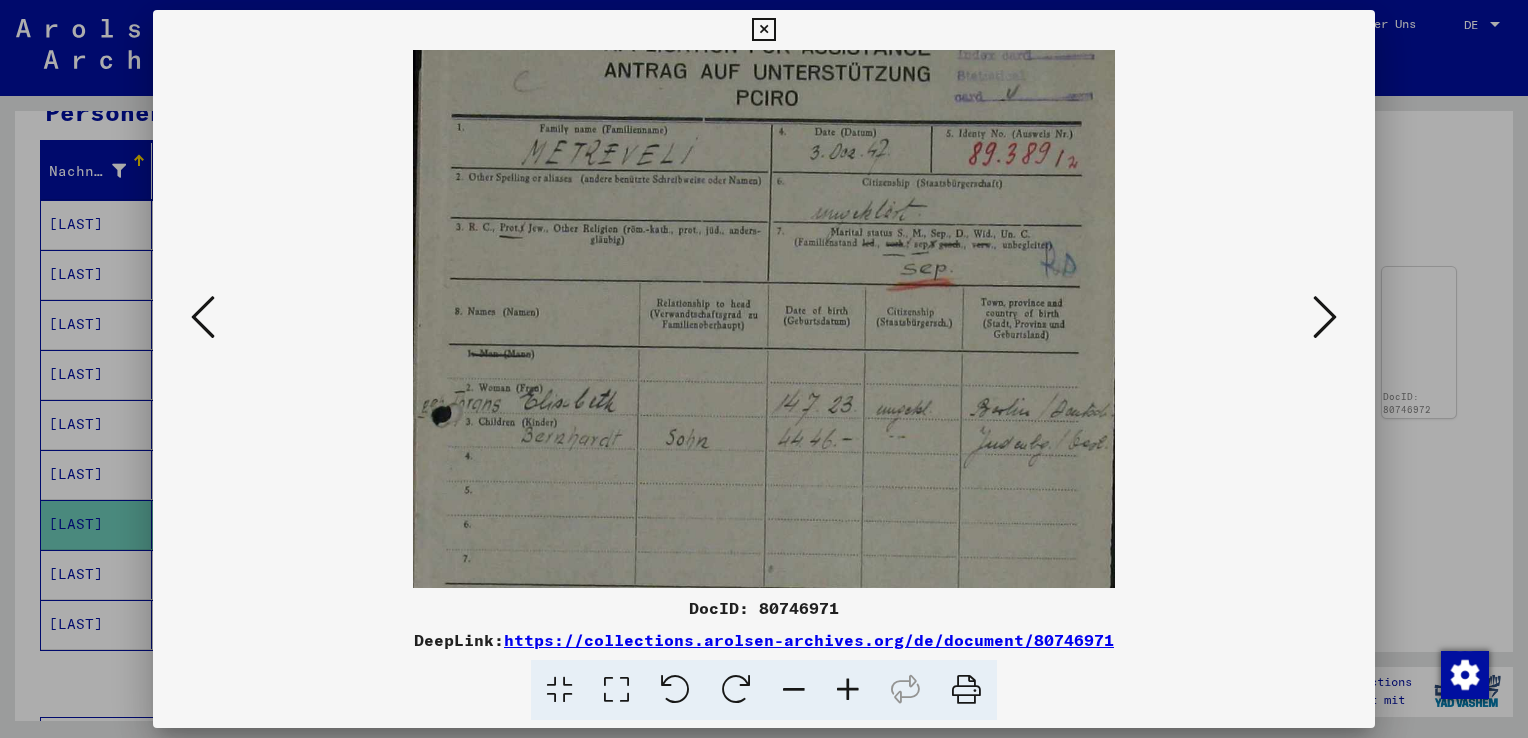 click at bounding box center (1325, 317) 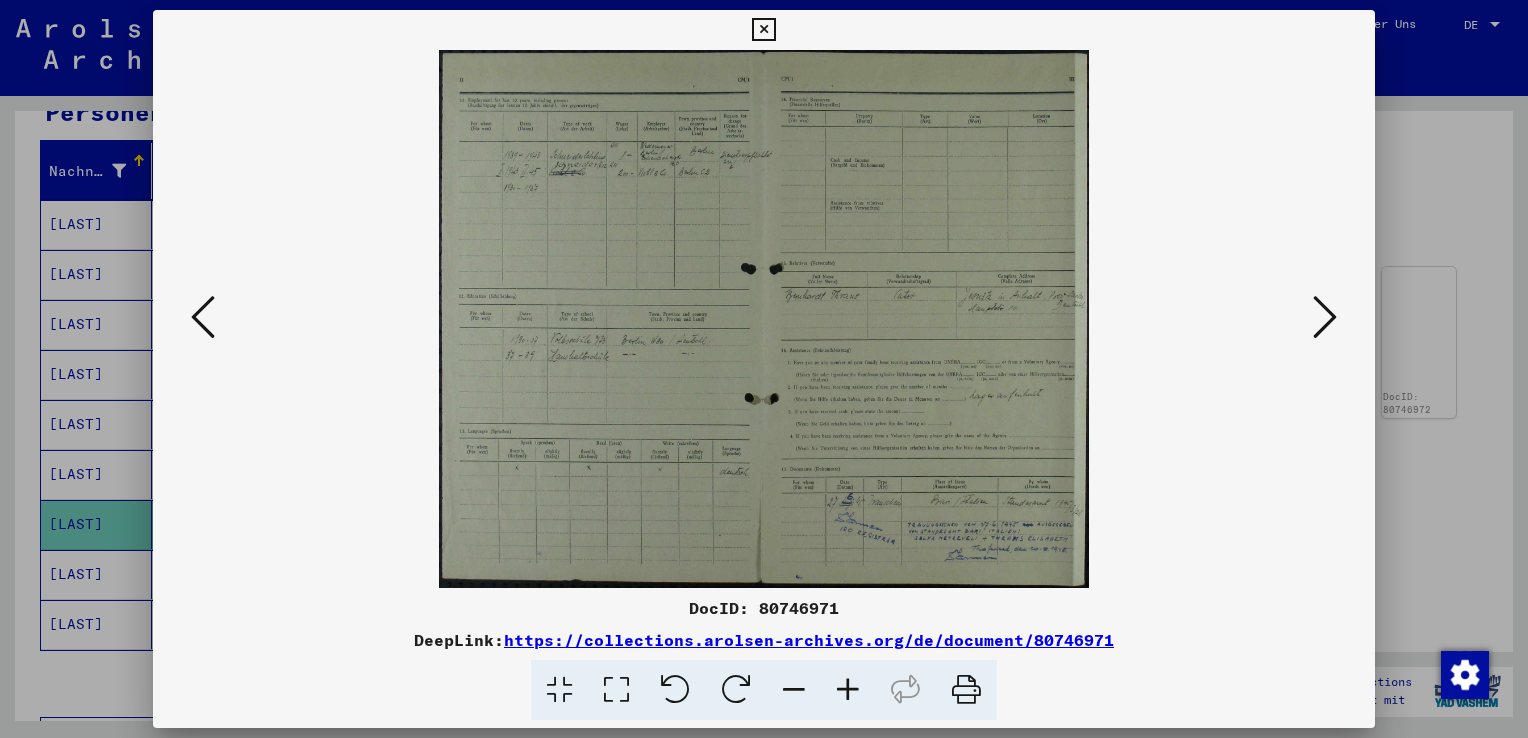 scroll, scrollTop: 0, scrollLeft: 0, axis: both 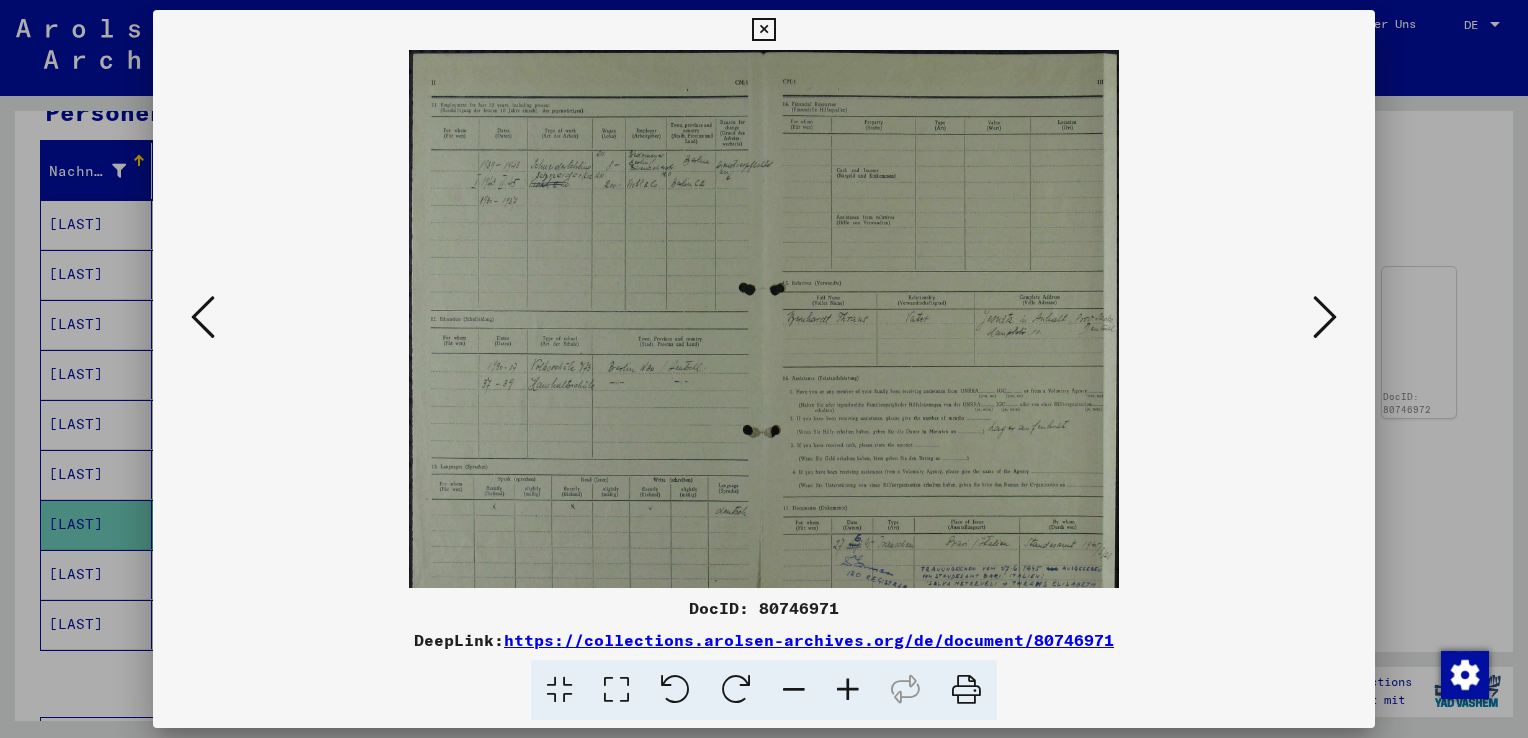 click at bounding box center [848, 690] 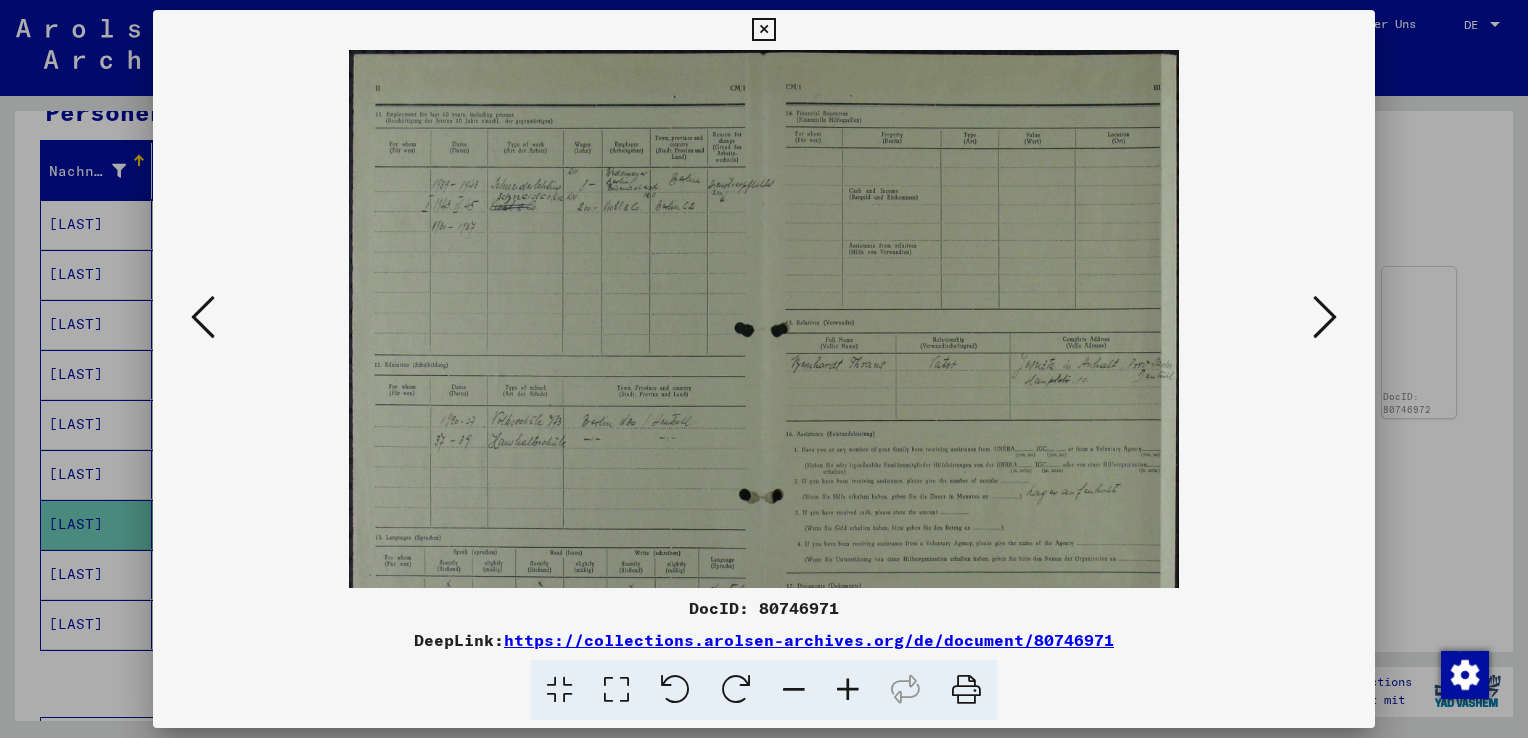 click at bounding box center (848, 690) 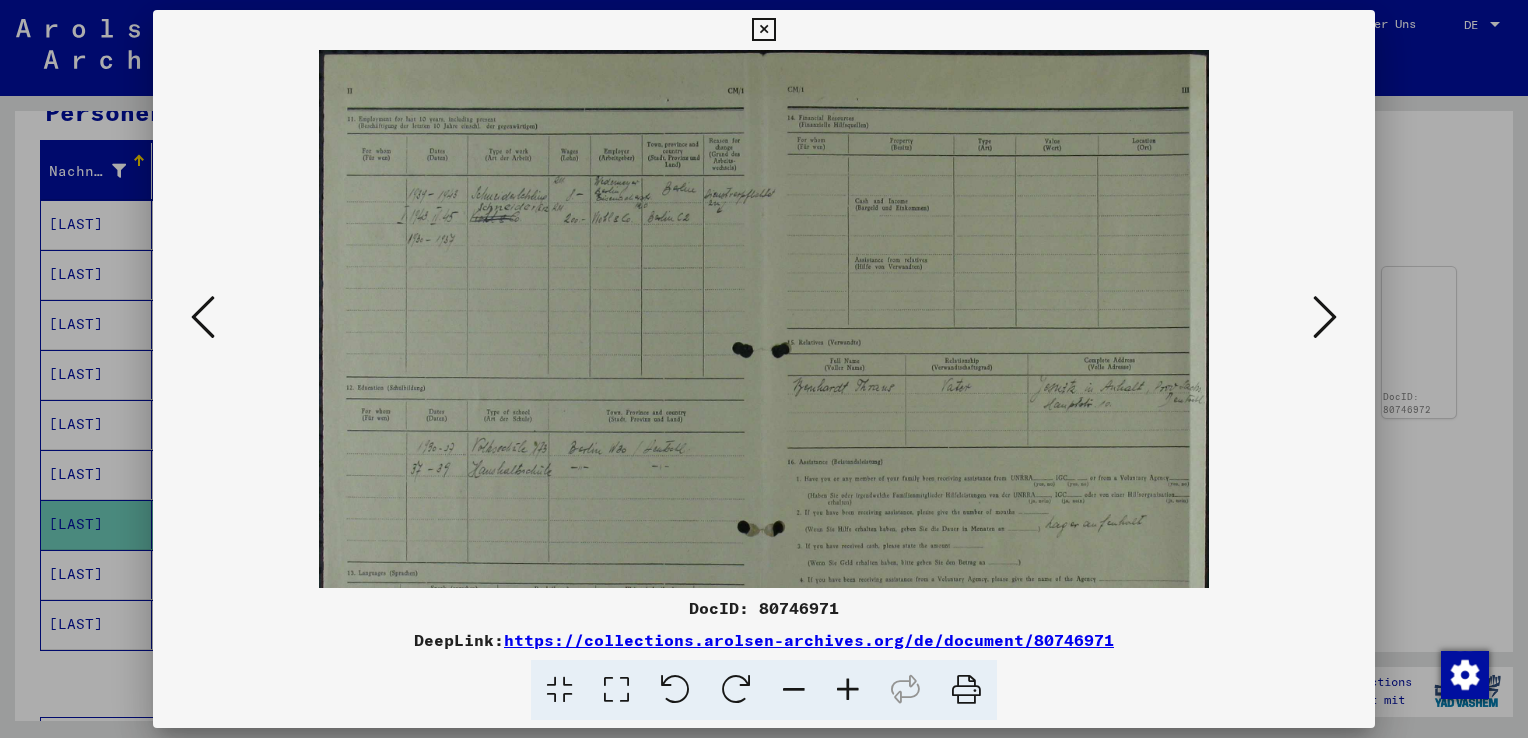 click at bounding box center (848, 690) 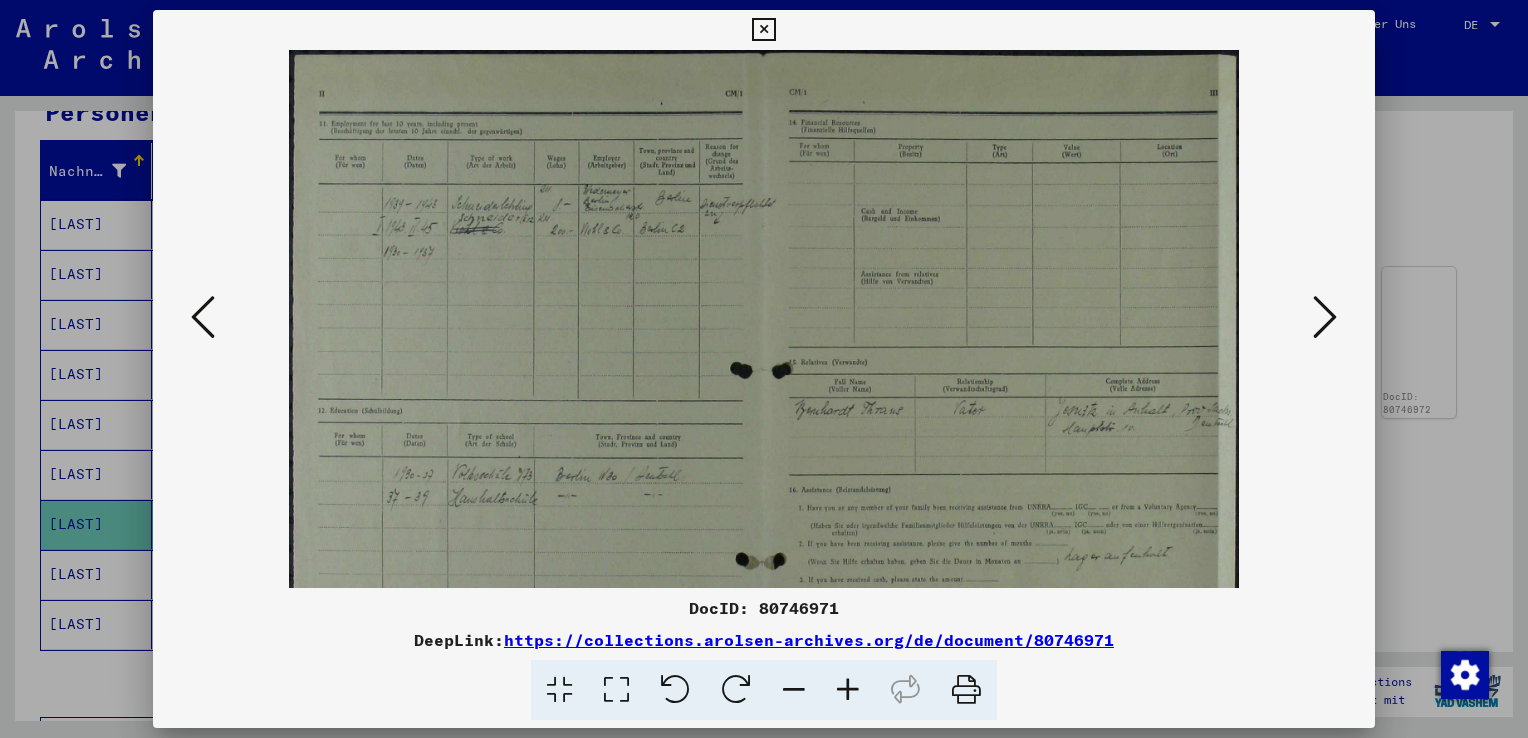 click at bounding box center [848, 690] 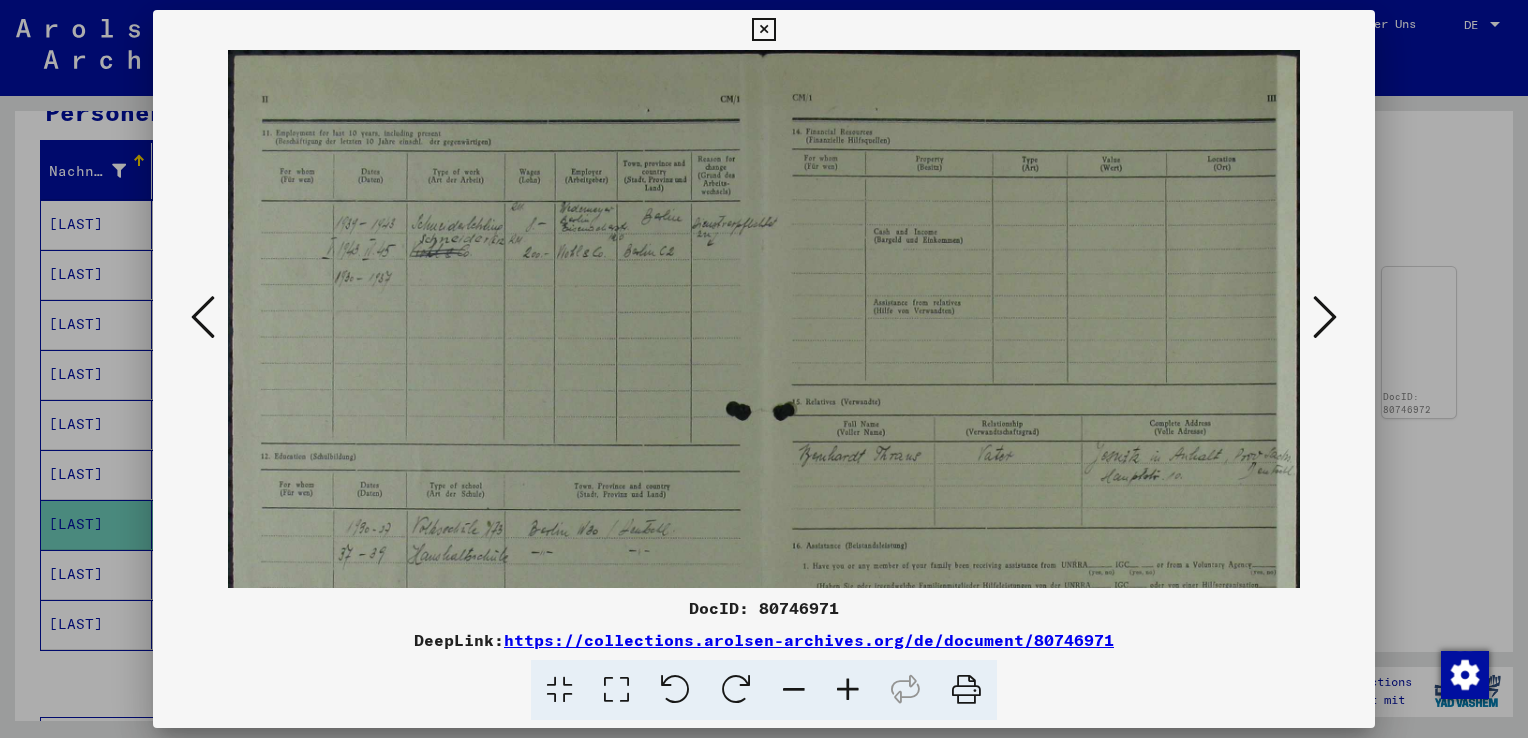 click at bounding box center [848, 690] 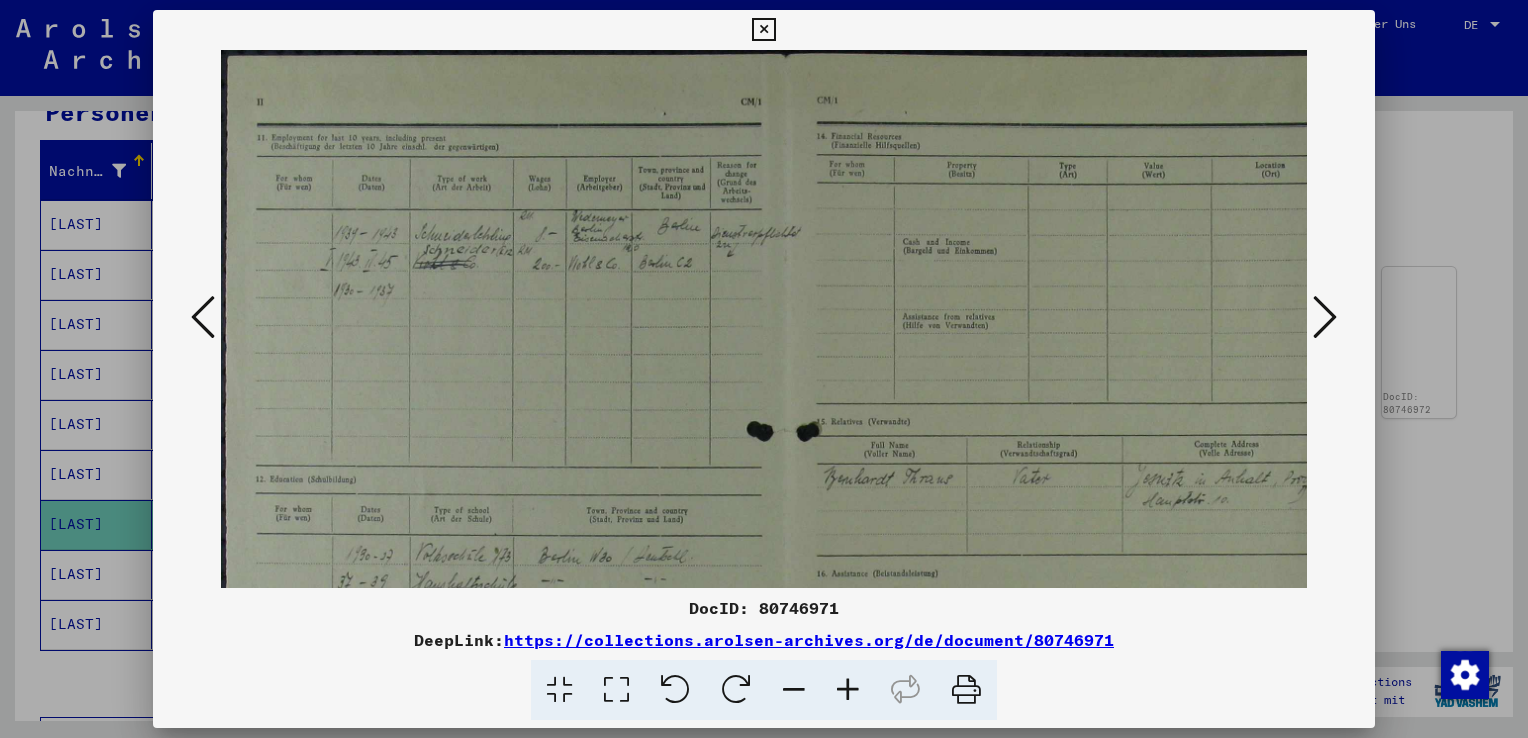 click at bounding box center [848, 690] 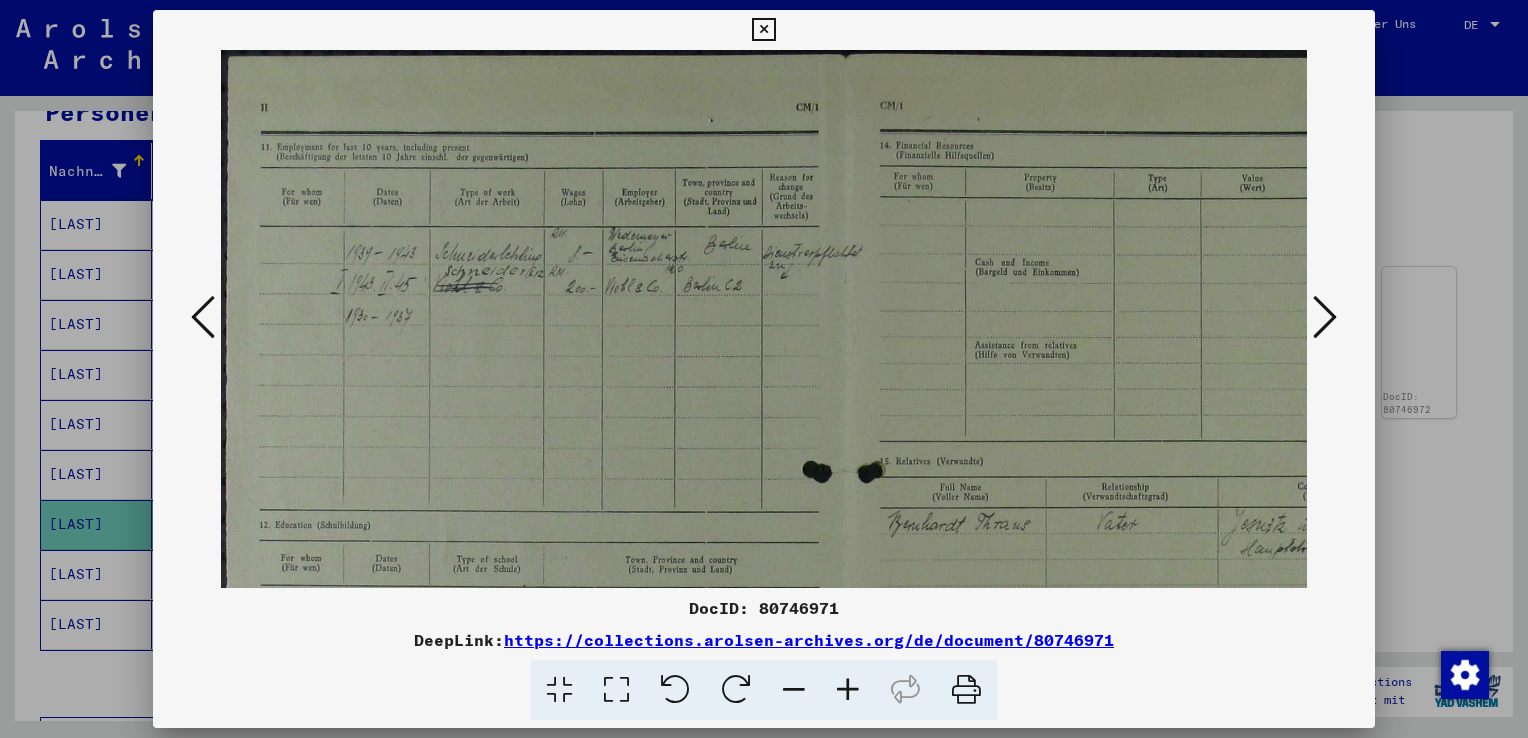click at bounding box center (848, 690) 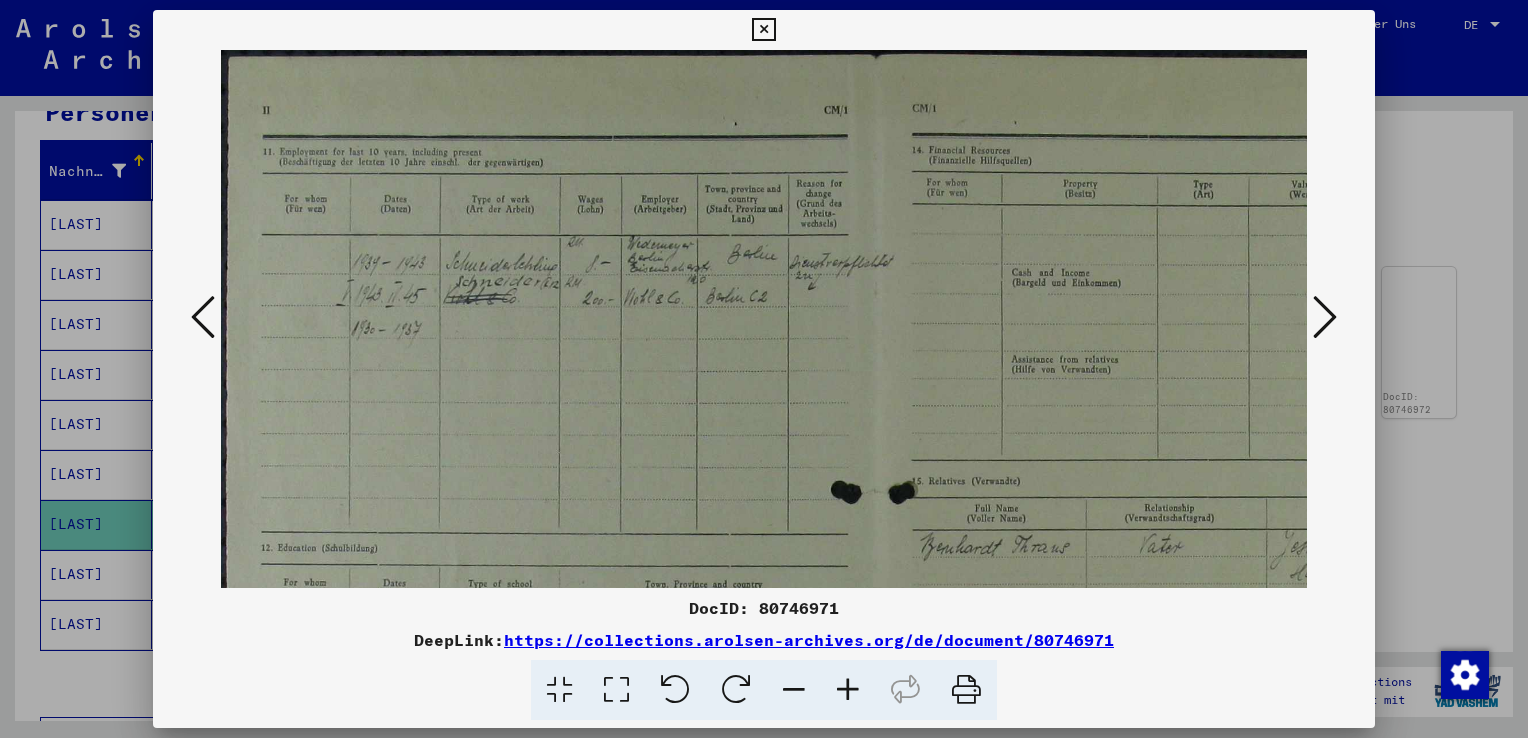 click at bounding box center [848, 690] 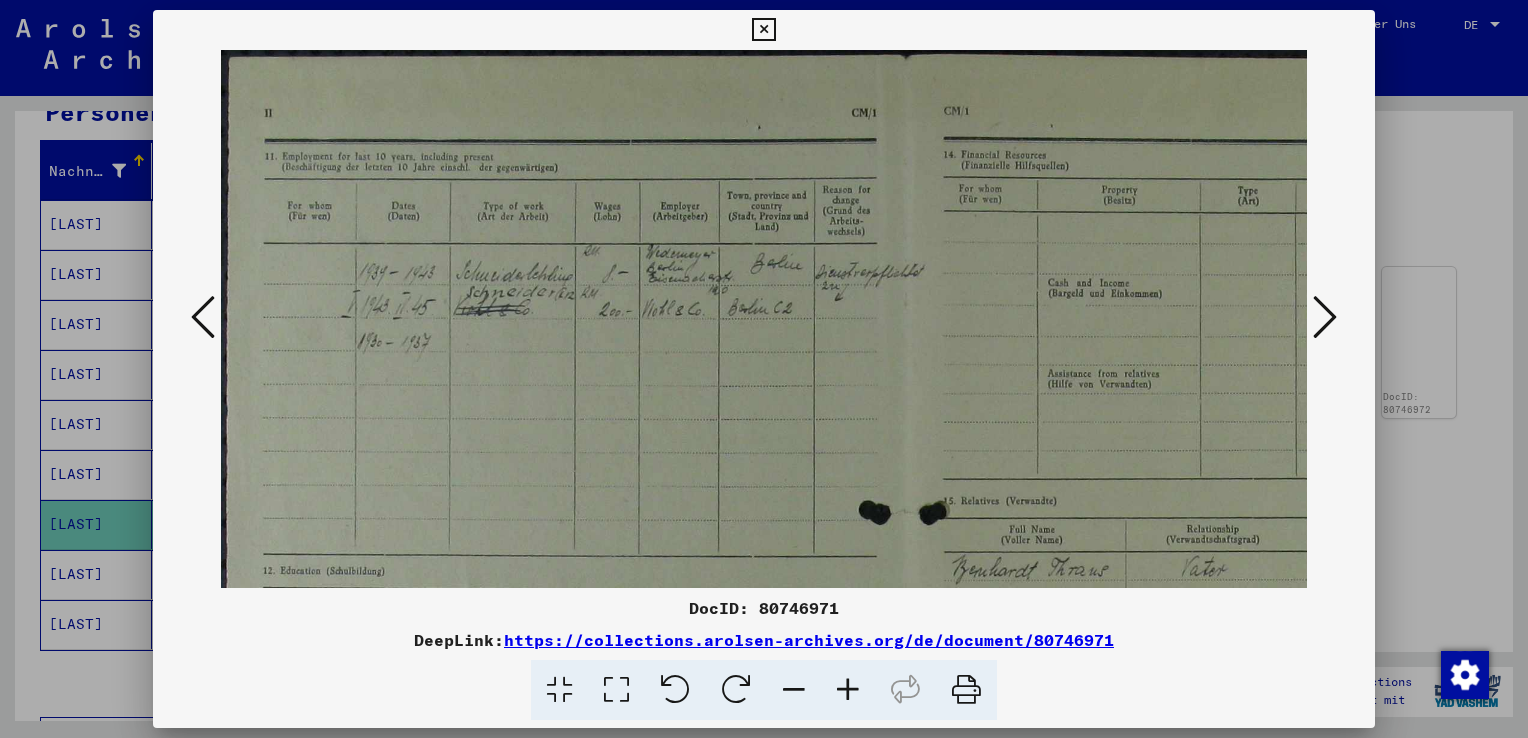click at bounding box center [848, 690] 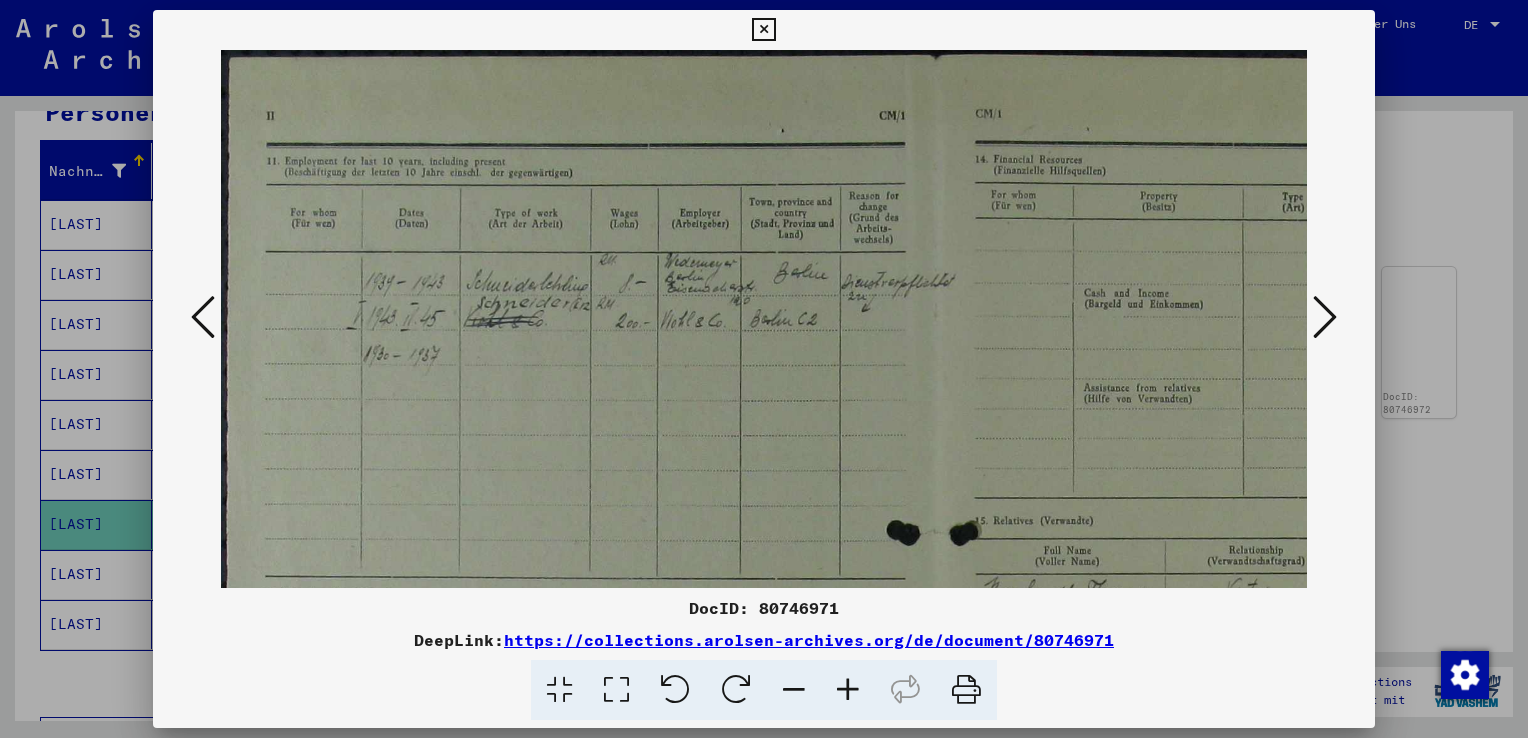 click at bounding box center (848, 690) 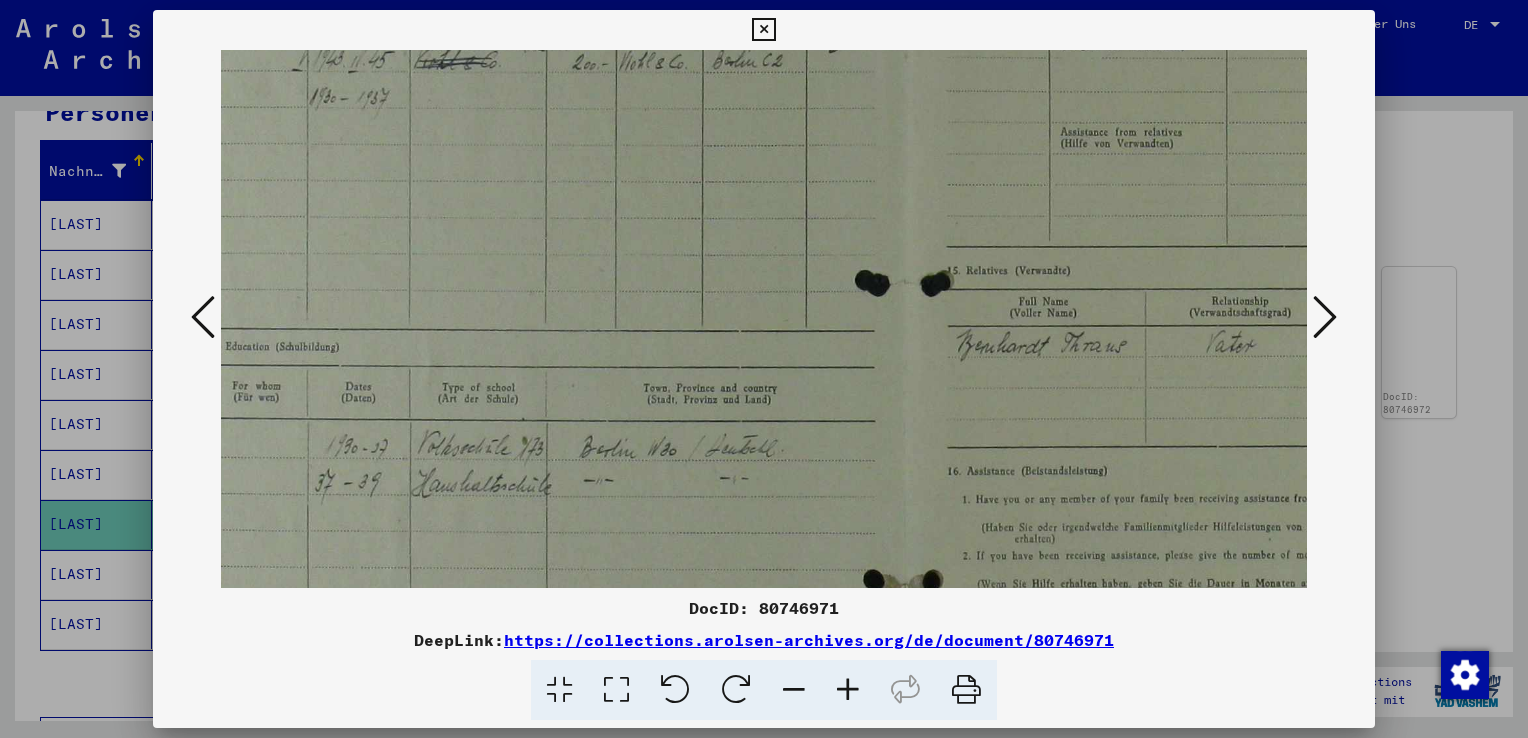 drag, startPoint x: 796, startPoint y: 412, endPoint x: 737, endPoint y: 128, distance: 290.06378 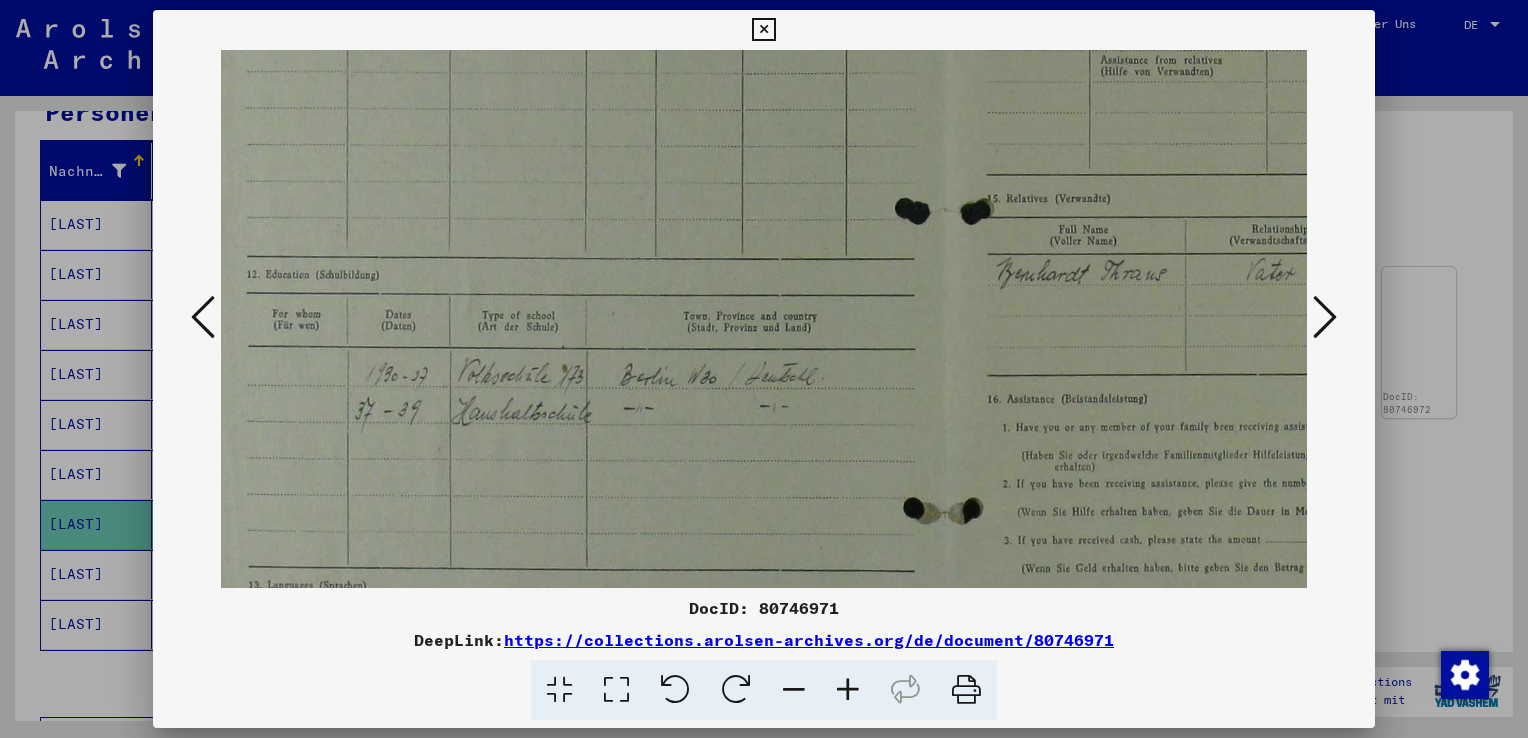 scroll, scrollTop: 350, scrollLeft: 10, axis: both 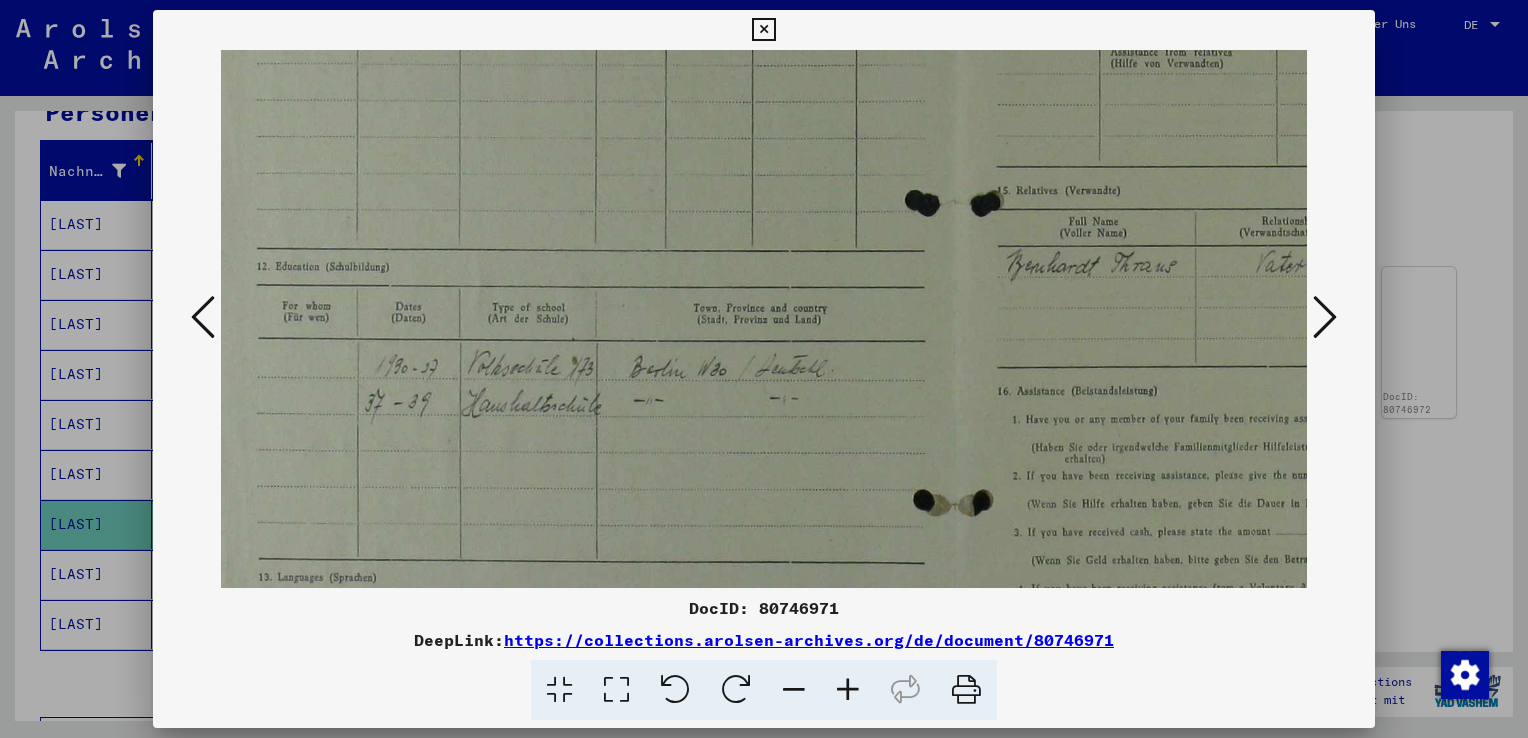 drag, startPoint x: 520, startPoint y: 375, endPoint x: 573, endPoint y: 310, distance: 83.86894 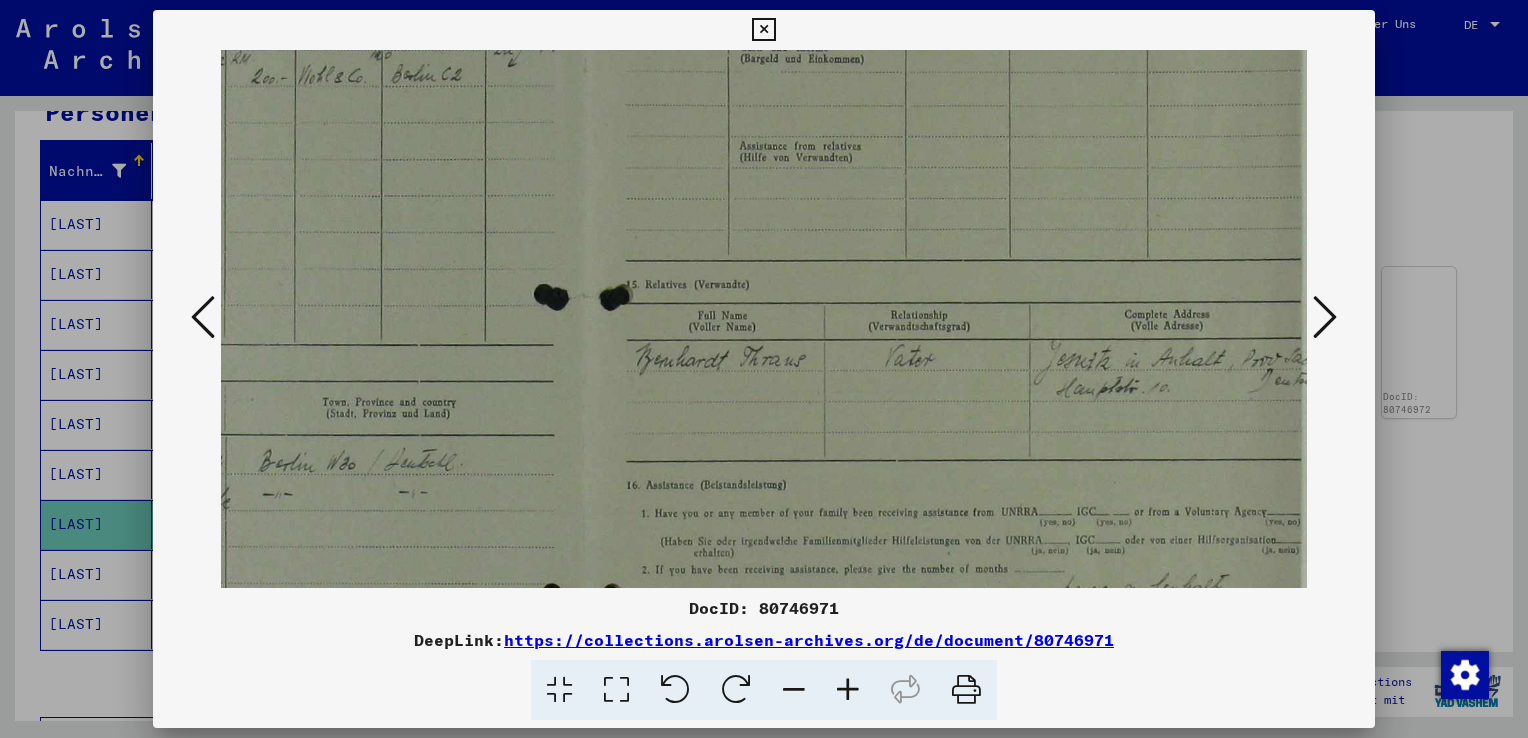 scroll, scrollTop: 253, scrollLeft: 388, axis: both 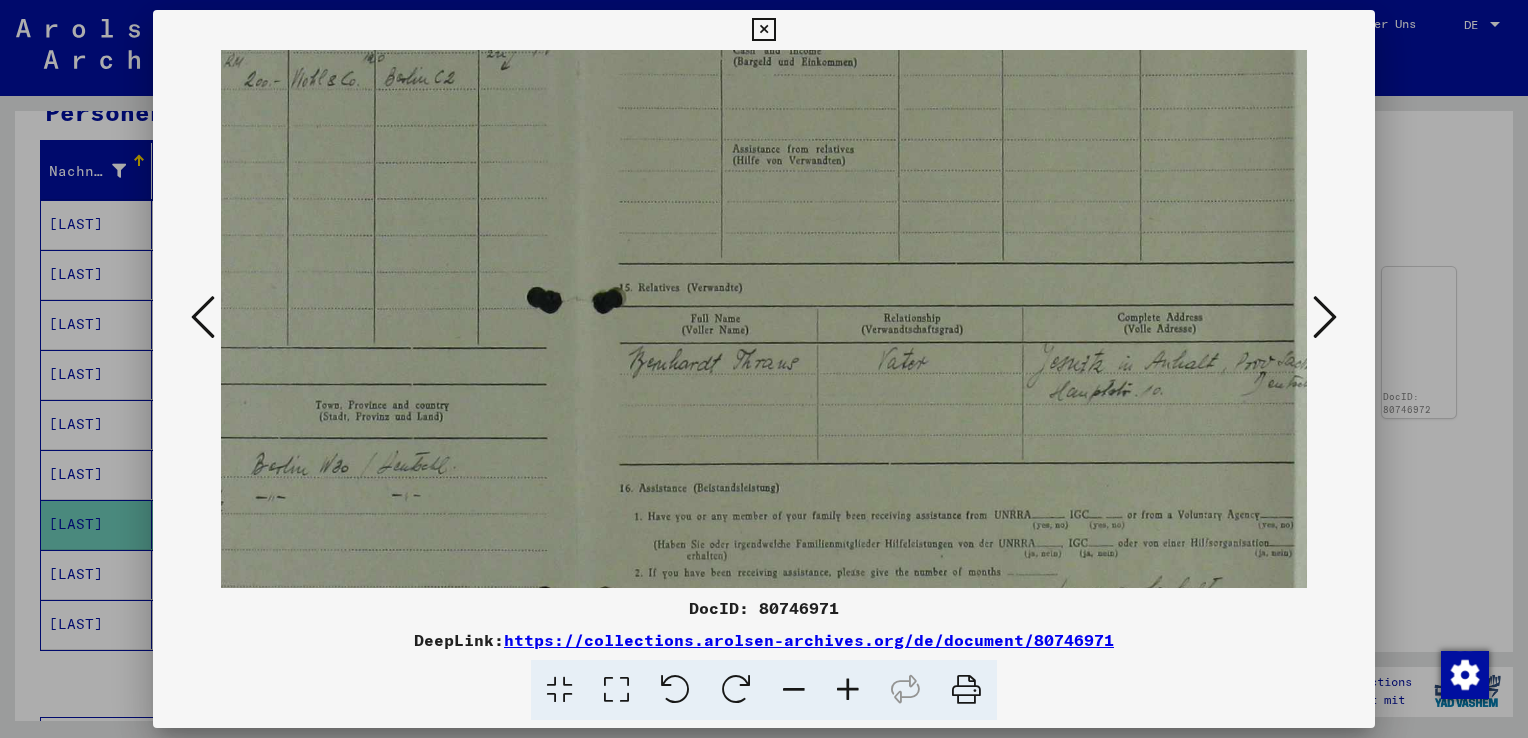drag, startPoint x: 1084, startPoint y: 295, endPoint x: 708, endPoint y: 393, distance: 388.56146 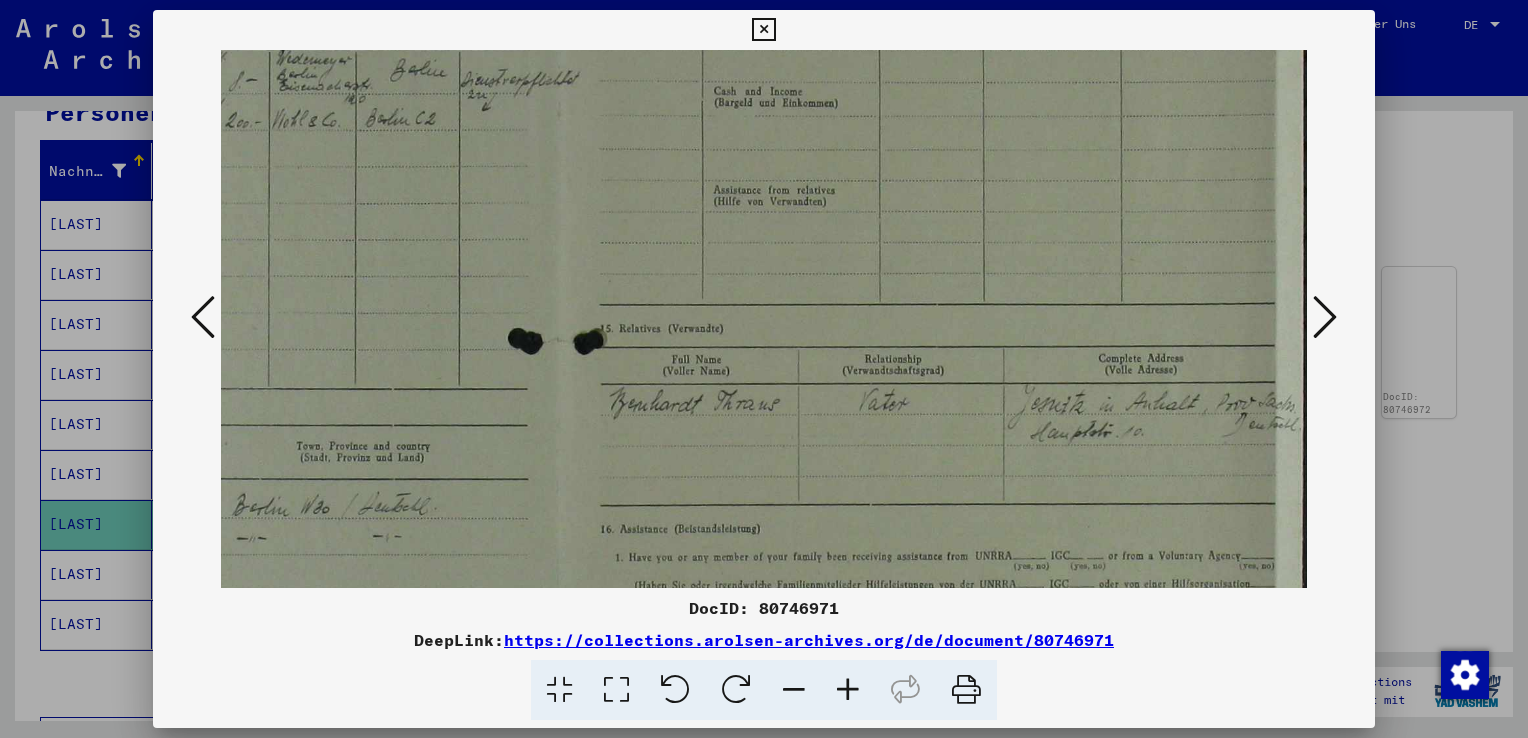 drag, startPoint x: 956, startPoint y: 286, endPoint x: 757, endPoint y: 335, distance: 204.9439 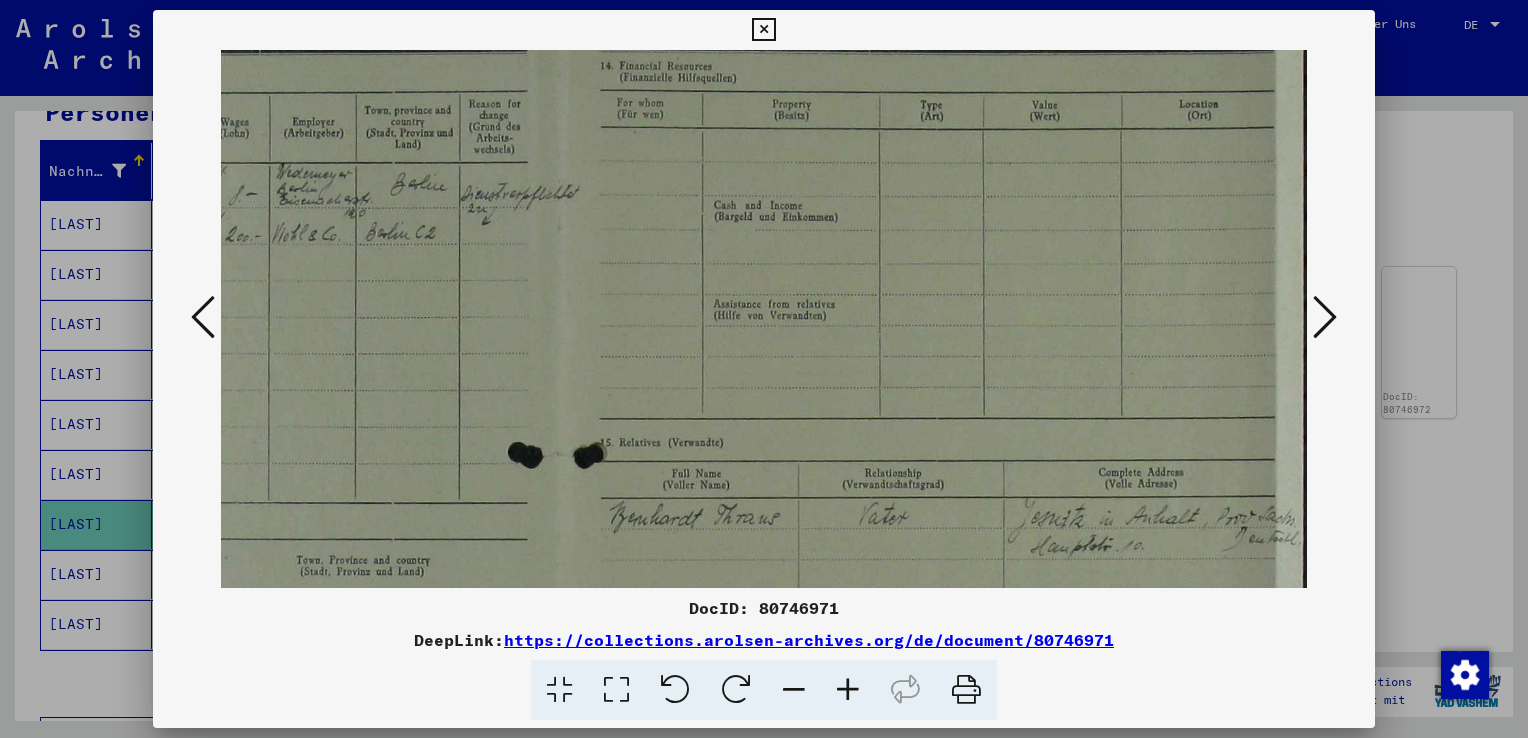 scroll, scrollTop: 0, scrollLeft: 407, axis: horizontal 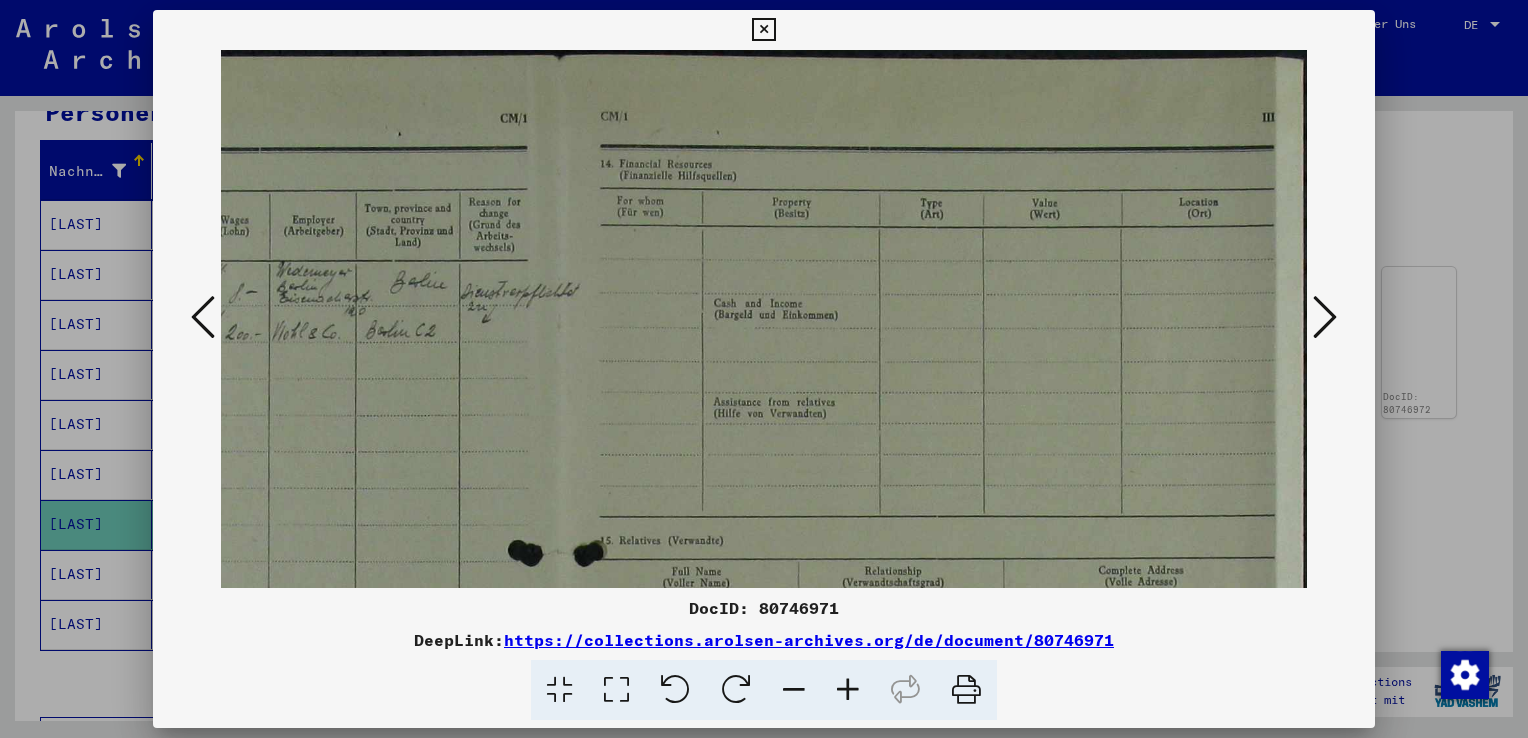 drag, startPoint x: 944, startPoint y: 230, endPoint x: 934, endPoint y: 470, distance: 240.20824 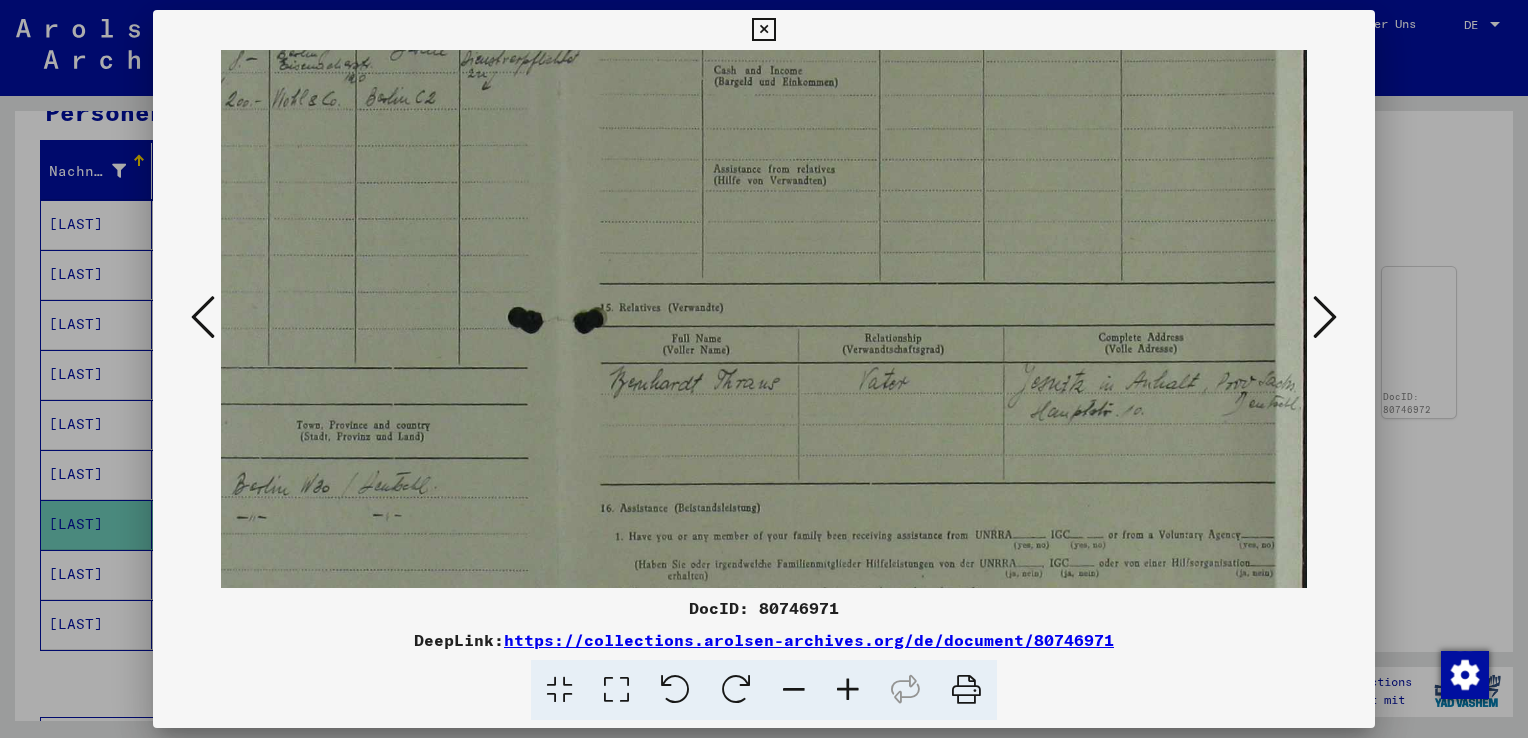 drag, startPoint x: 986, startPoint y: 311, endPoint x: 981, endPoint y: 76, distance: 235.05319 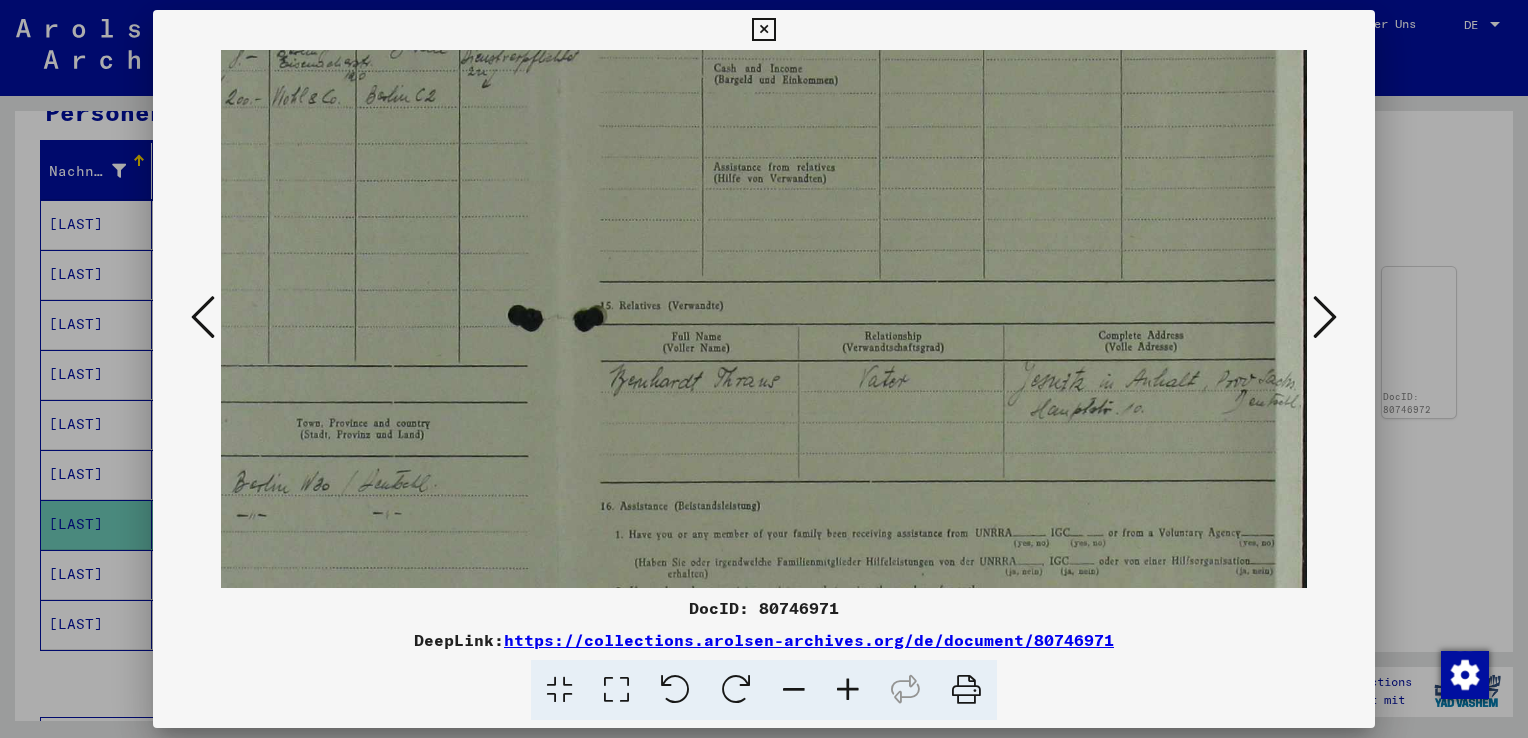 click at bounding box center (794, 690) 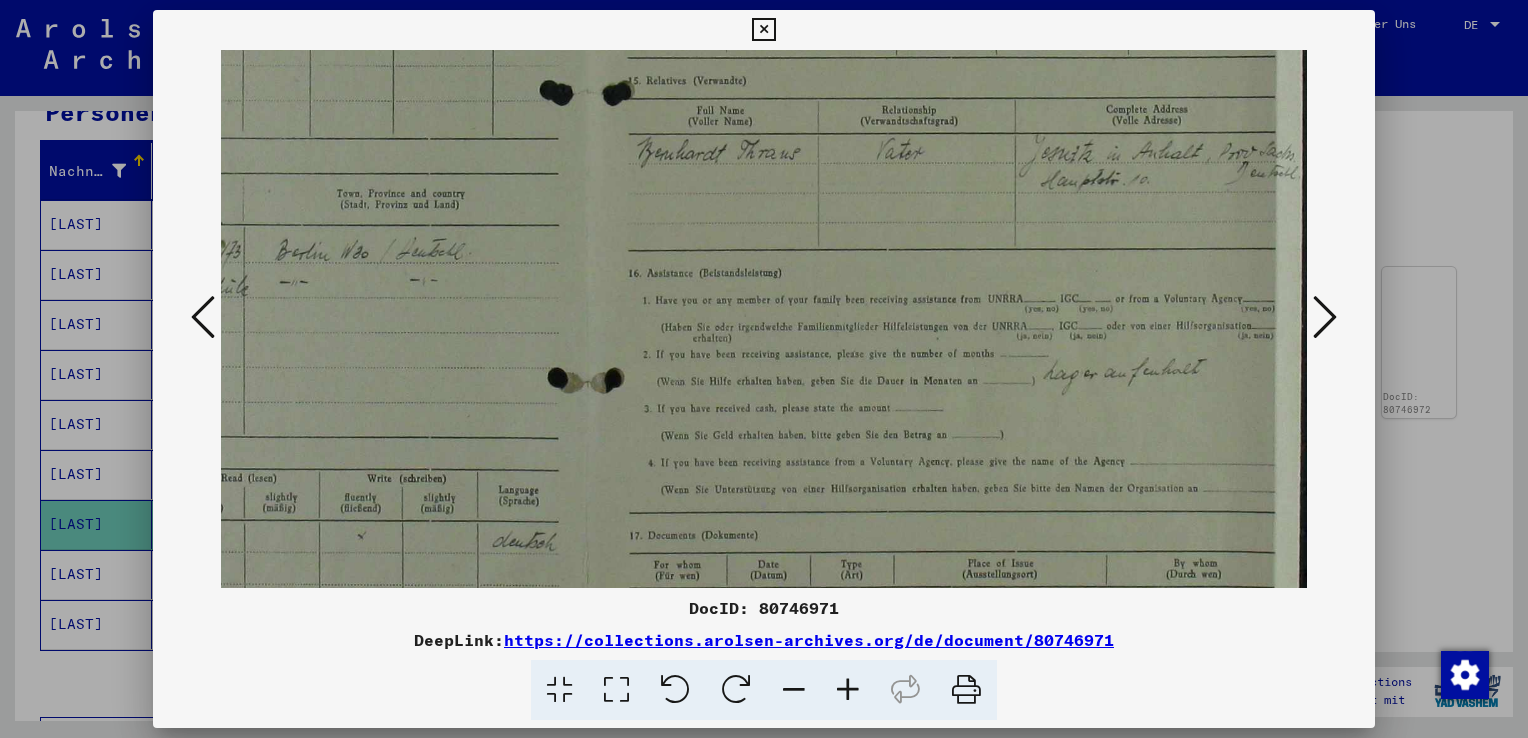 scroll, scrollTop: 440, scrollLeft: 347, axis: both 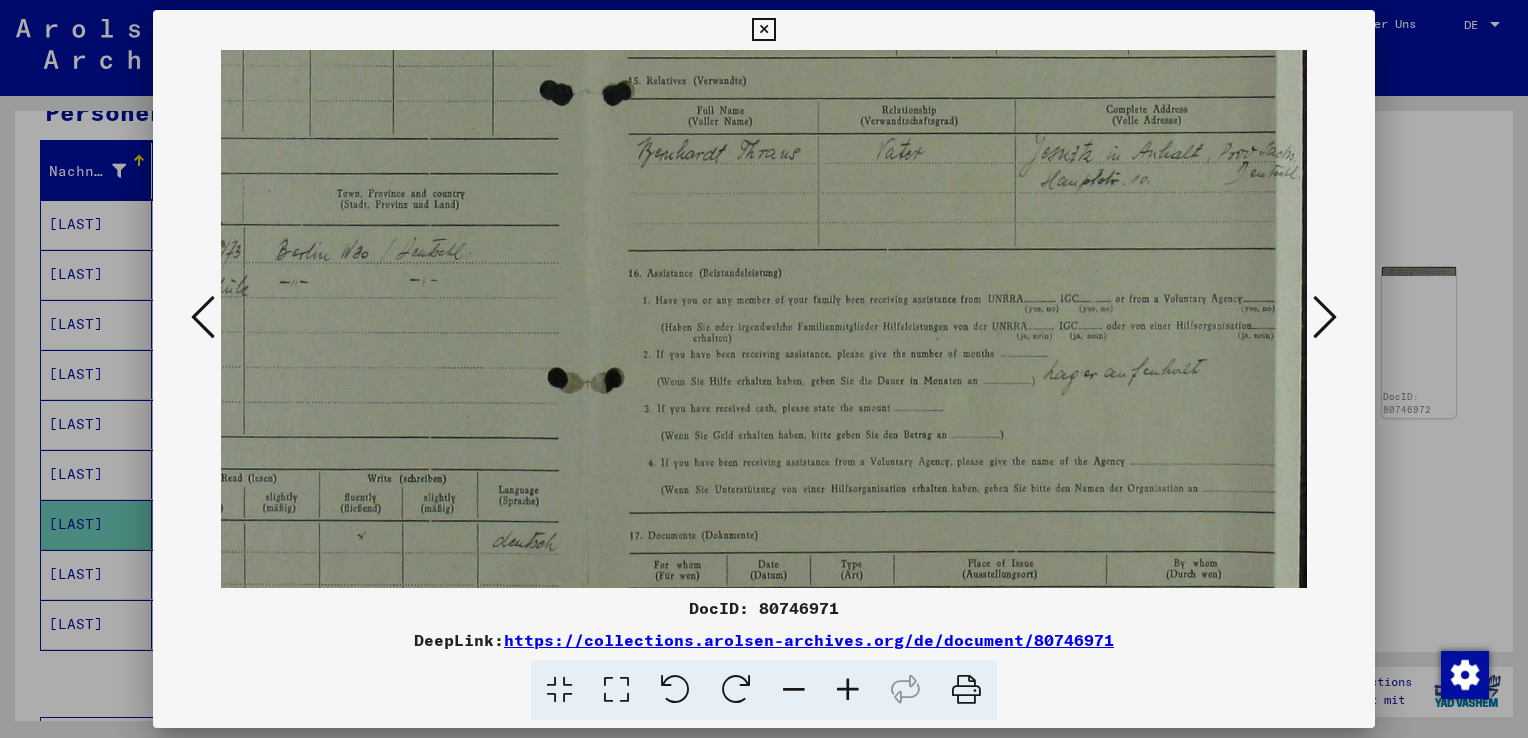 click at bounding box center (591, 204) 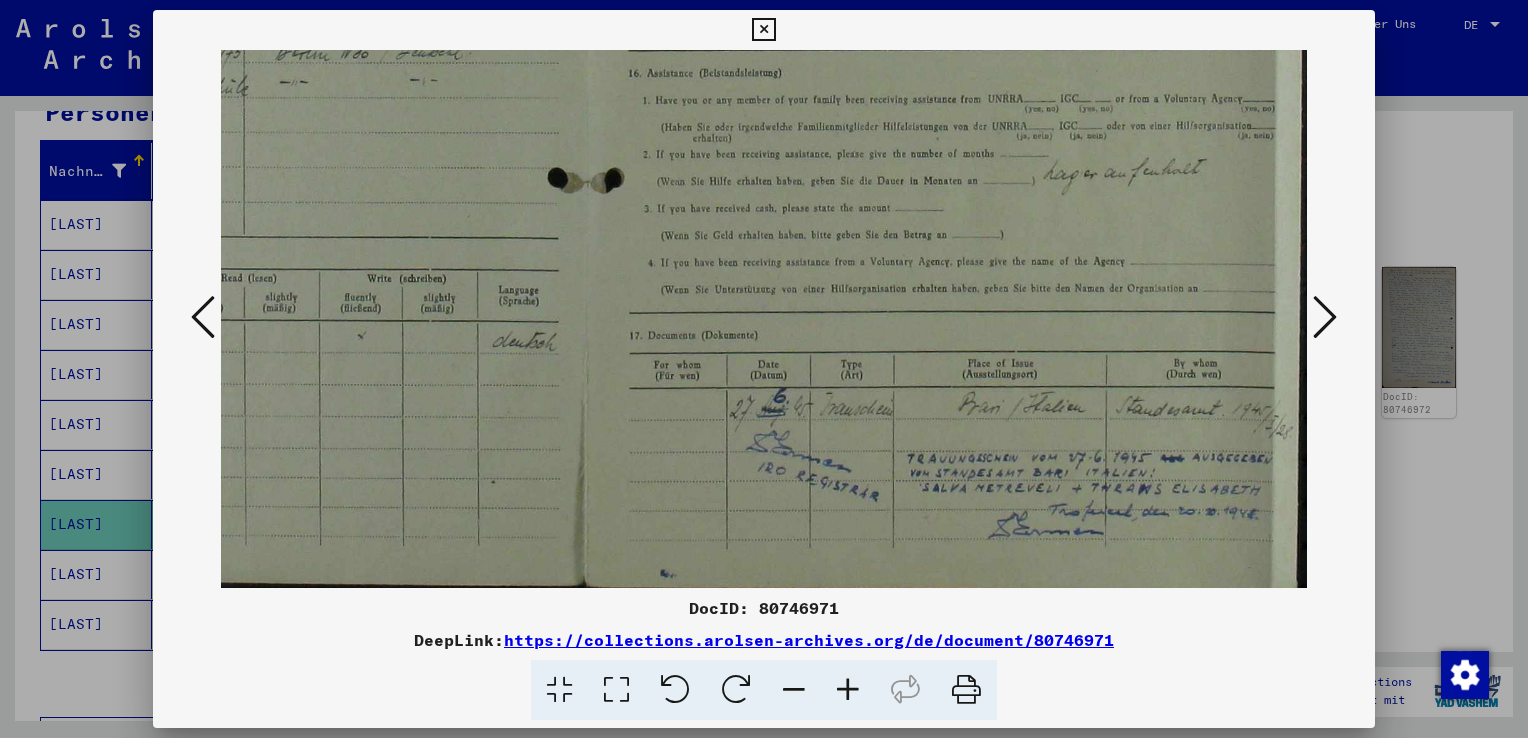 scroll, scrollTop: 642, scrollLeft: 347, axis: both 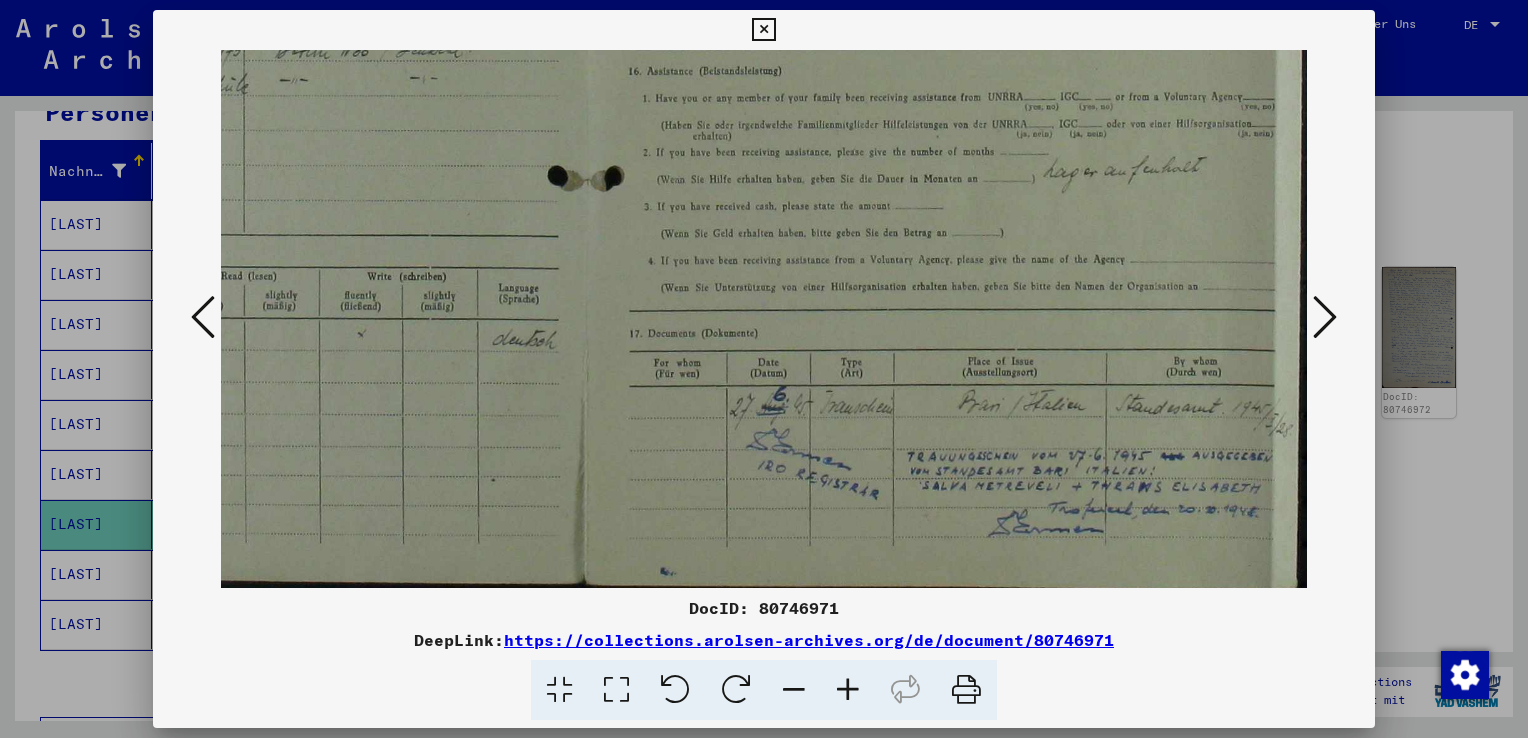 drag, startPoint x: 908, startPoint y: 482, endPoint x: 908, endPoint y: 282, distance: 200 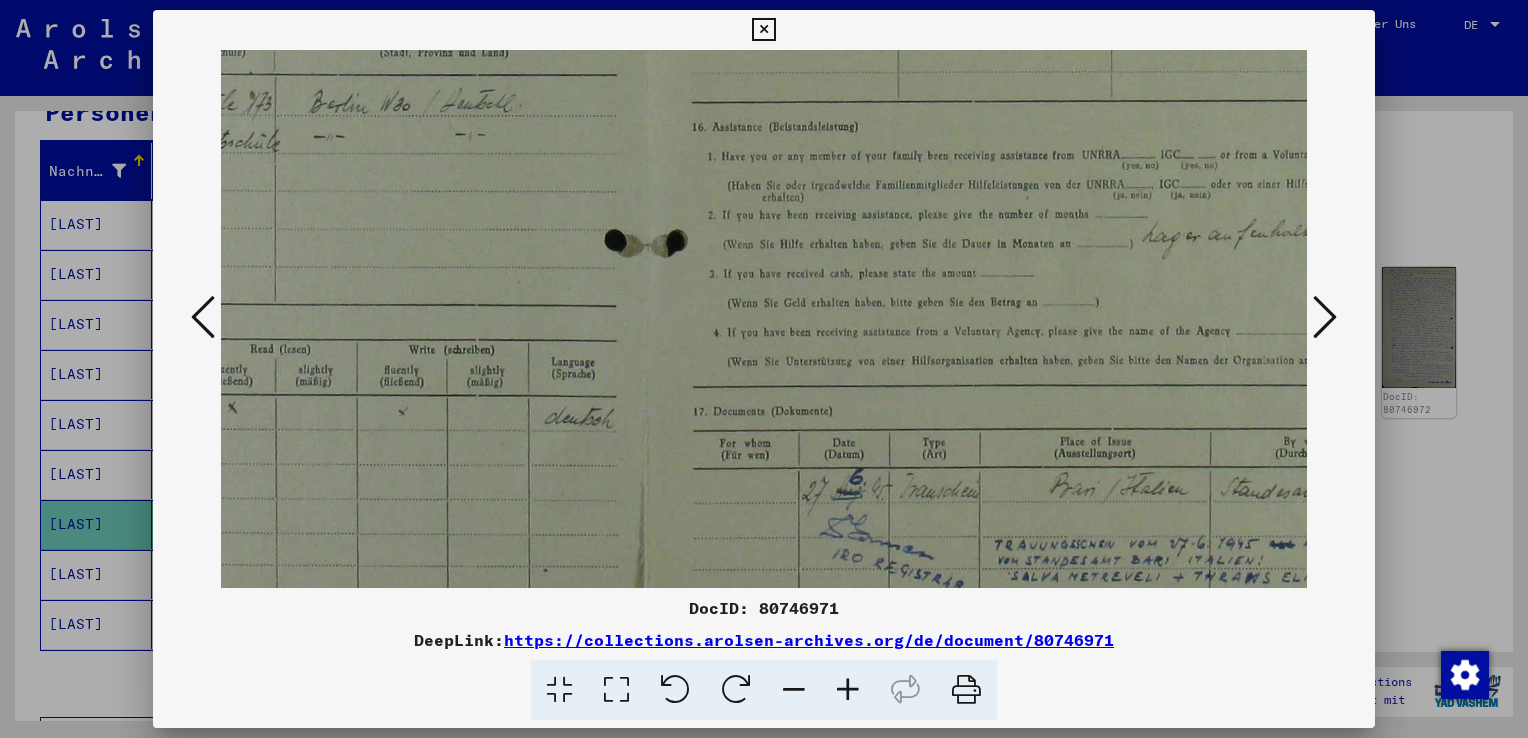 click at bounding box center [848, 690] 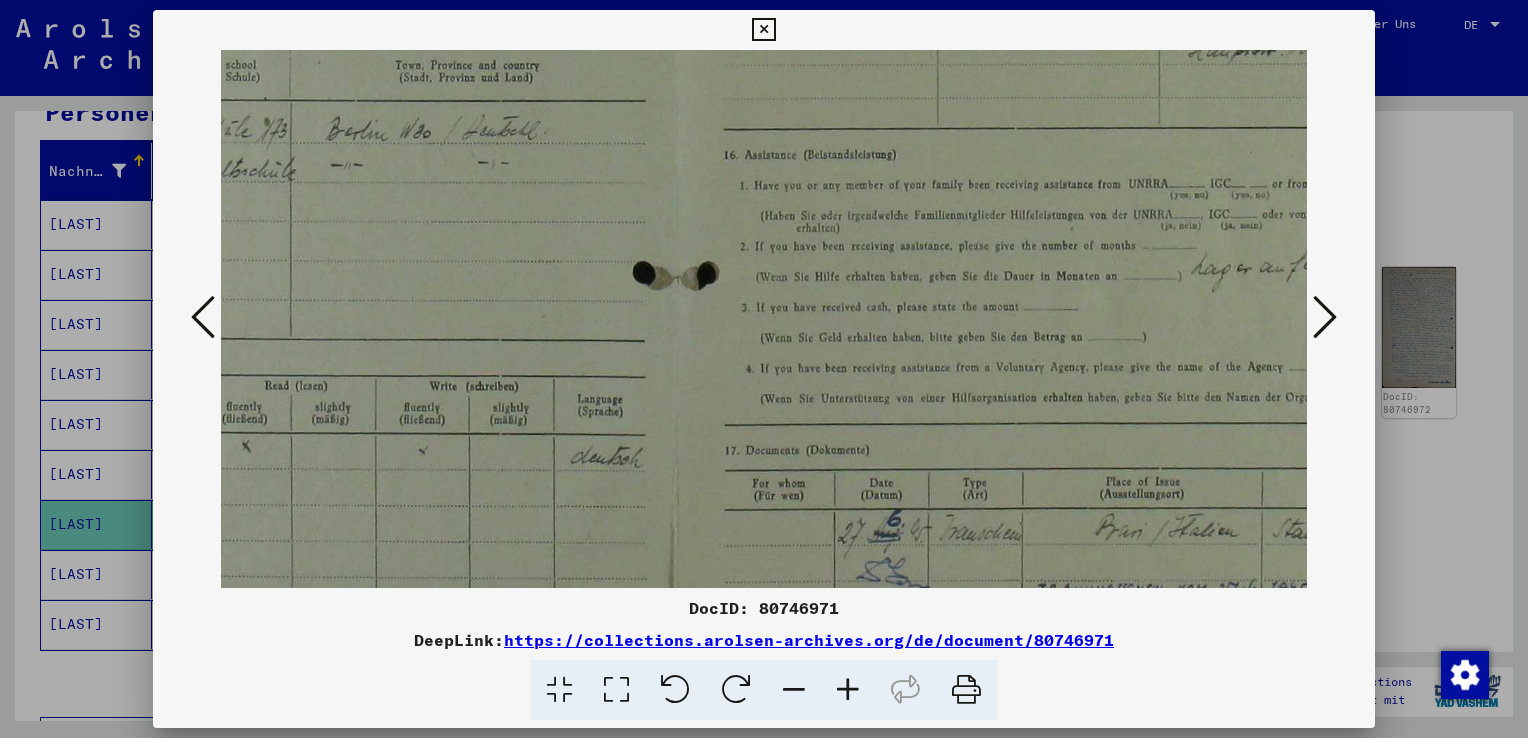 click at bounding box center [848, 690] 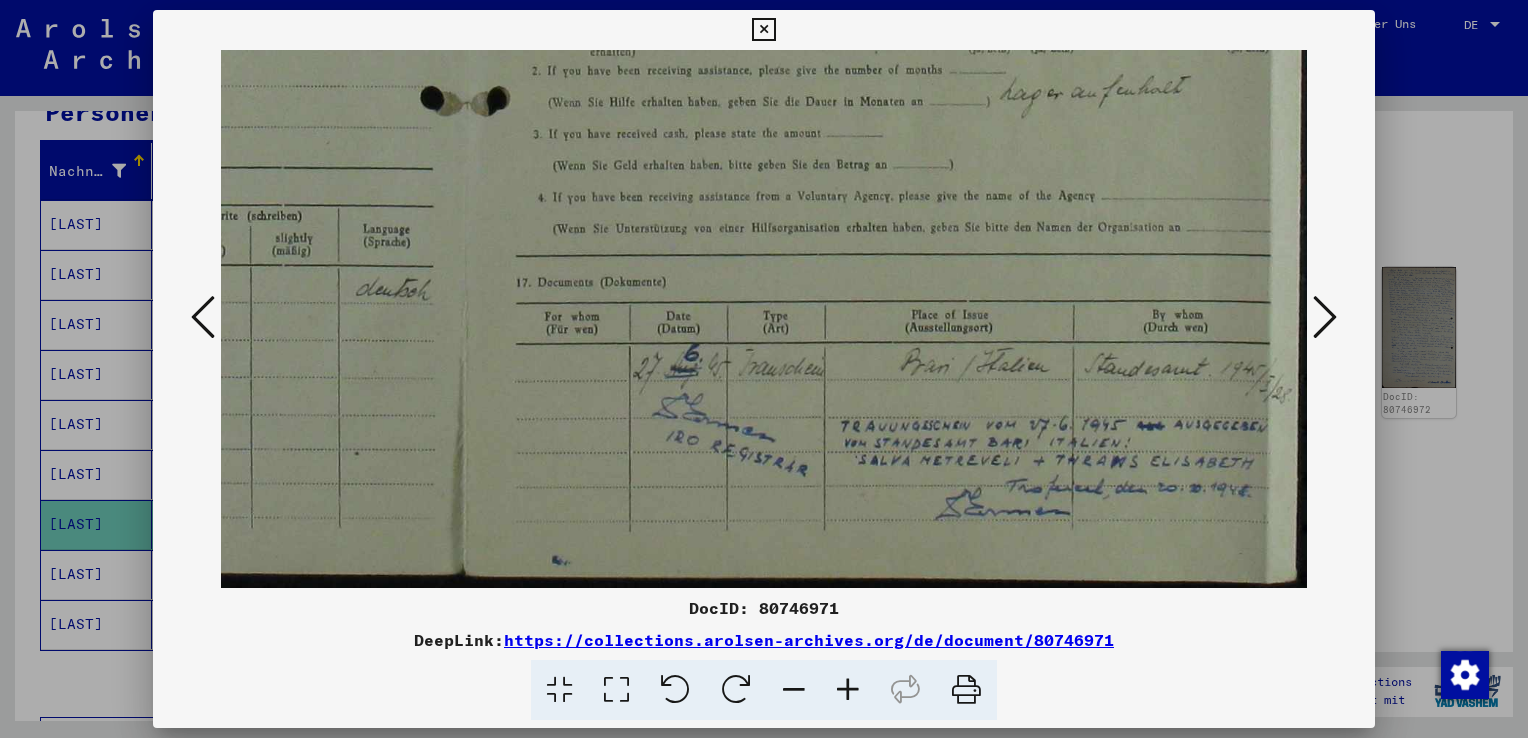 drag, startPoint x: 962, startPoint y: 514, endPoint x: 622, endPoint y: 306, distance: 398.57748 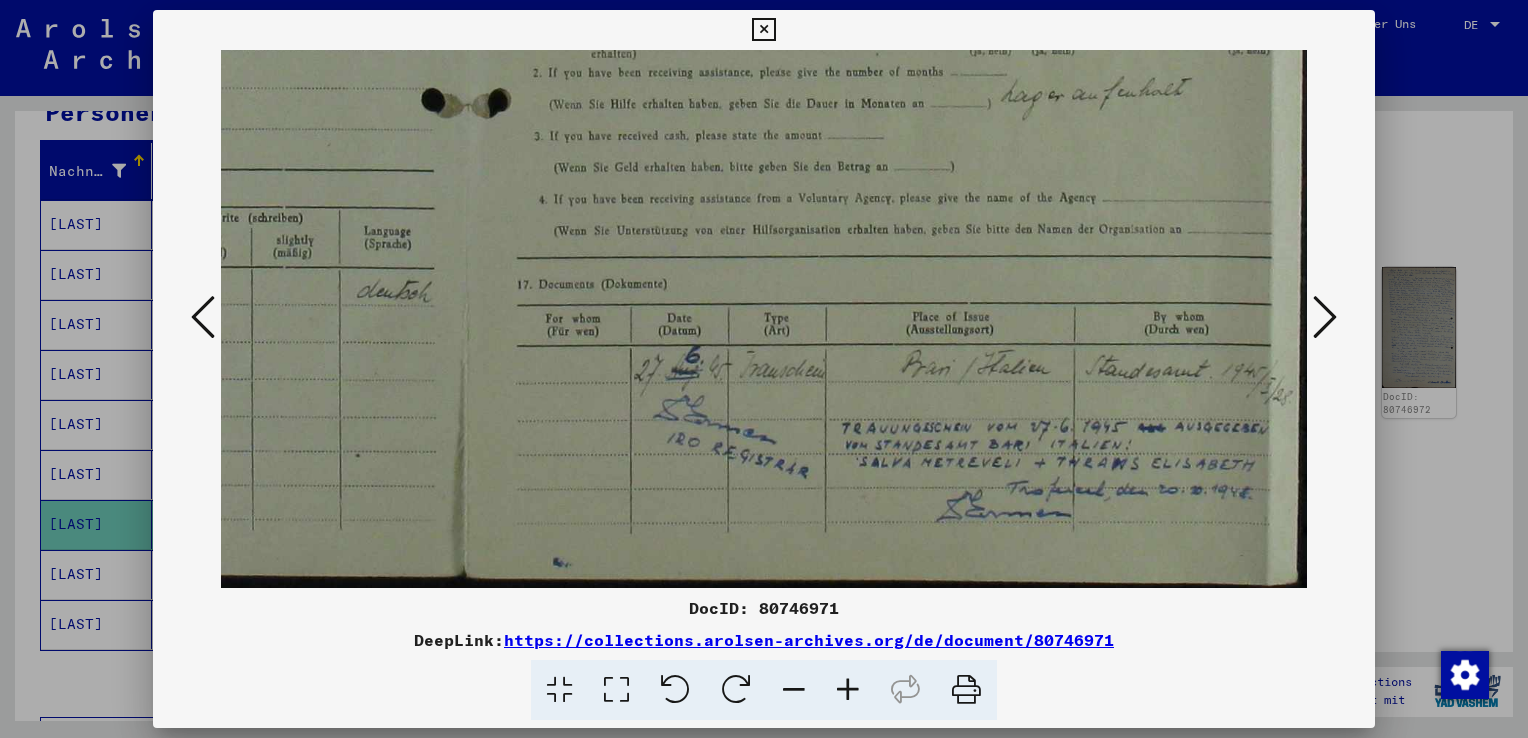 click at bounding box center (1325, 317) 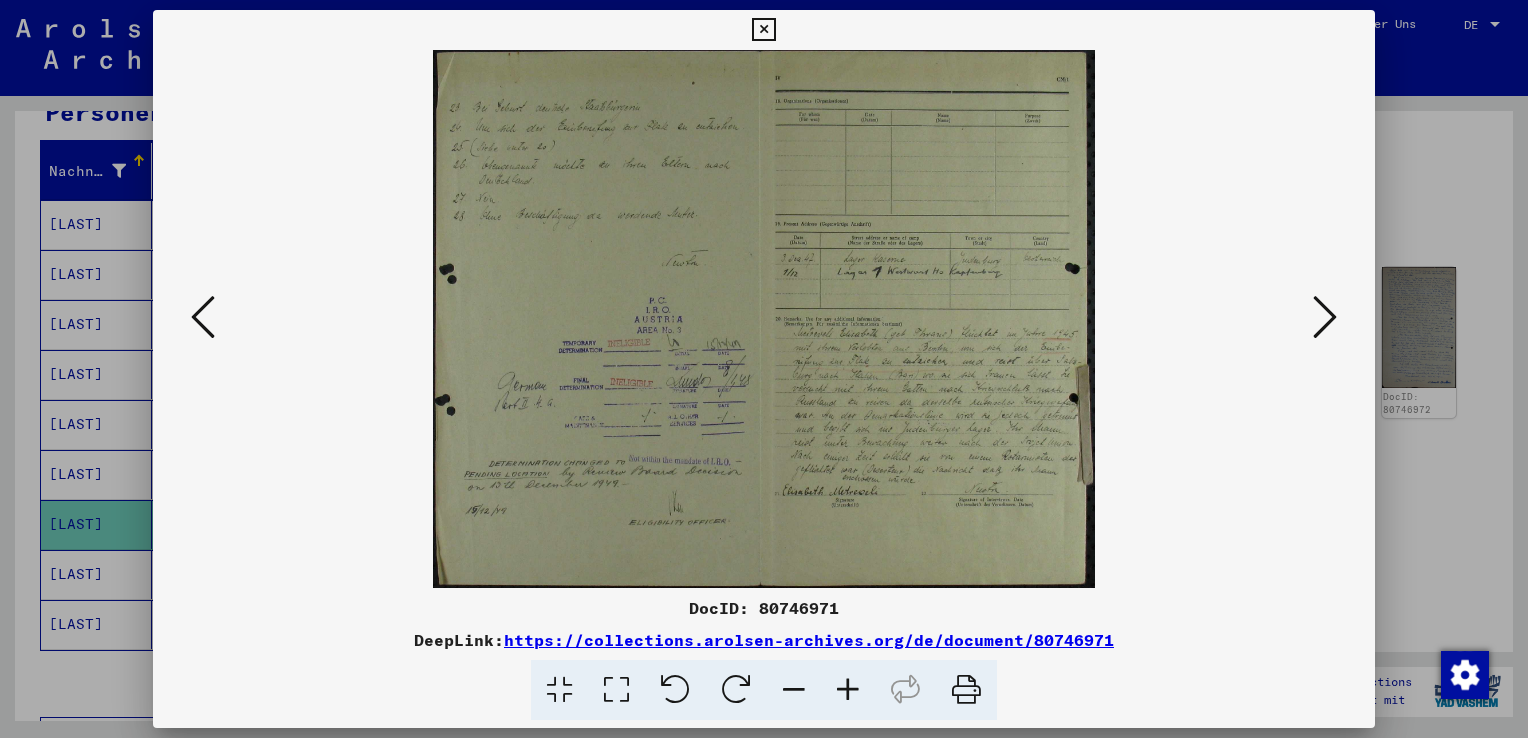 scroll, scrollTop: 0, scrollLeft: 0, axis: both 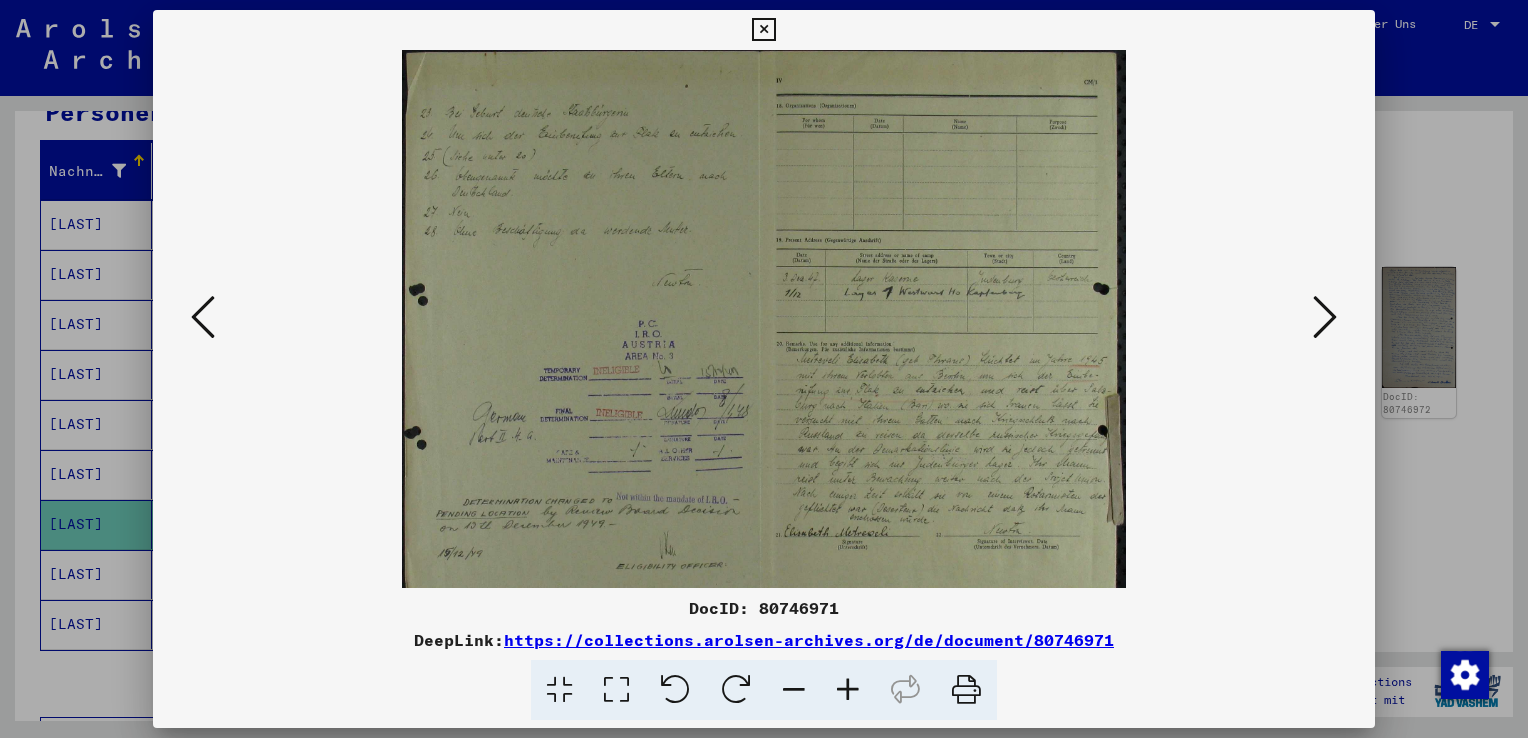 click at bounding box center (848, 690) 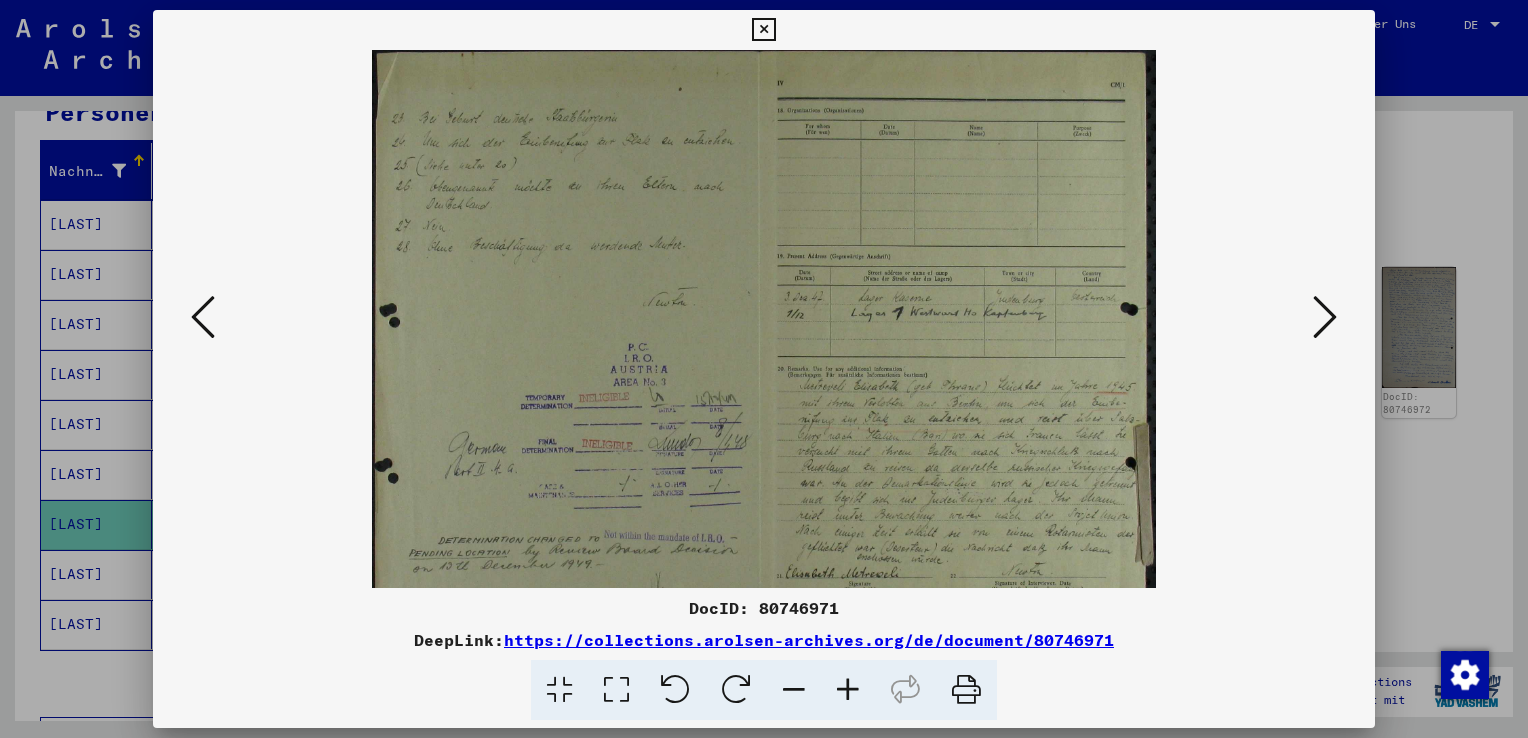 click at bounding box center [848, 690] 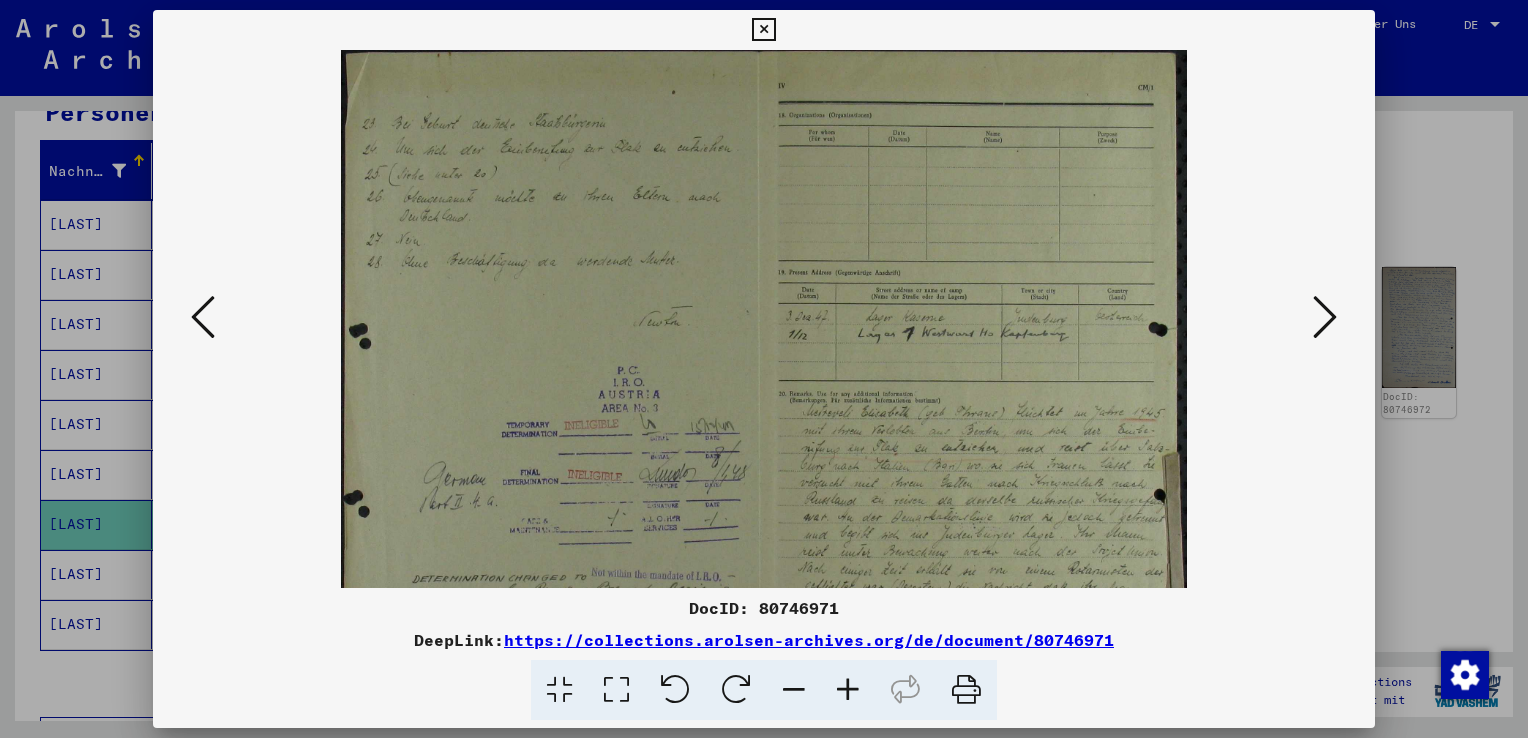 click at bounding box center (848, 690) 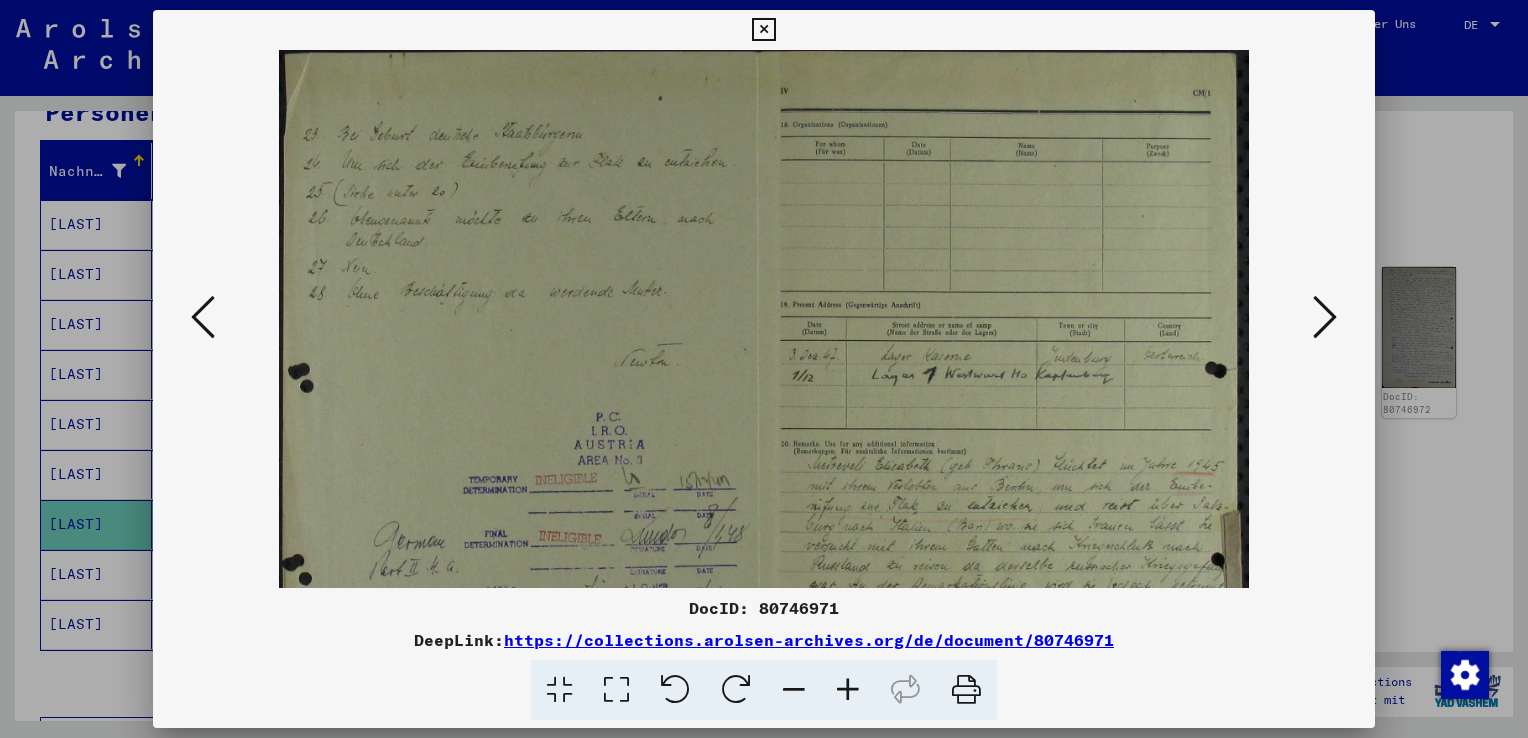 click at bounding box center [848, 690] 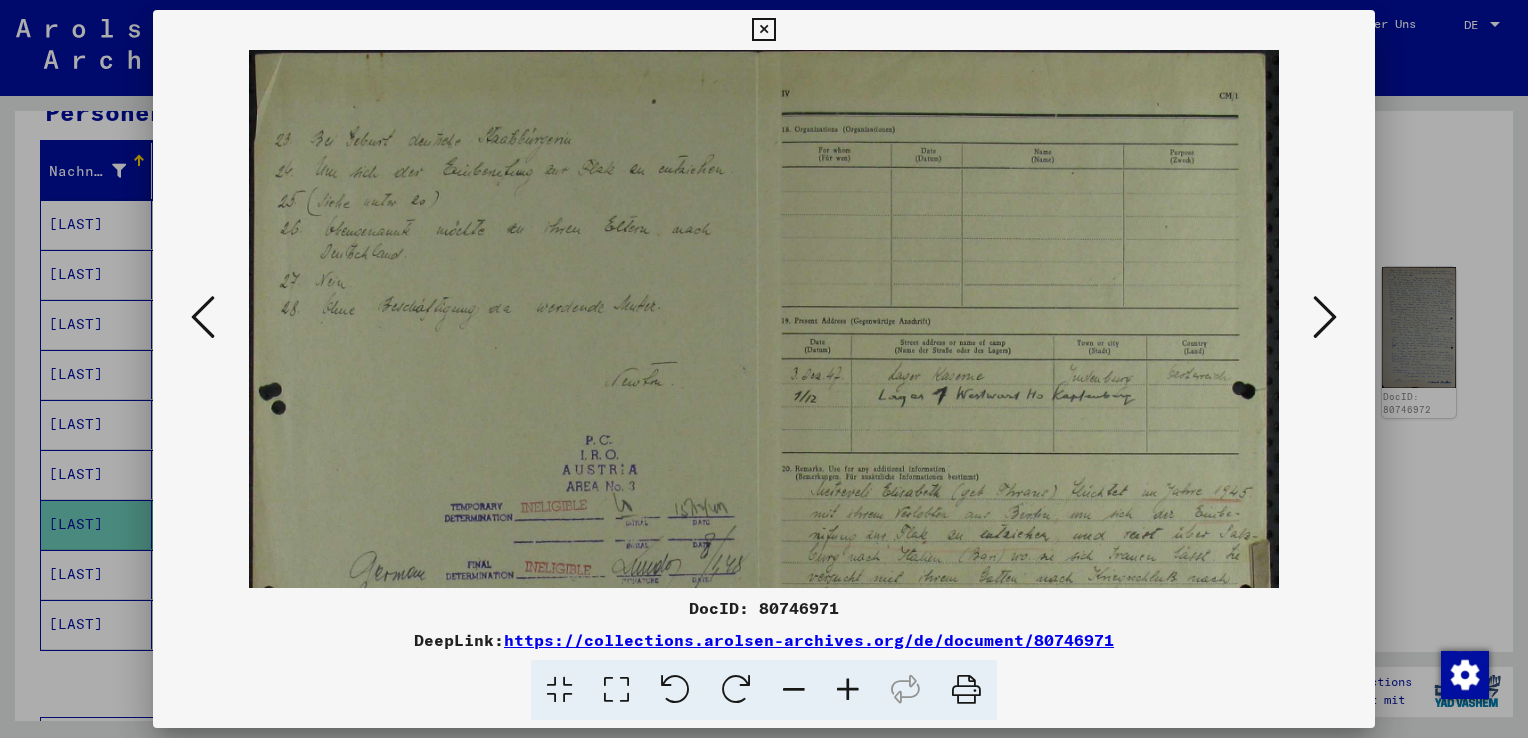 click at bounding box center (848, 690) 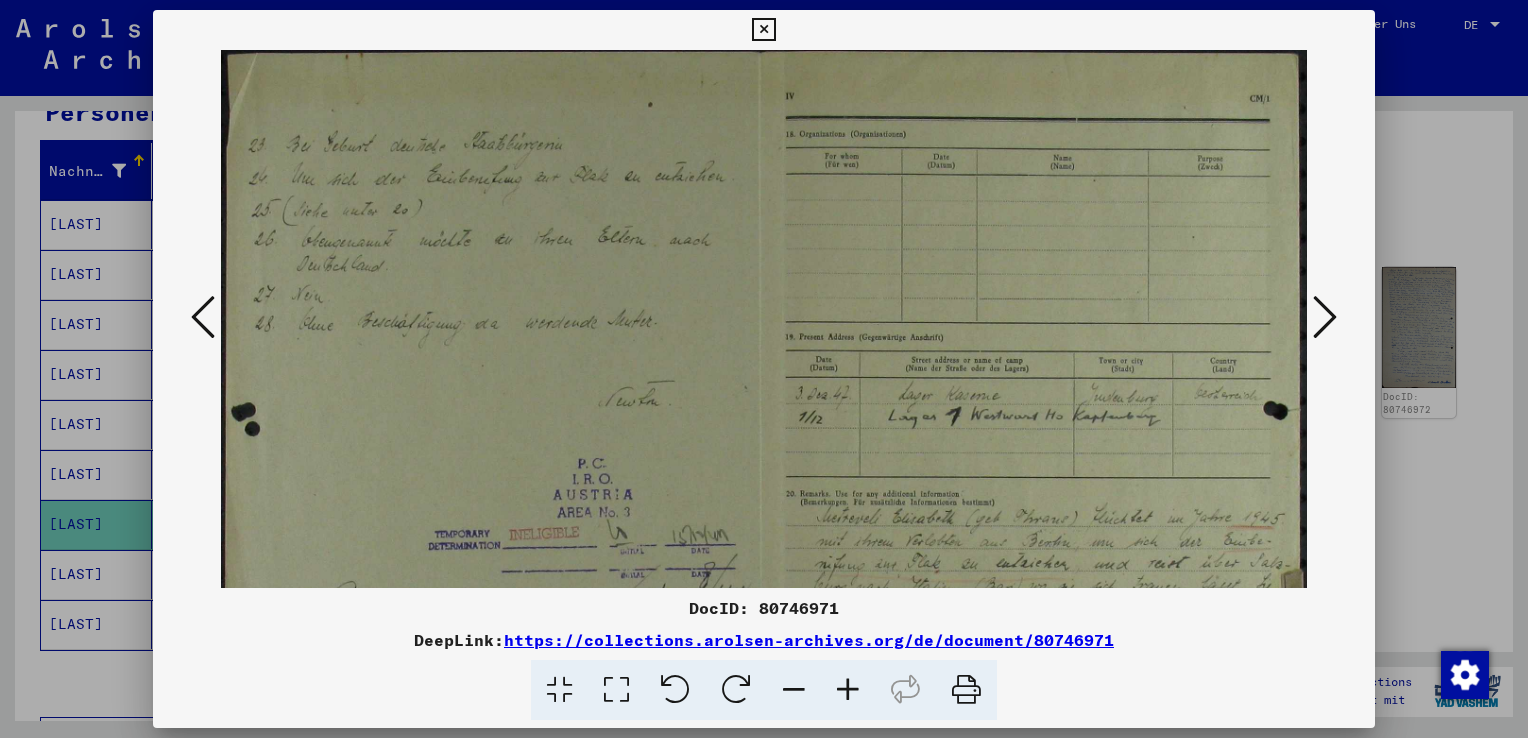 click at bounding box center (848, 690) 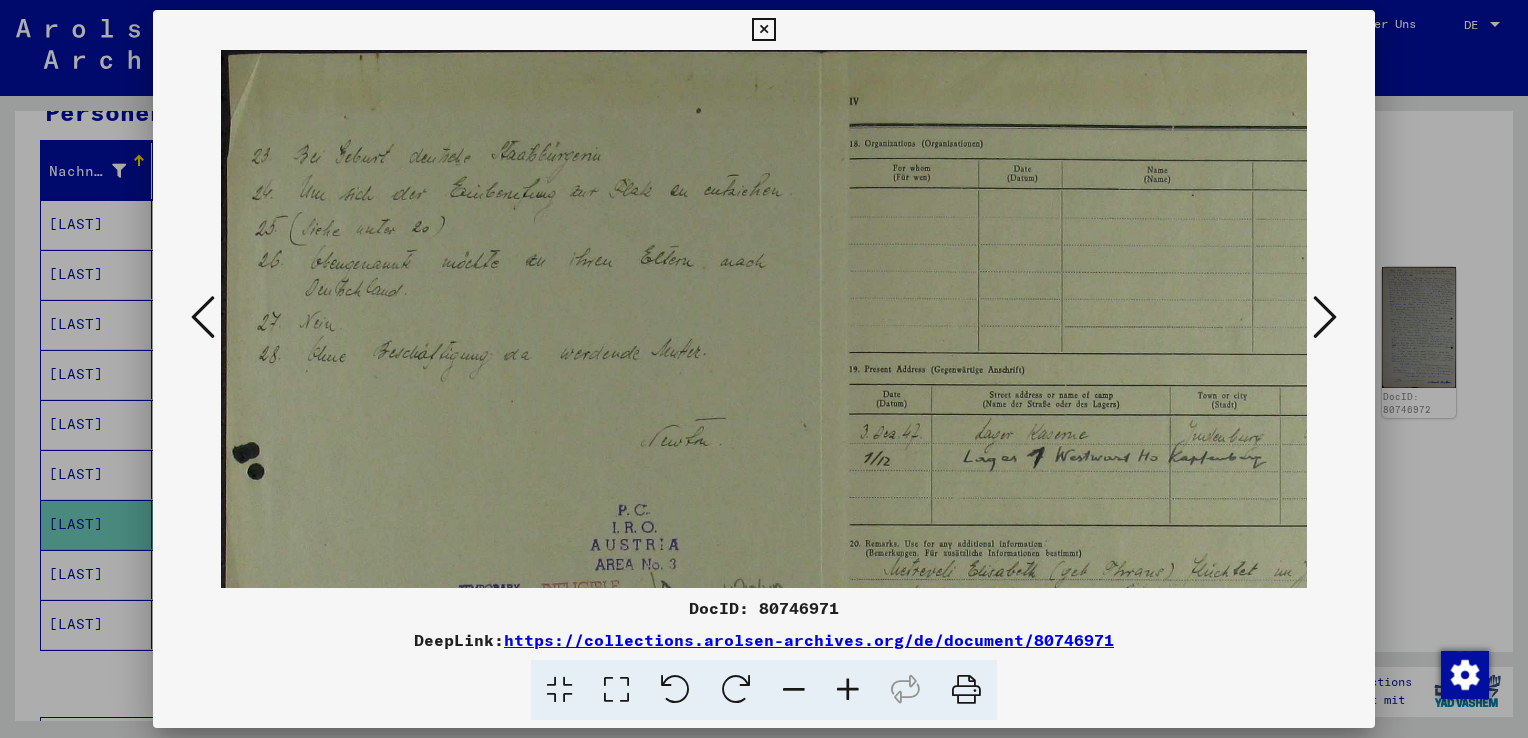 click at bounding box center [848, 690] 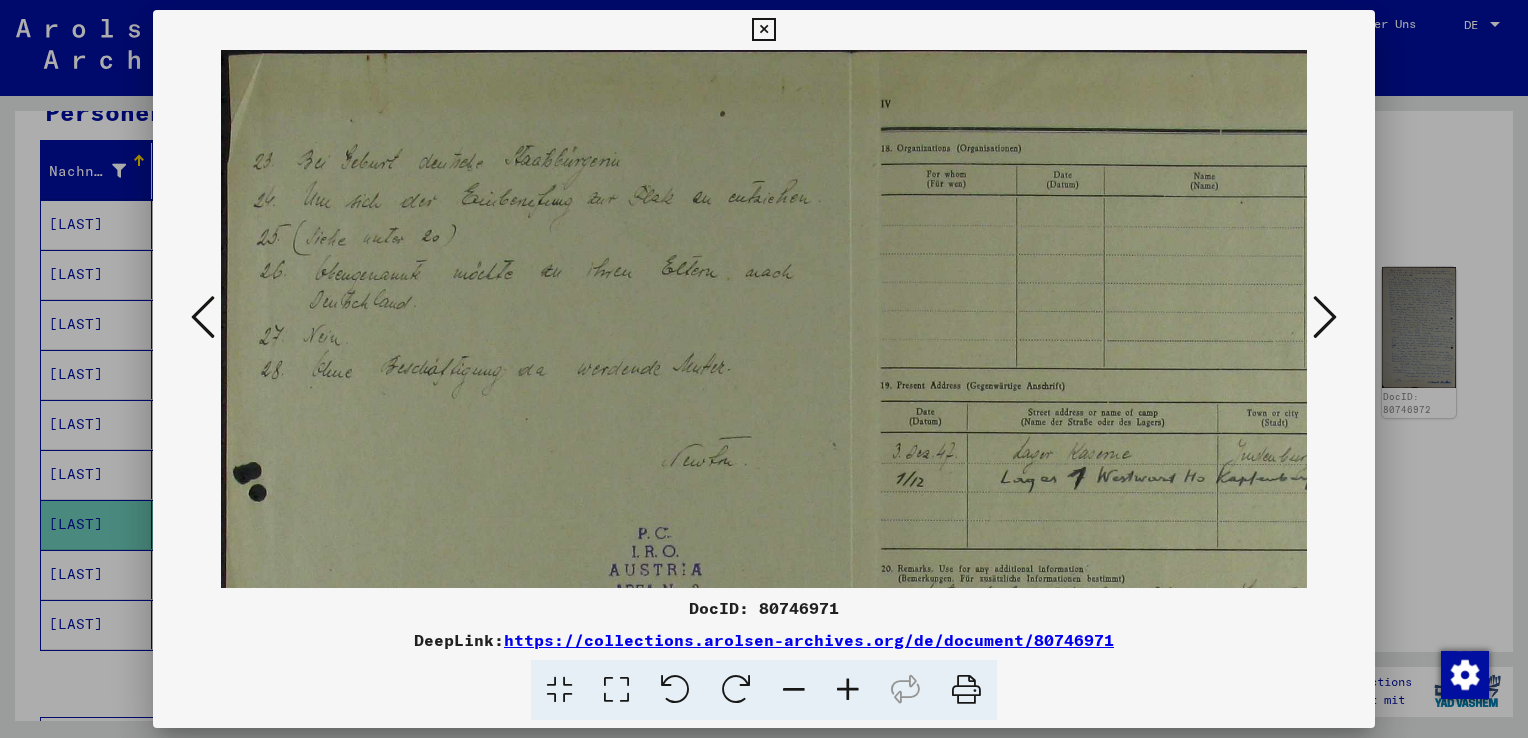 click at bounding box center (848, 690) 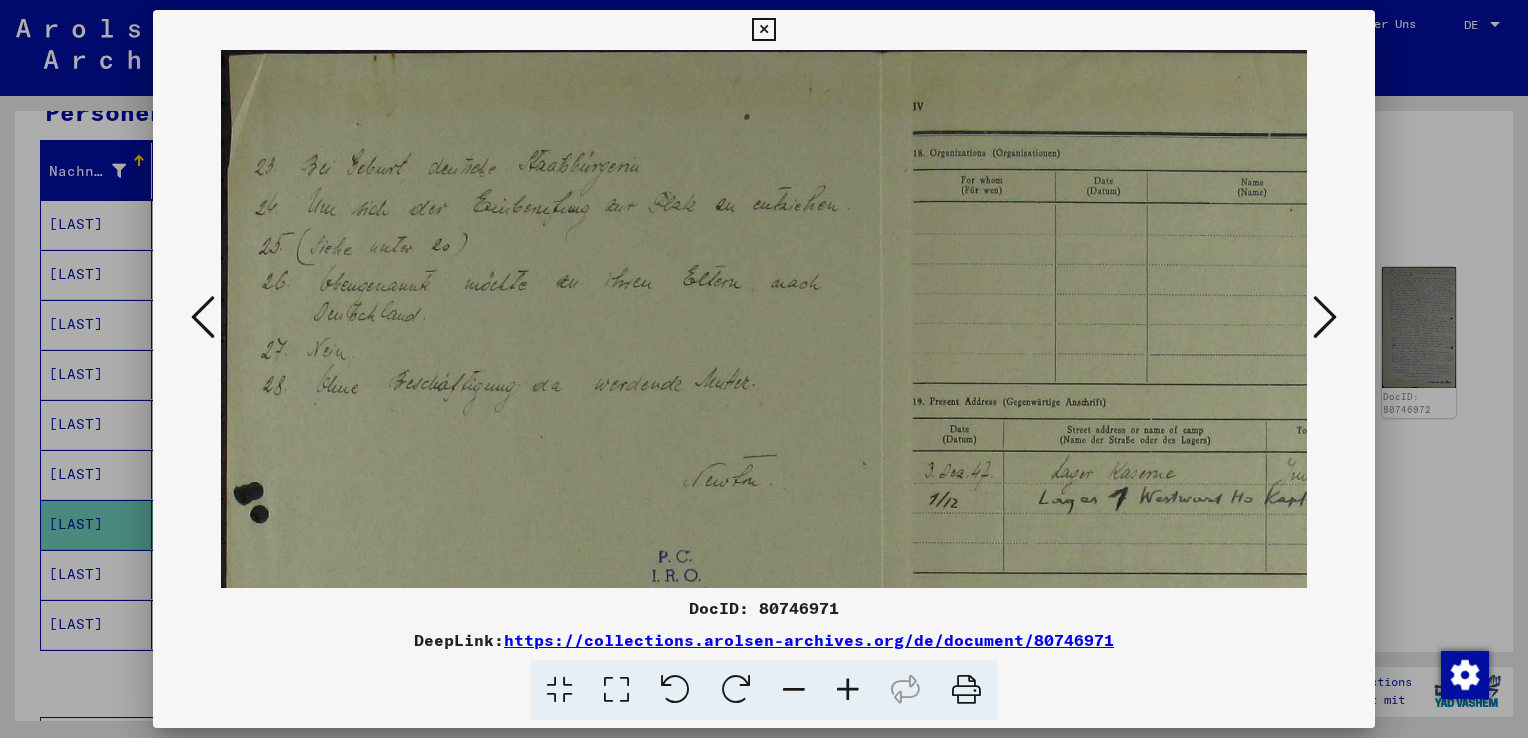 click at bounding box center (848, 690) 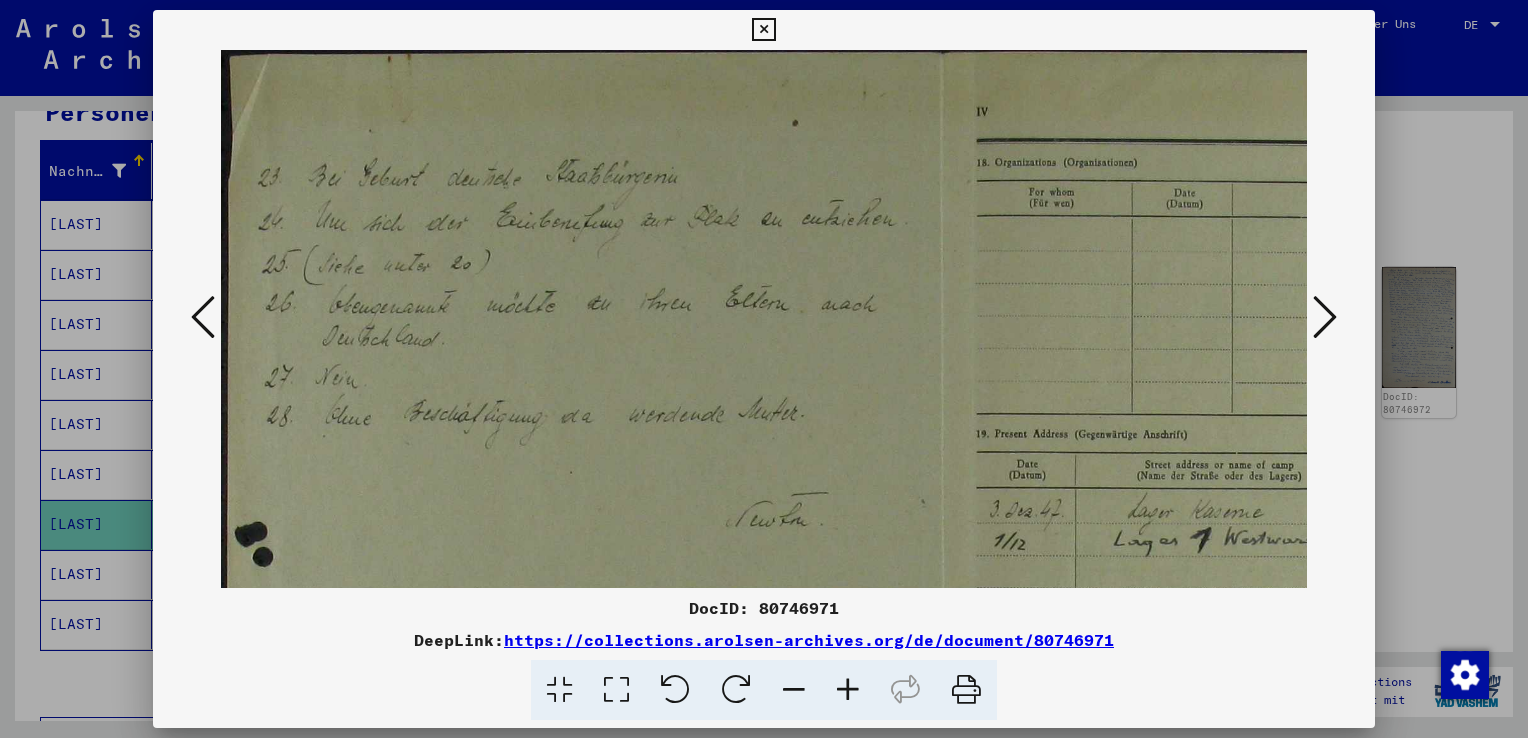 drag, startPoint x: 465, startPoint y: 246, endPoint x: 543, endPoint y: 265, distance: 80.280754 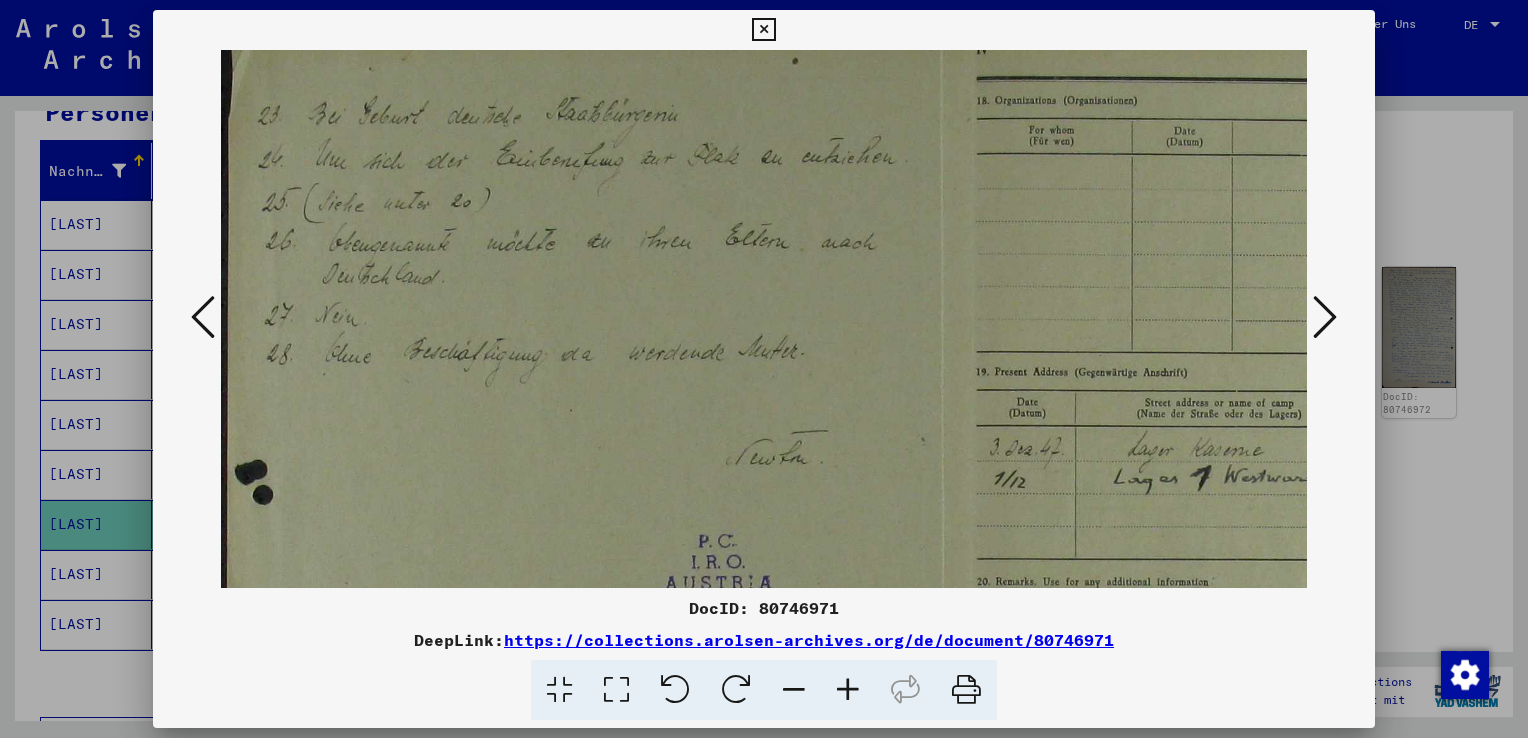 scroll, scrollTop: 68, scrollLeft: 0, axis: vertical 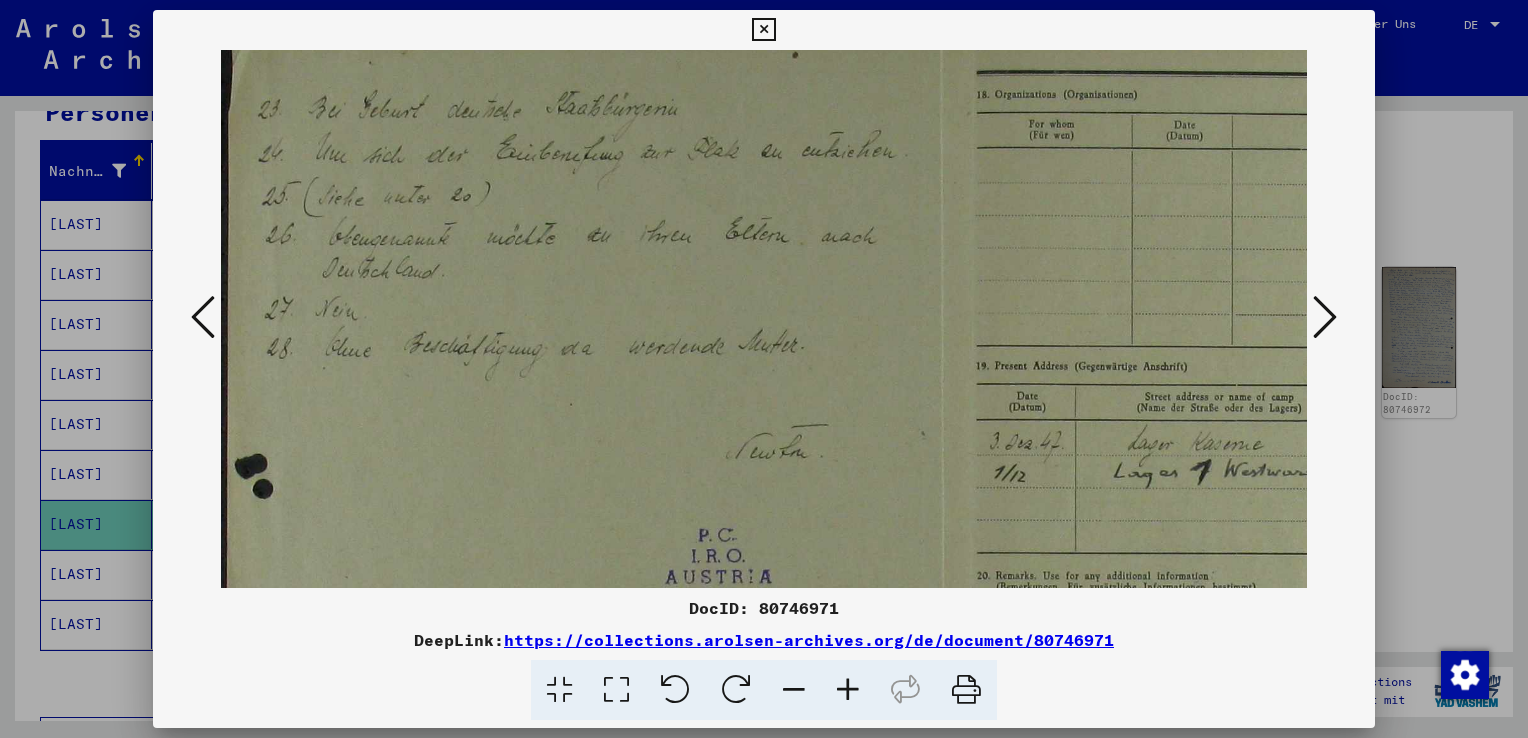 drag, startPoint x: 556, startPoint y: 347, endPoint x: 557, endPoint y: 279, distance: 68.007355 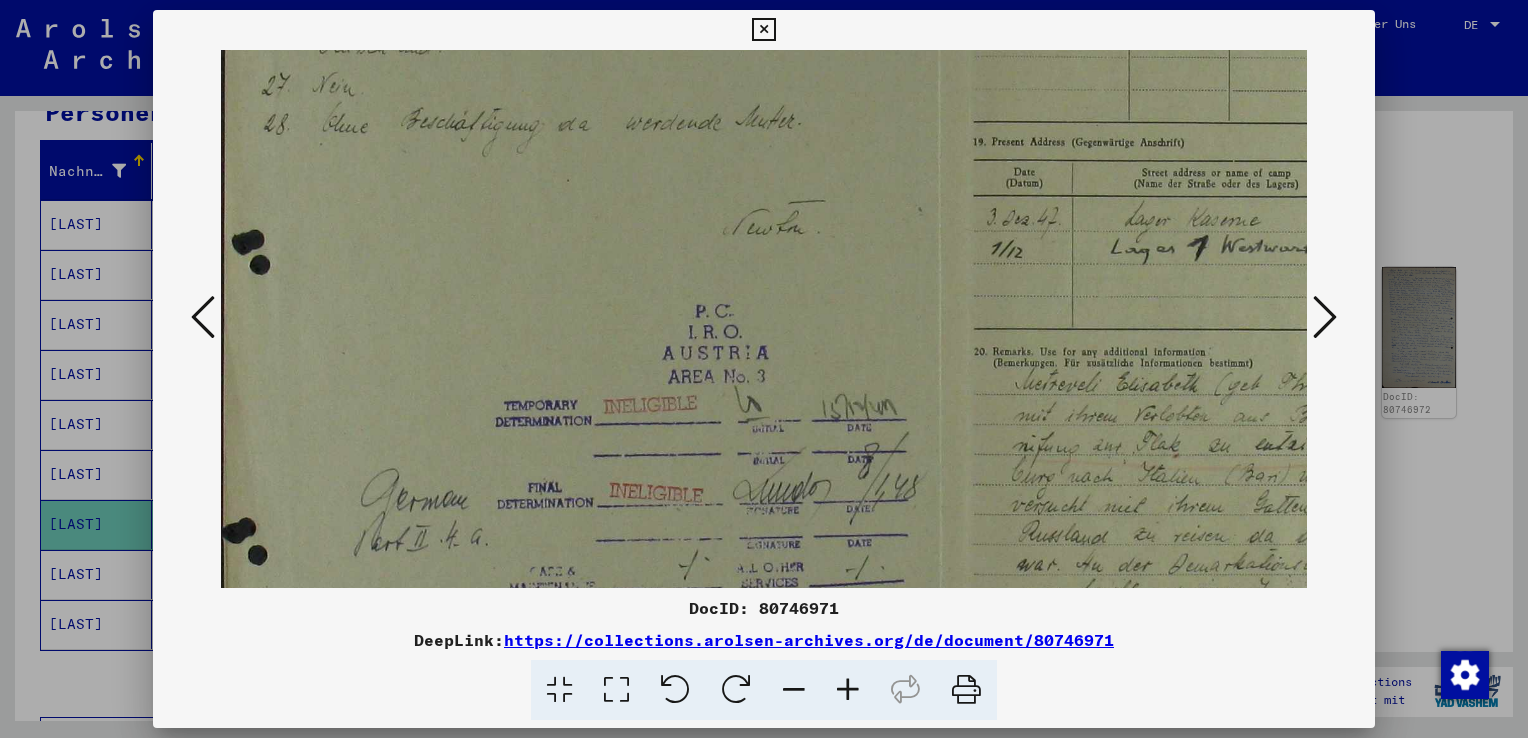 drag, startPoint x: 595, startPoint y: 438, endPoint x: 592, endPoint y: 212, distance: 226.01991 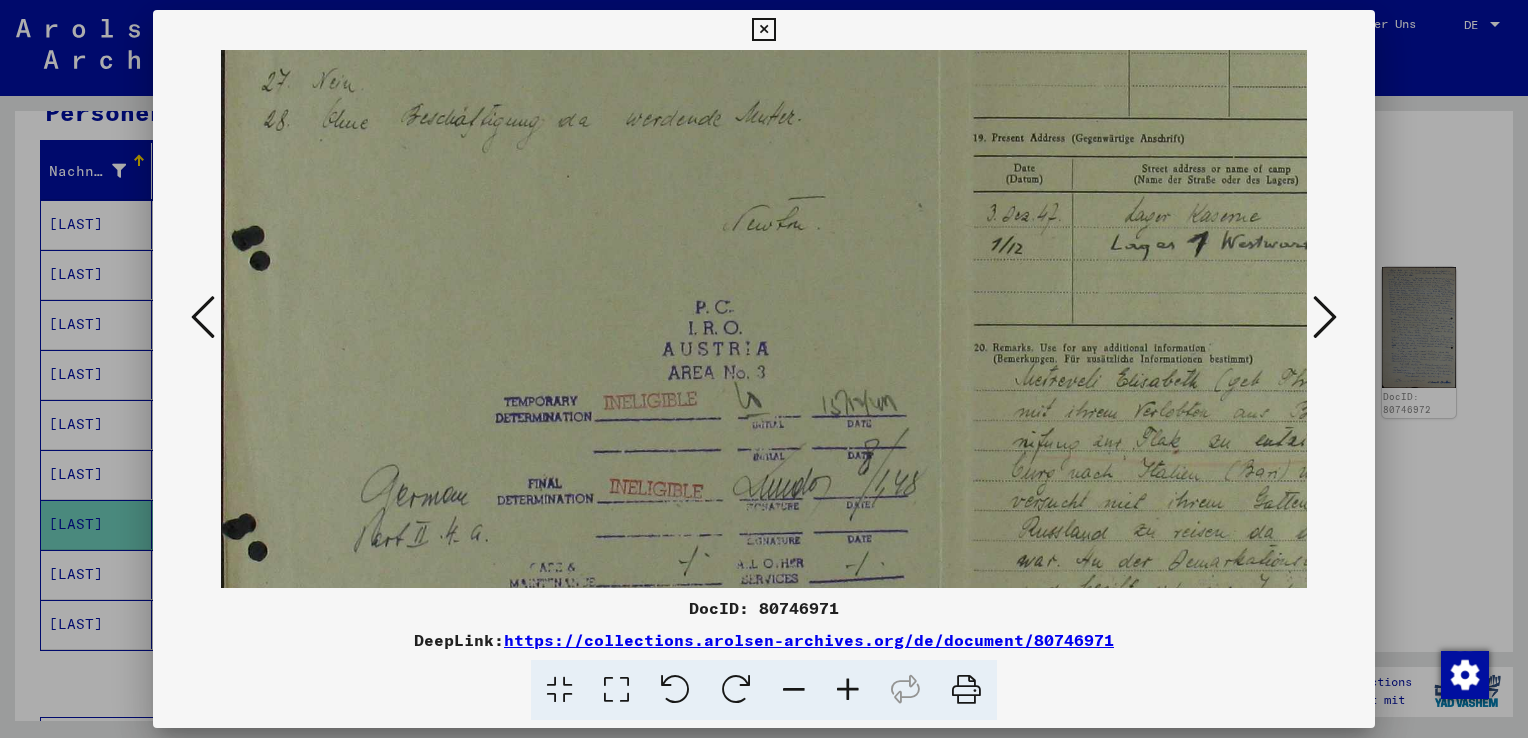 scroll, scrollTop: 432, scrollLeft: 3, axis: both 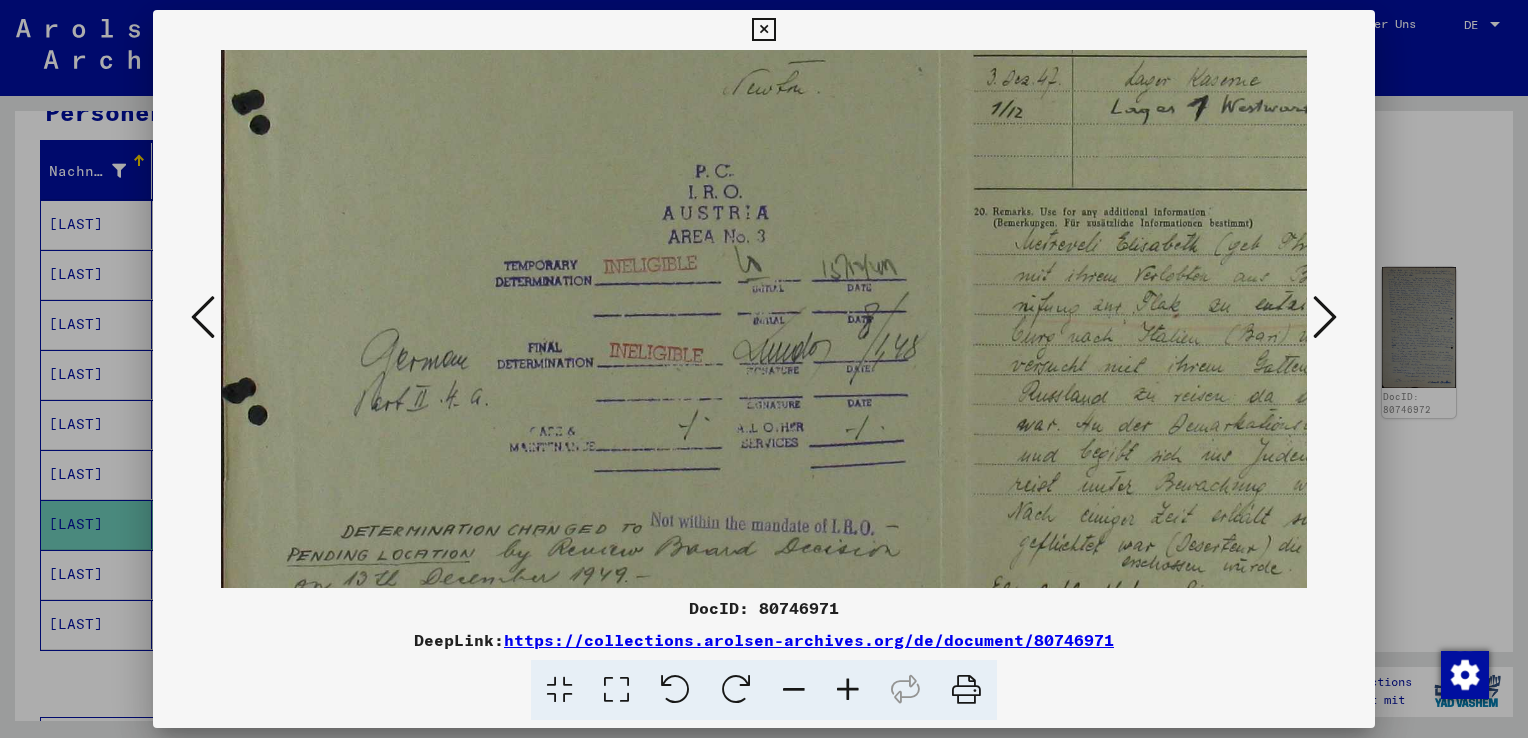 drag, startPoint x: 580, startPoint y: 366, endPoint x: 580, endPoint y: 230, distance: 136 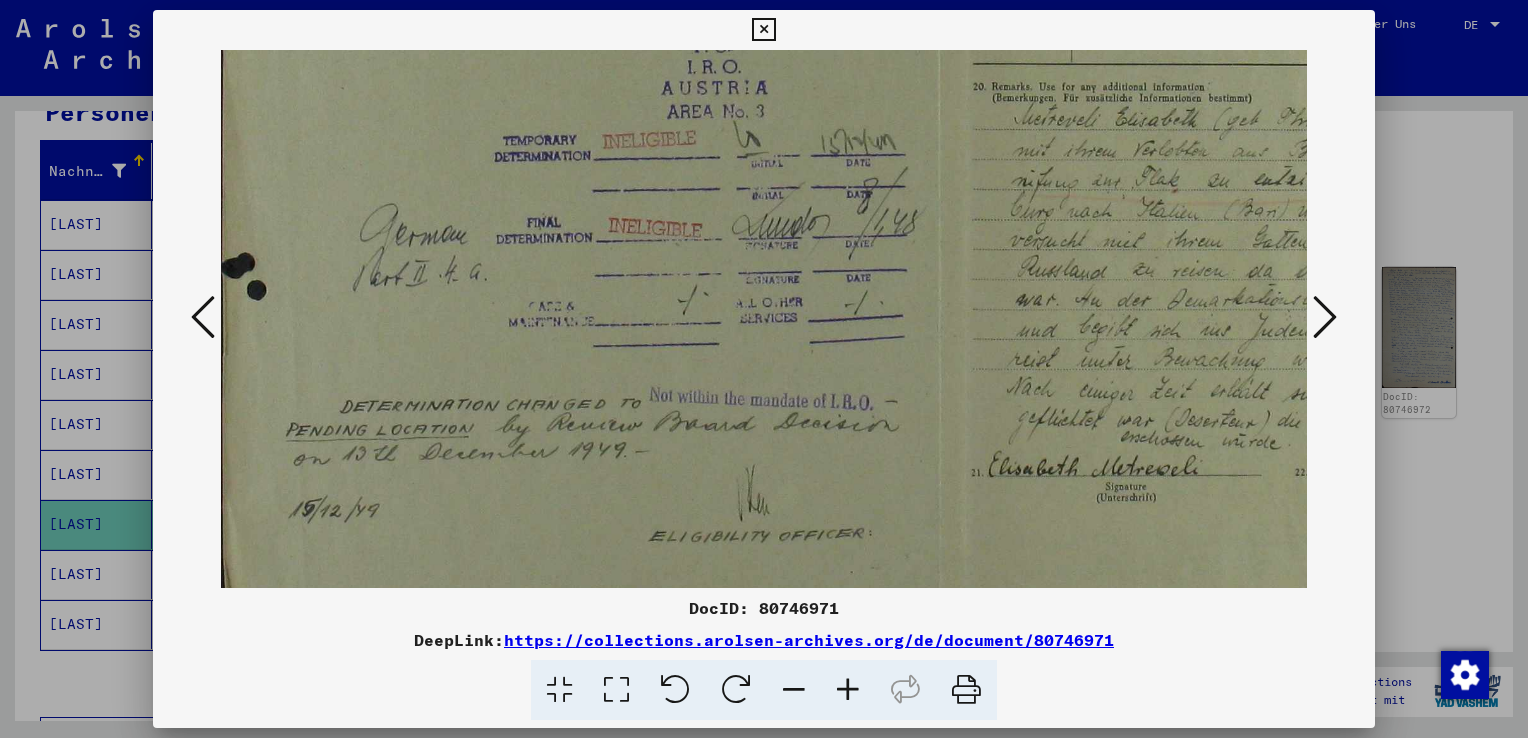 drag, startPoint x: 604, startPoint y: 450, endPoint x: 602, endPoint y: 313, distance: 137.0146 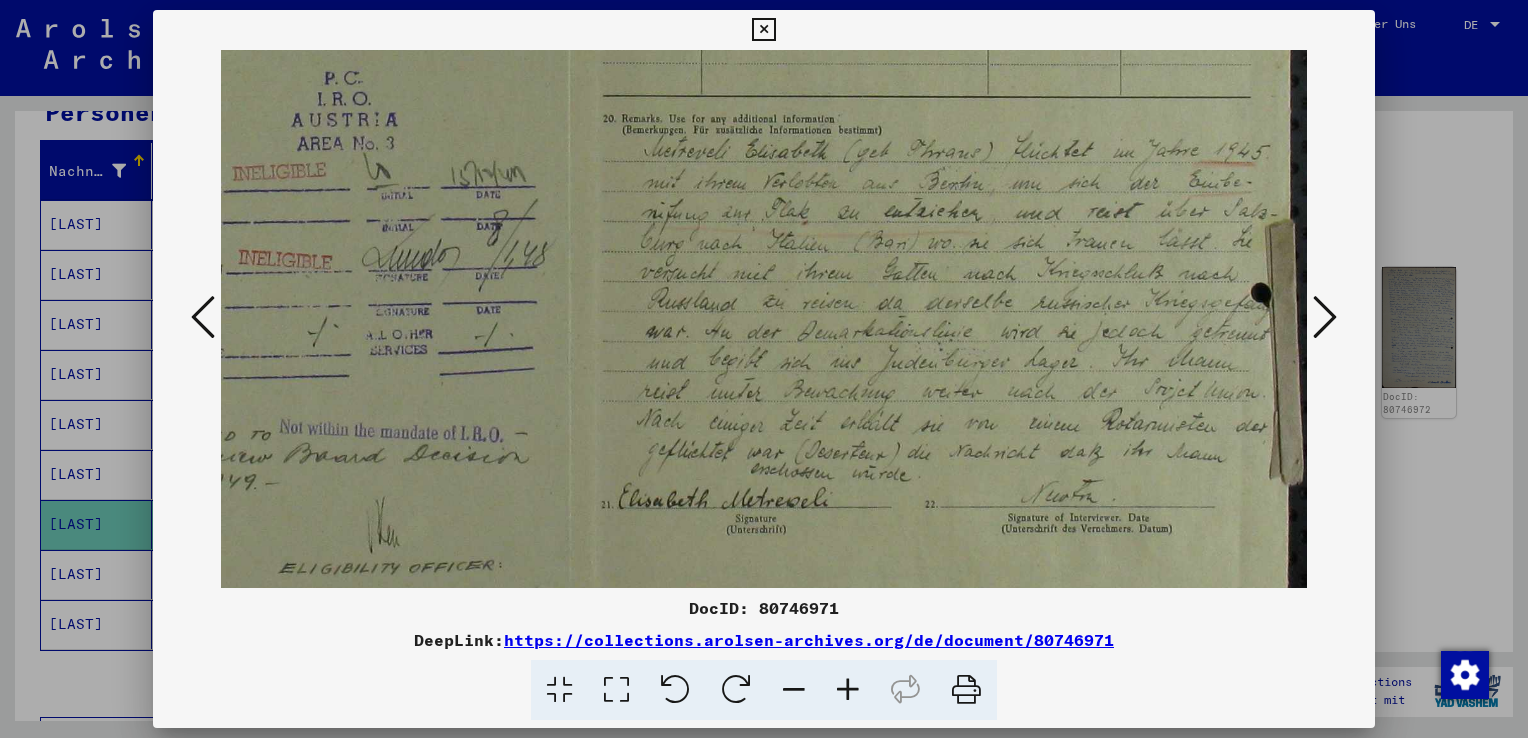 drag, startPoint x: 1192, startPoint y: 224, endPoint x: 766, endPoint y: 271, distance: 428.58487 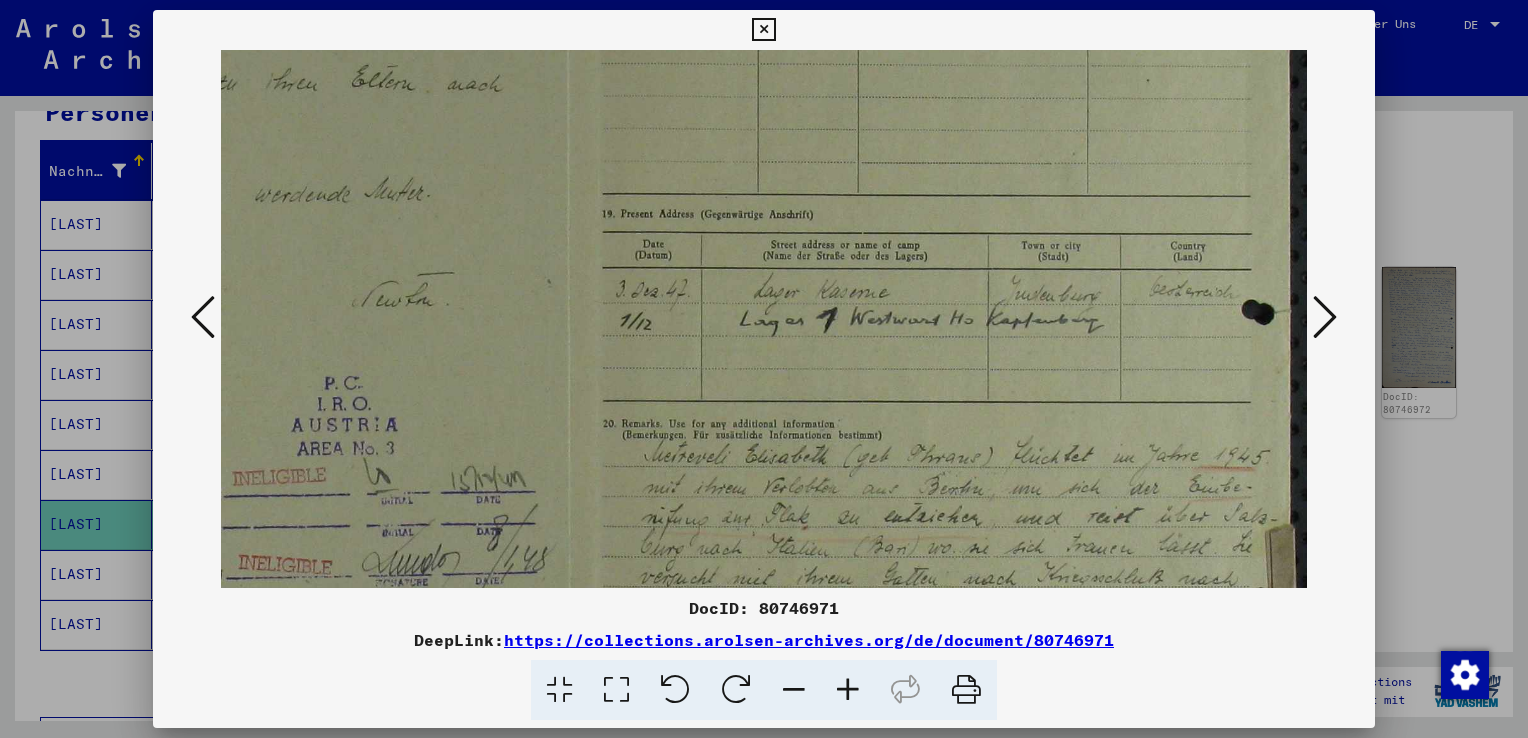 drag, startPoint x: 958, startPoint y: 194, endPoint x: 852, endPoint y: 527, distance: 349.46387 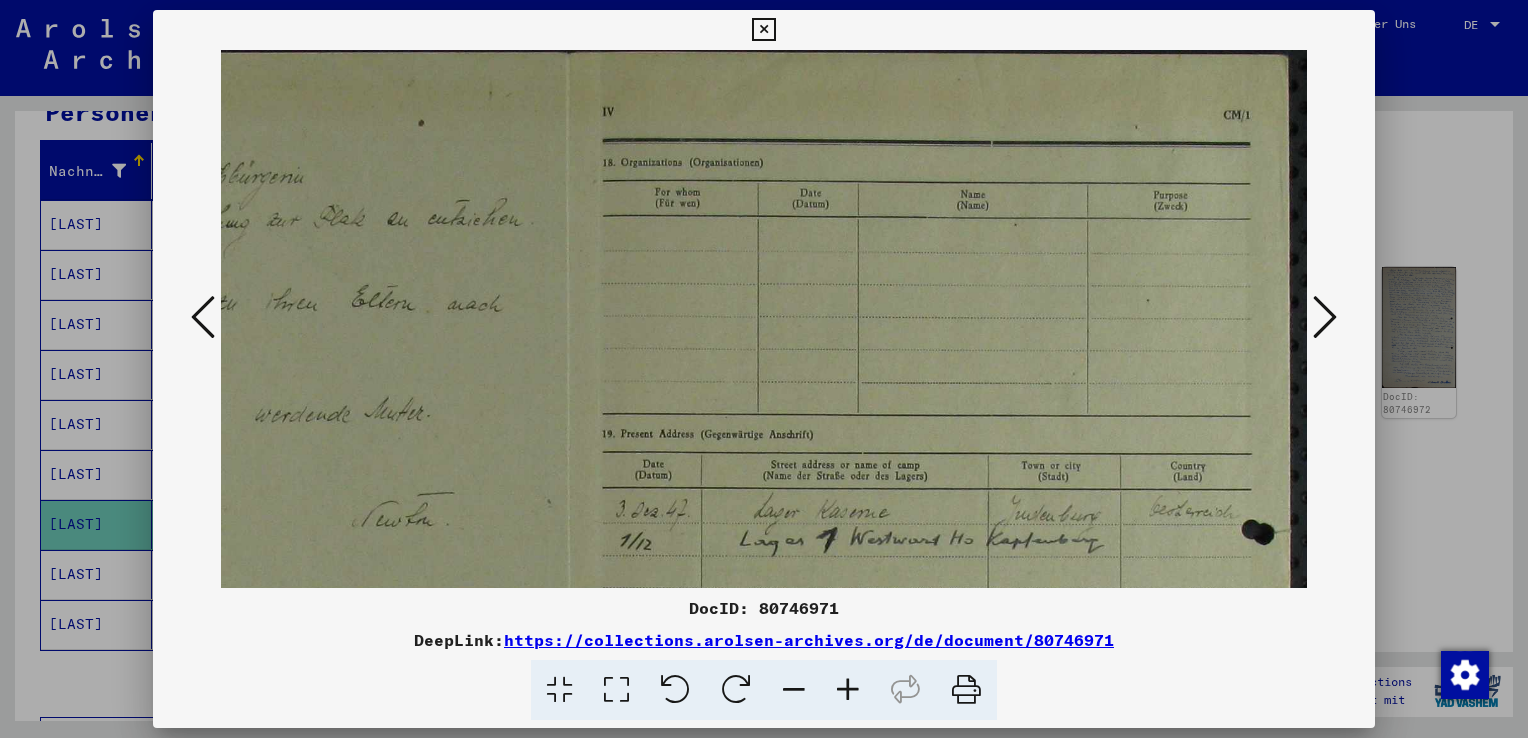 scroll, scrollTop: 0, scrollLeft: 370, axis: horizontal 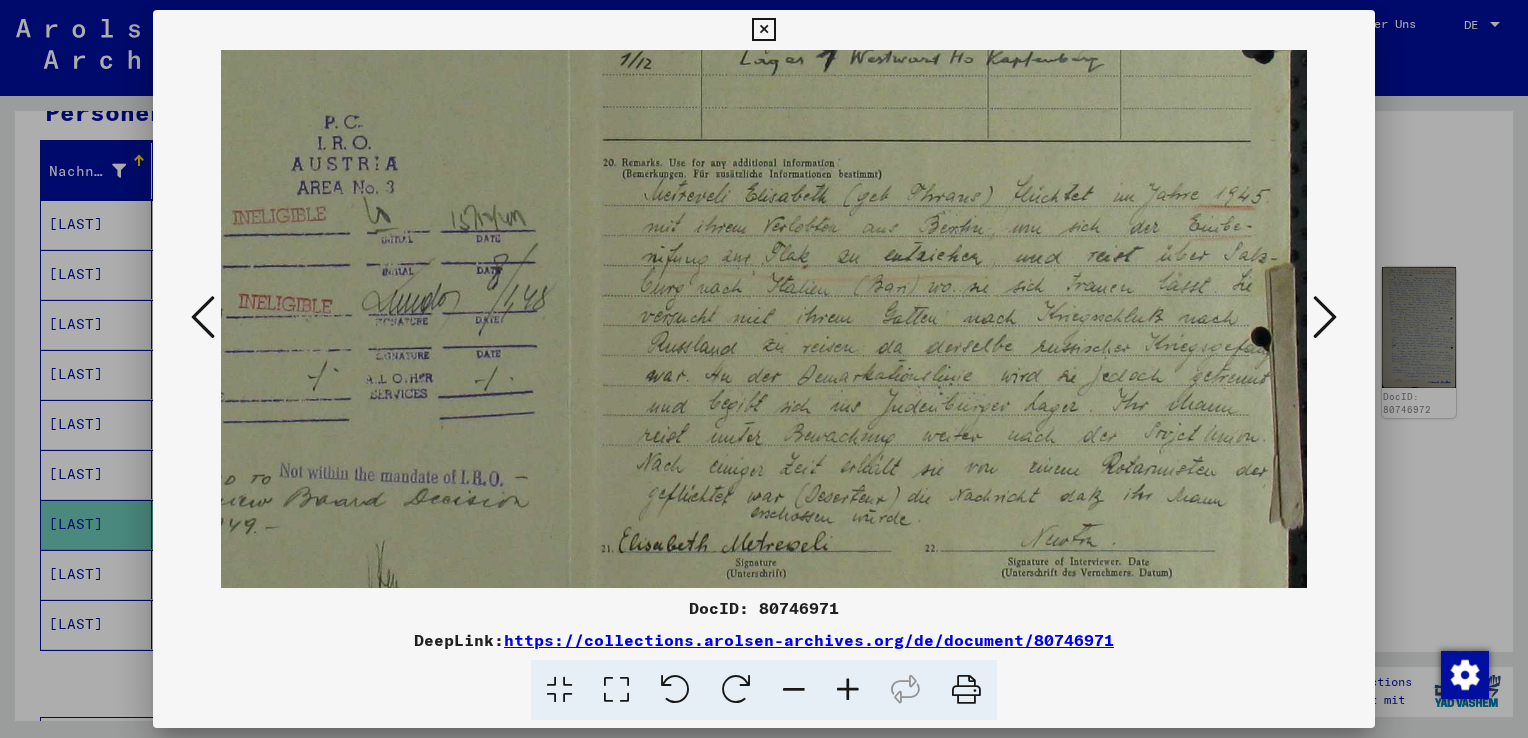 drag, startPoint x: 916, startPoint y: 168, endPoint x: 840, endPoint y: 21, distance: 165.48413 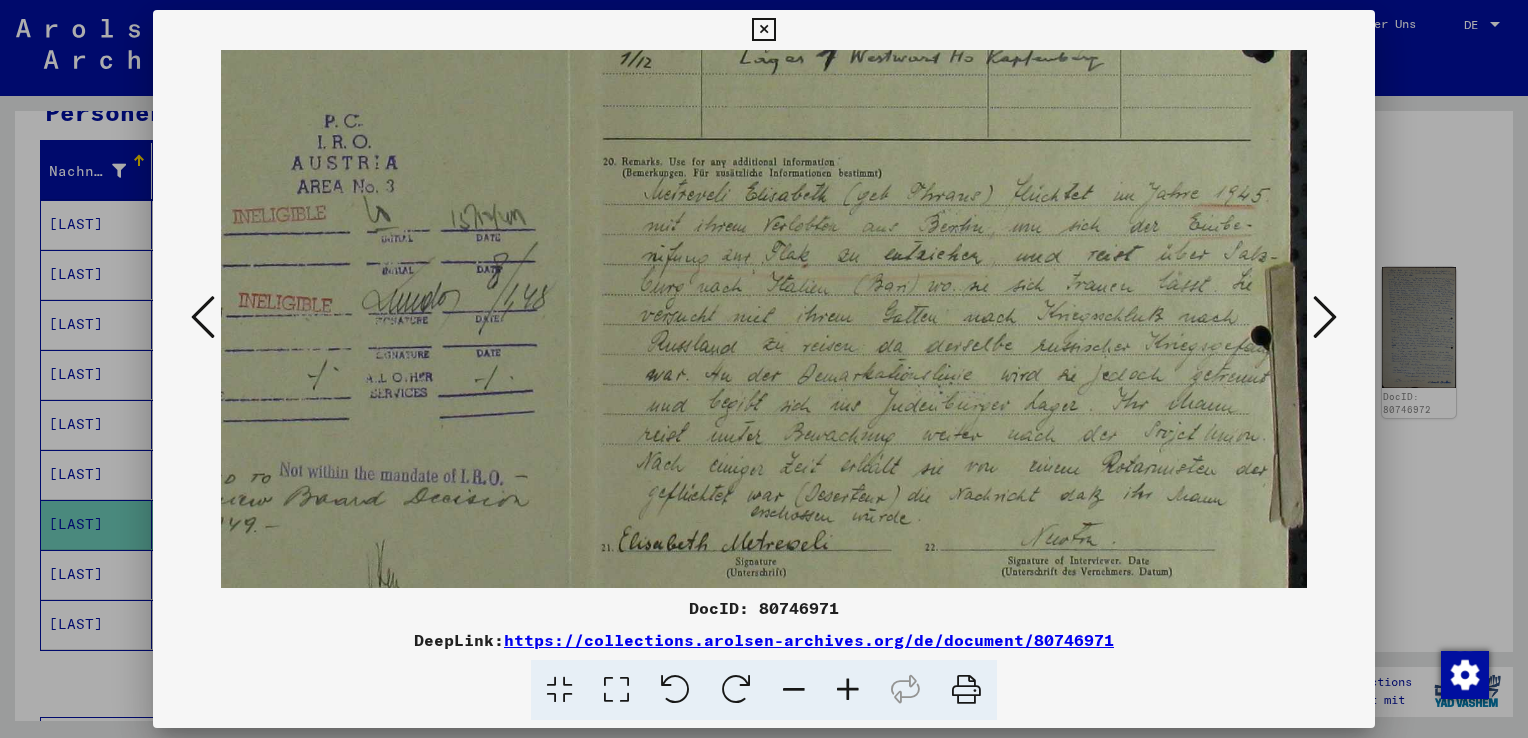 click on "DocID: 80746971  DeepLink:  https://collections.arolsen-archives.org/de/document/80746971" at bounding box center [764, 365] 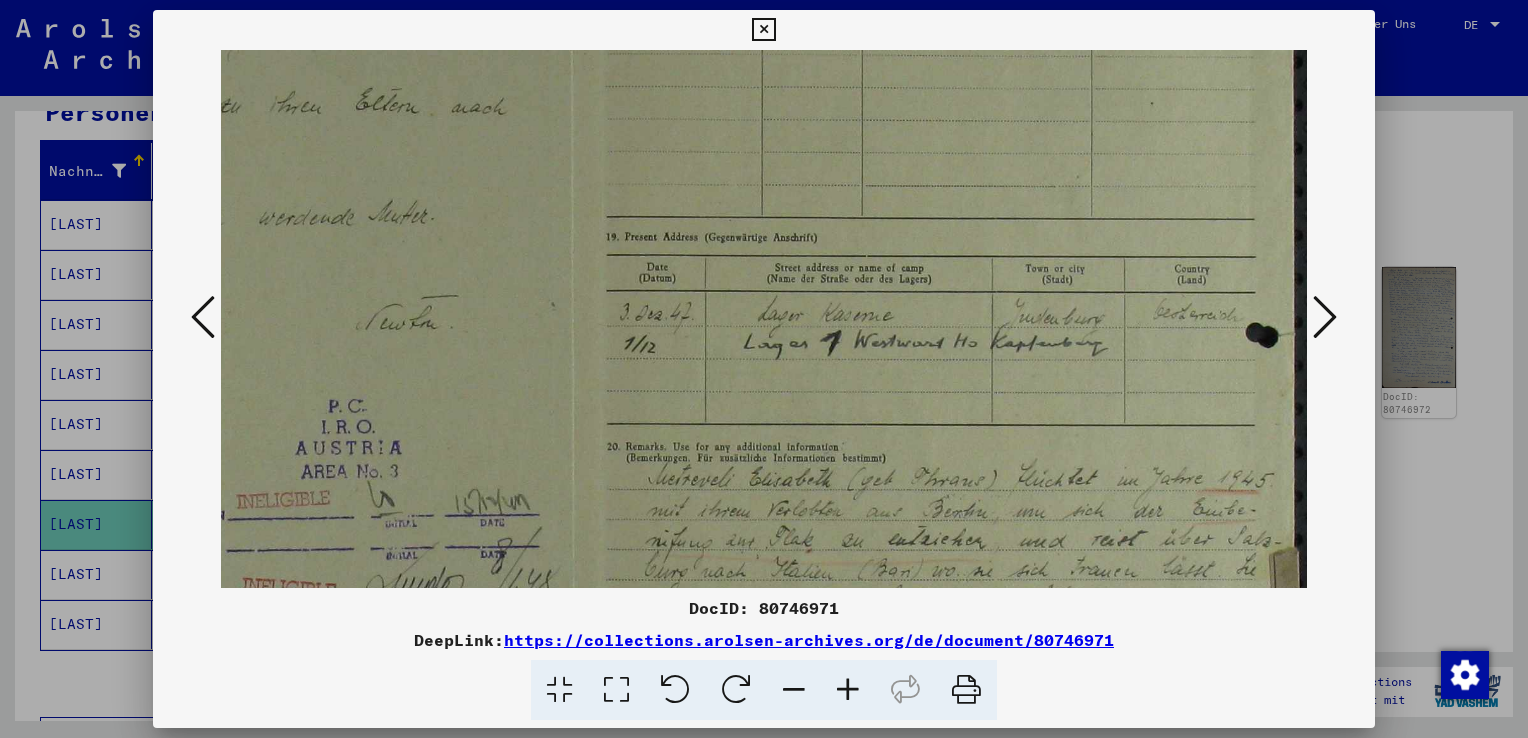 drag, startPoint x: 845, startPoint y: 133, endPoint x: 849, endPoint y: 460, distance: 327.02448 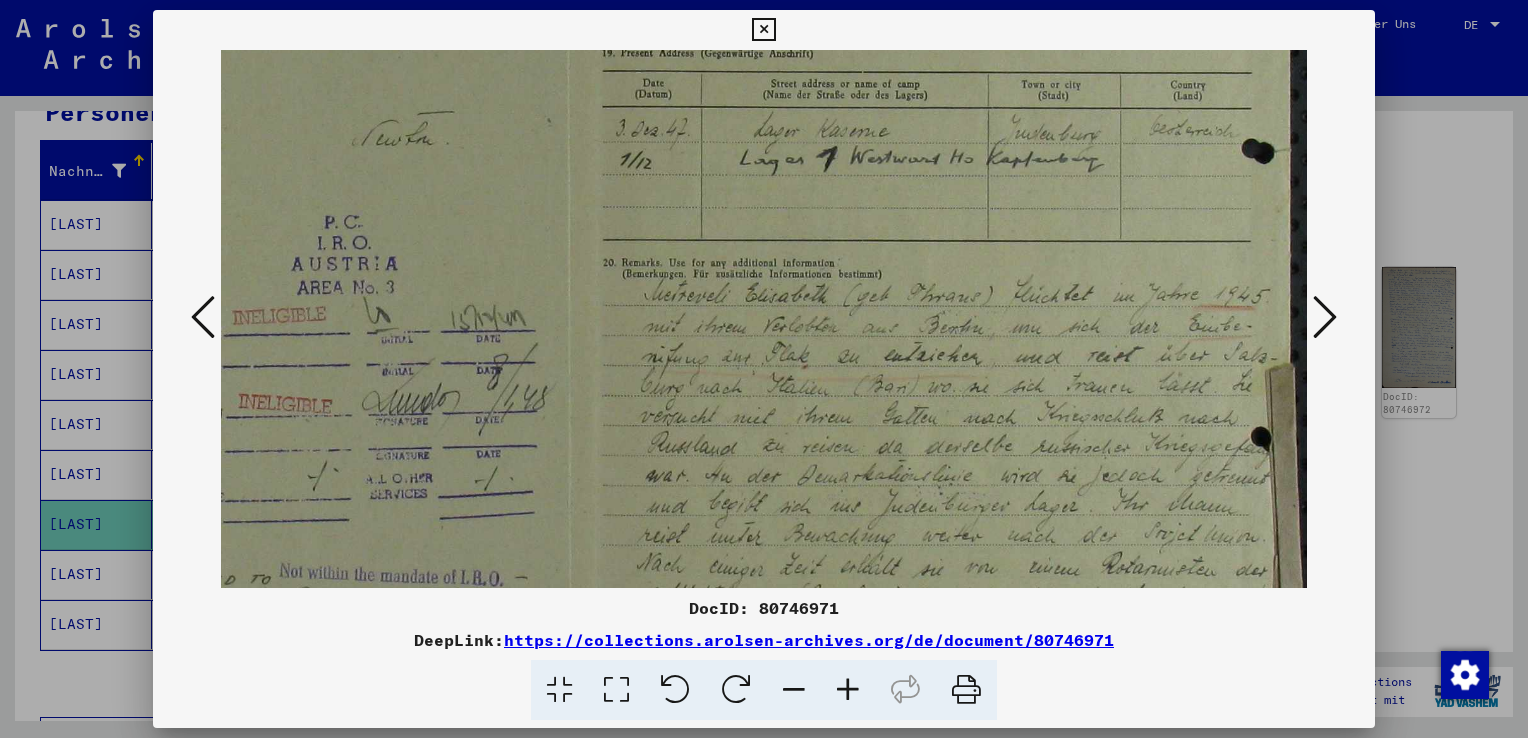 scroll, scrollTop: 405, scrollLeft: 374, axis: both 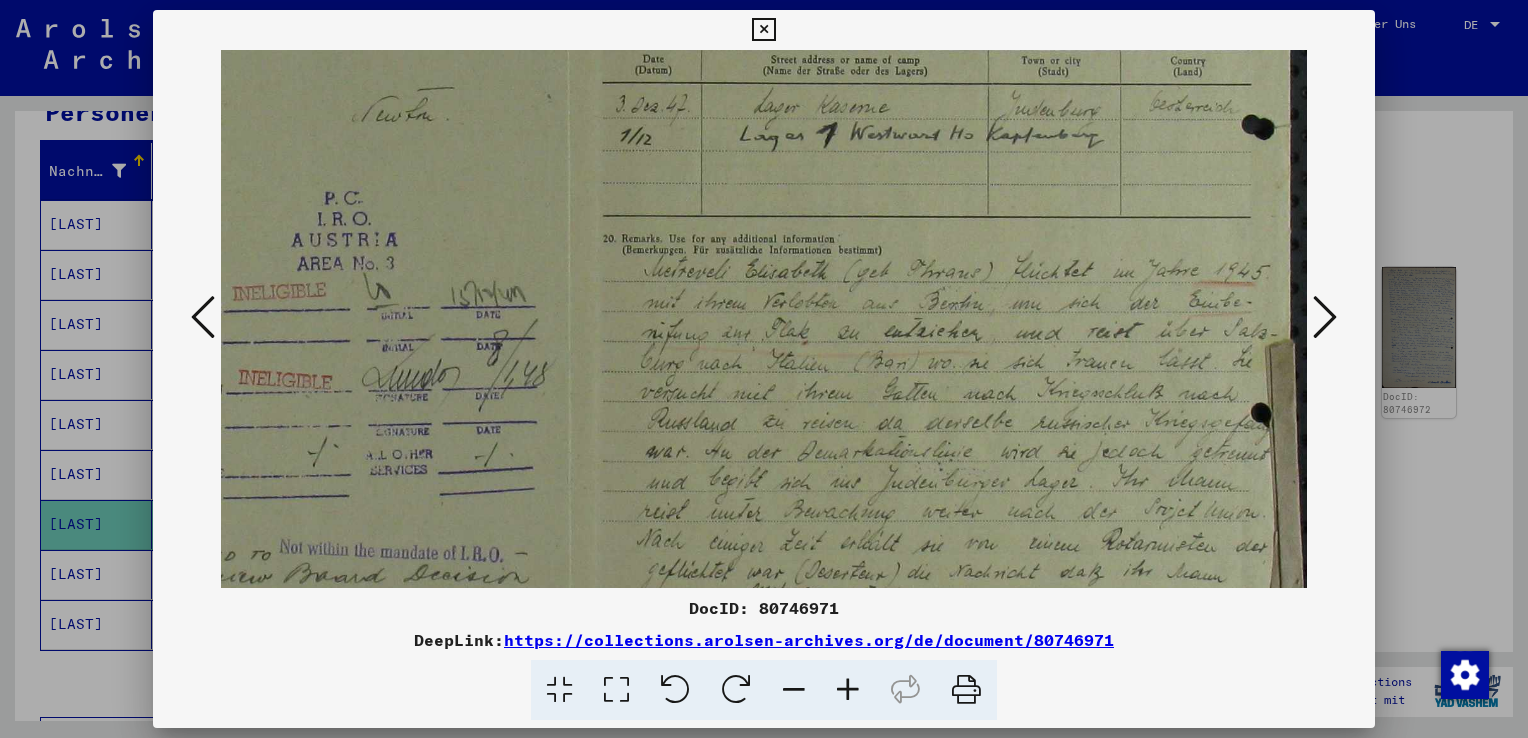 drag, startPoint x: 884, startPoint y: 514, endPoint x: 856, endPoint y: 266, distance: 249.57564 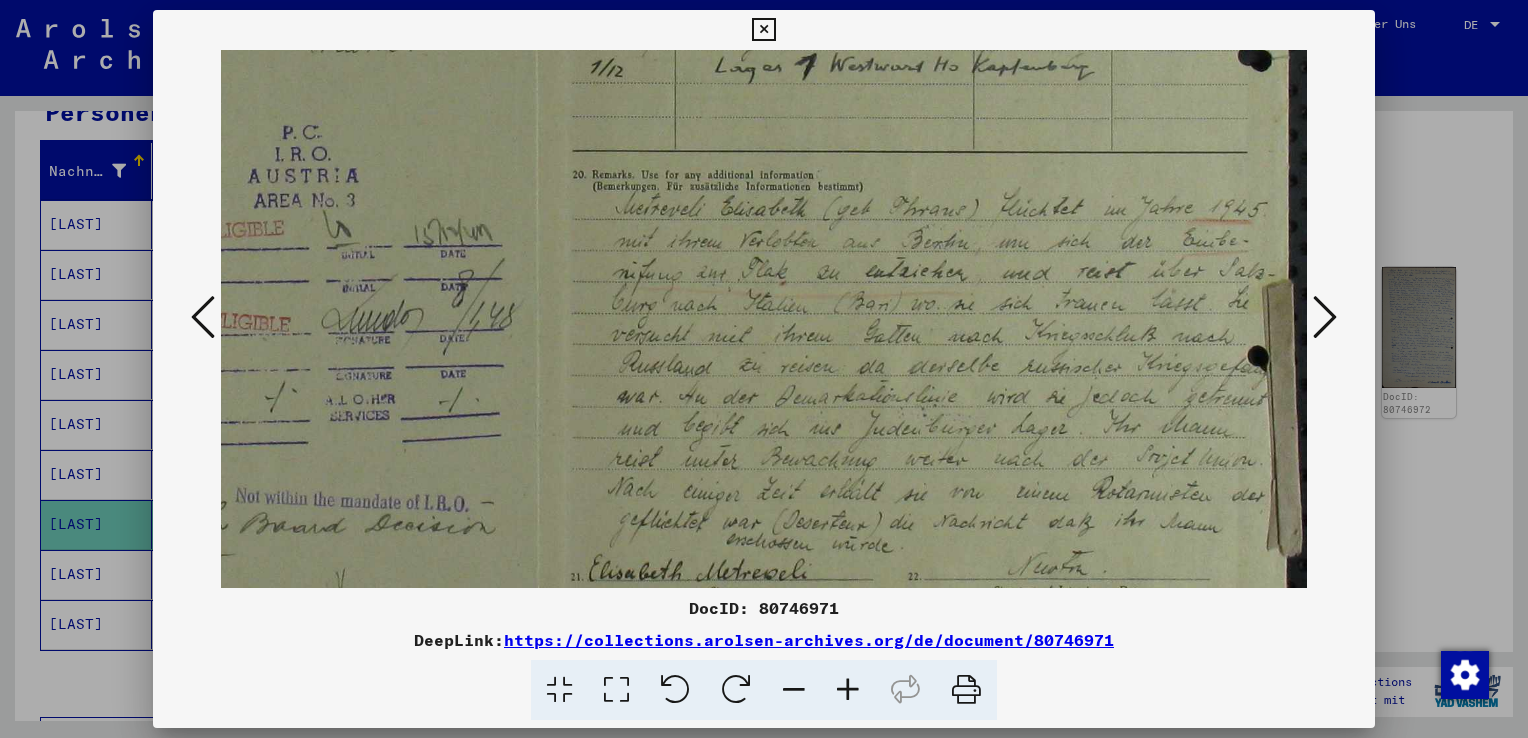 scroll, scrollTop: 495, scrollLeft: 436, axis: both 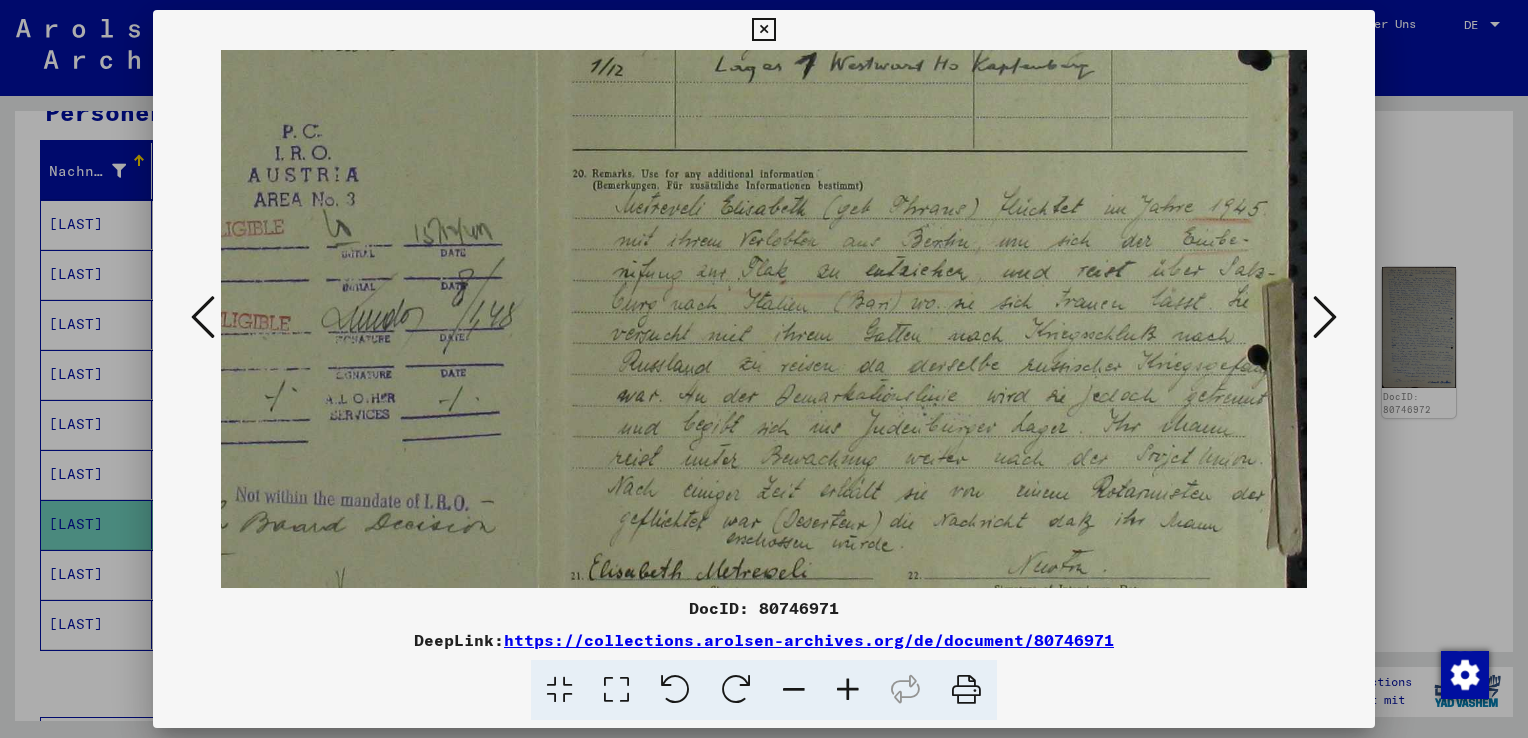 drag, startPoint x: 938, startPoint y: 537, endPoint x: 704, endPoint y: 449, distance: 250 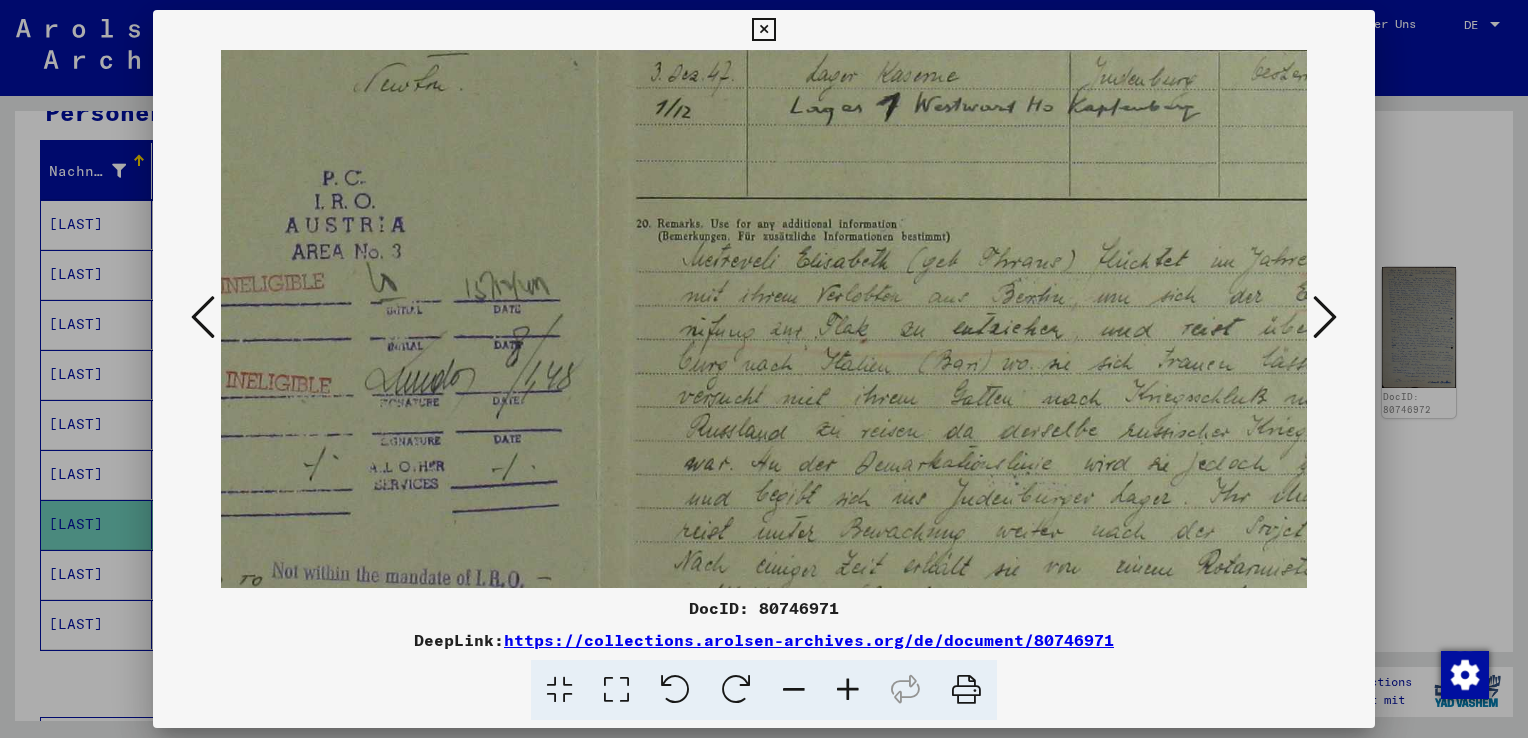 click at bounding box center [848, 690] 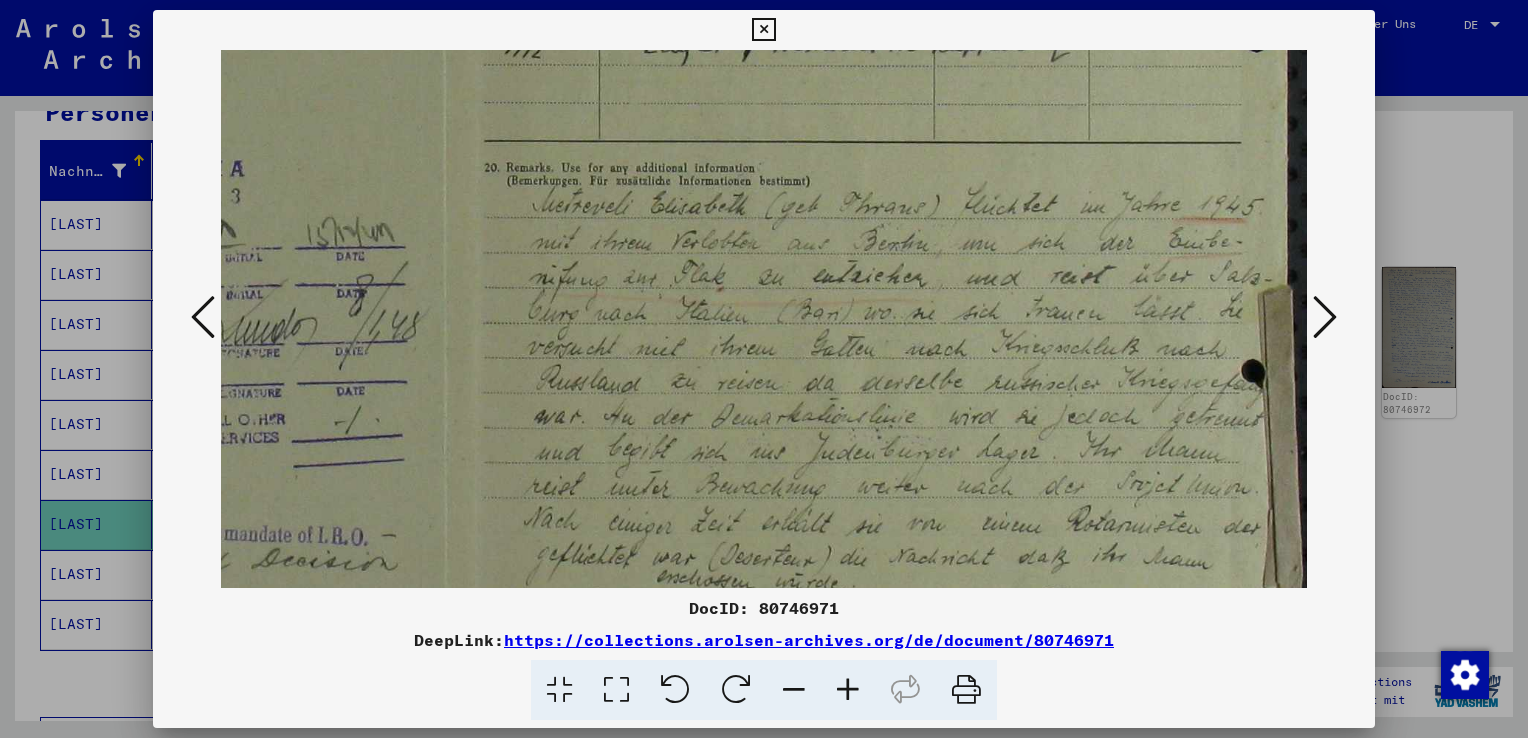 scroll, scrollTop: 576, scrollLeft: 620, axis: both 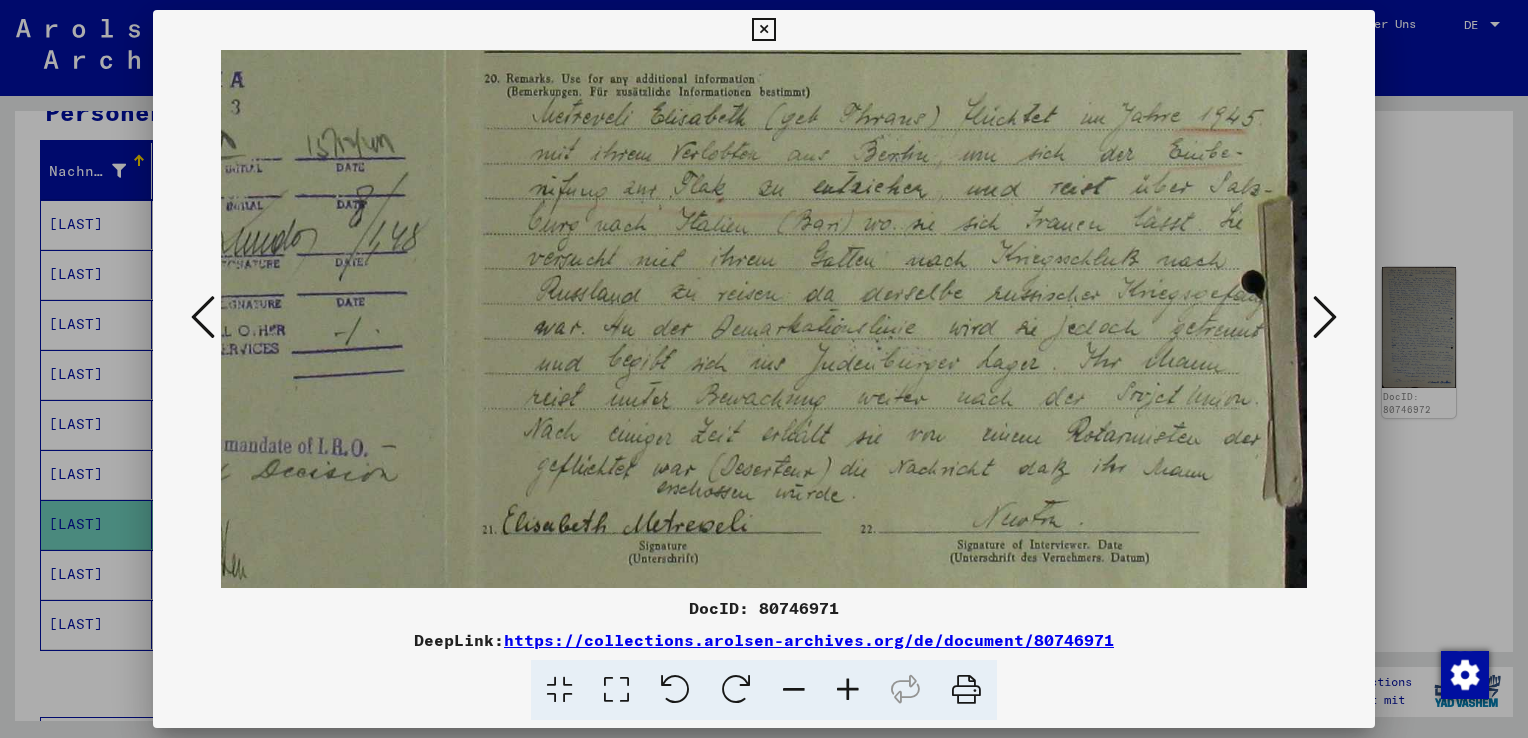 drag, startPoint x: 798, startPoint y: 449, endPoint x: 797, endPoint y: 362, distance: 87.005745 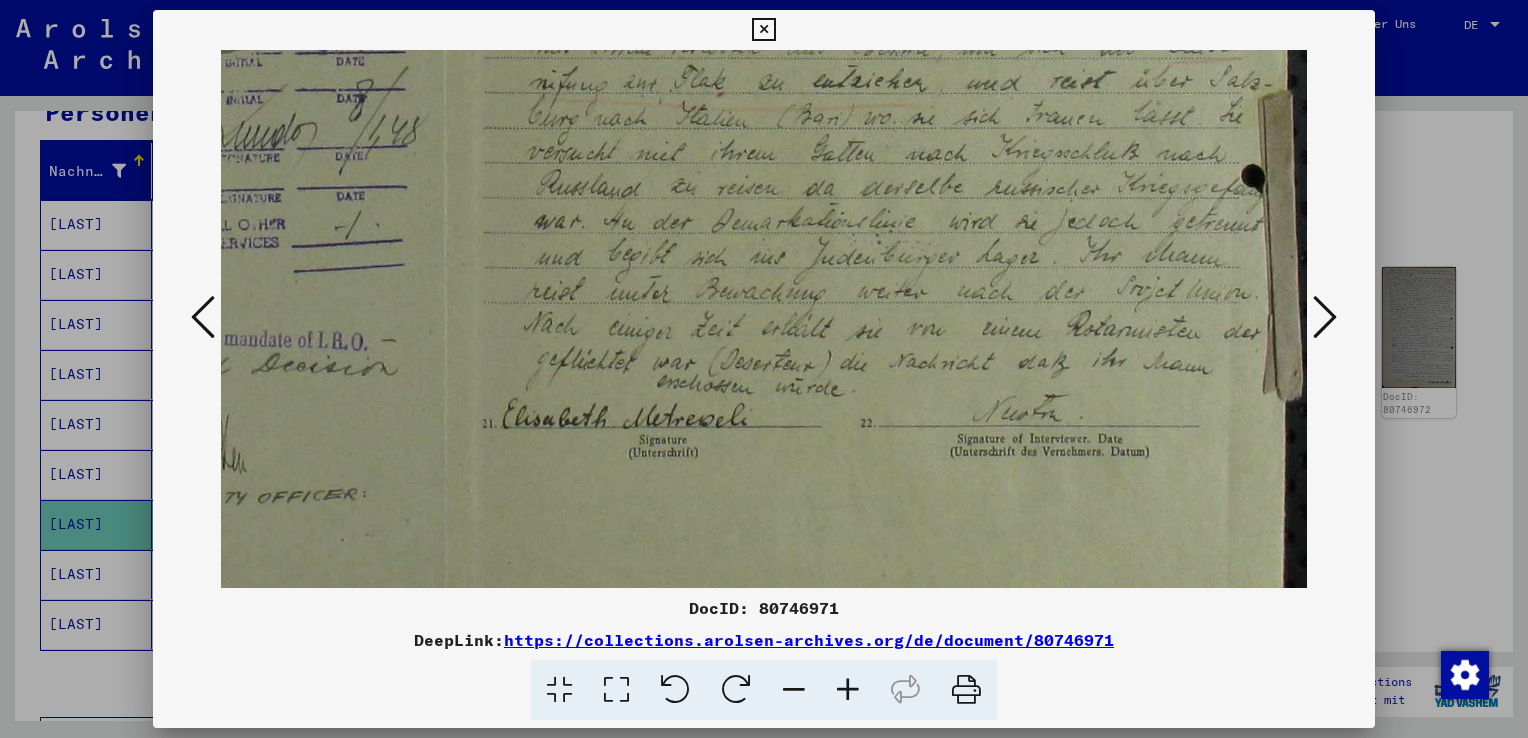 scroll, scrollTop: 788, scrollLeft: 620, axis: both 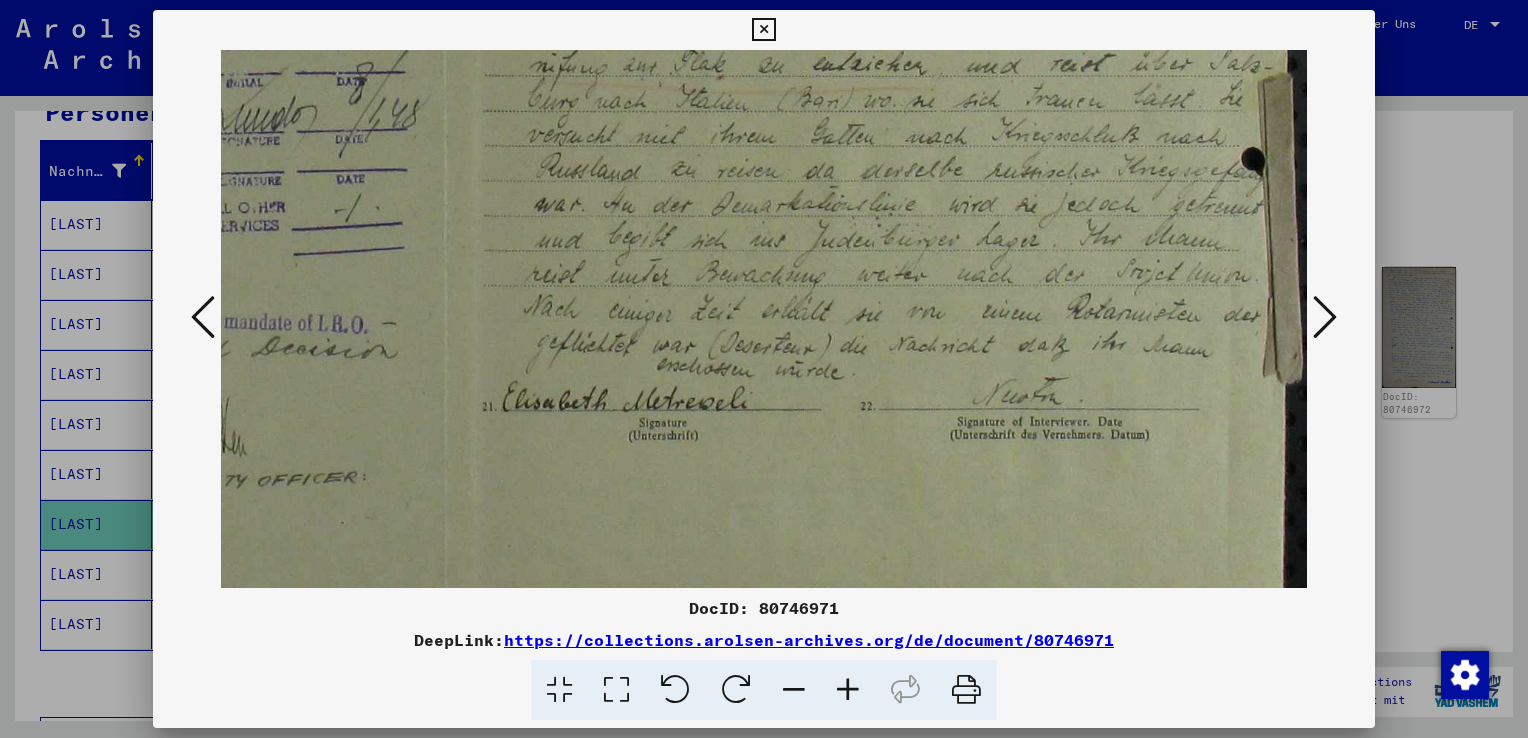 drag, startPoint x: 849, startPoint y: 500, endPoint x: 837, endPoint y: 379, distance: 121.59358 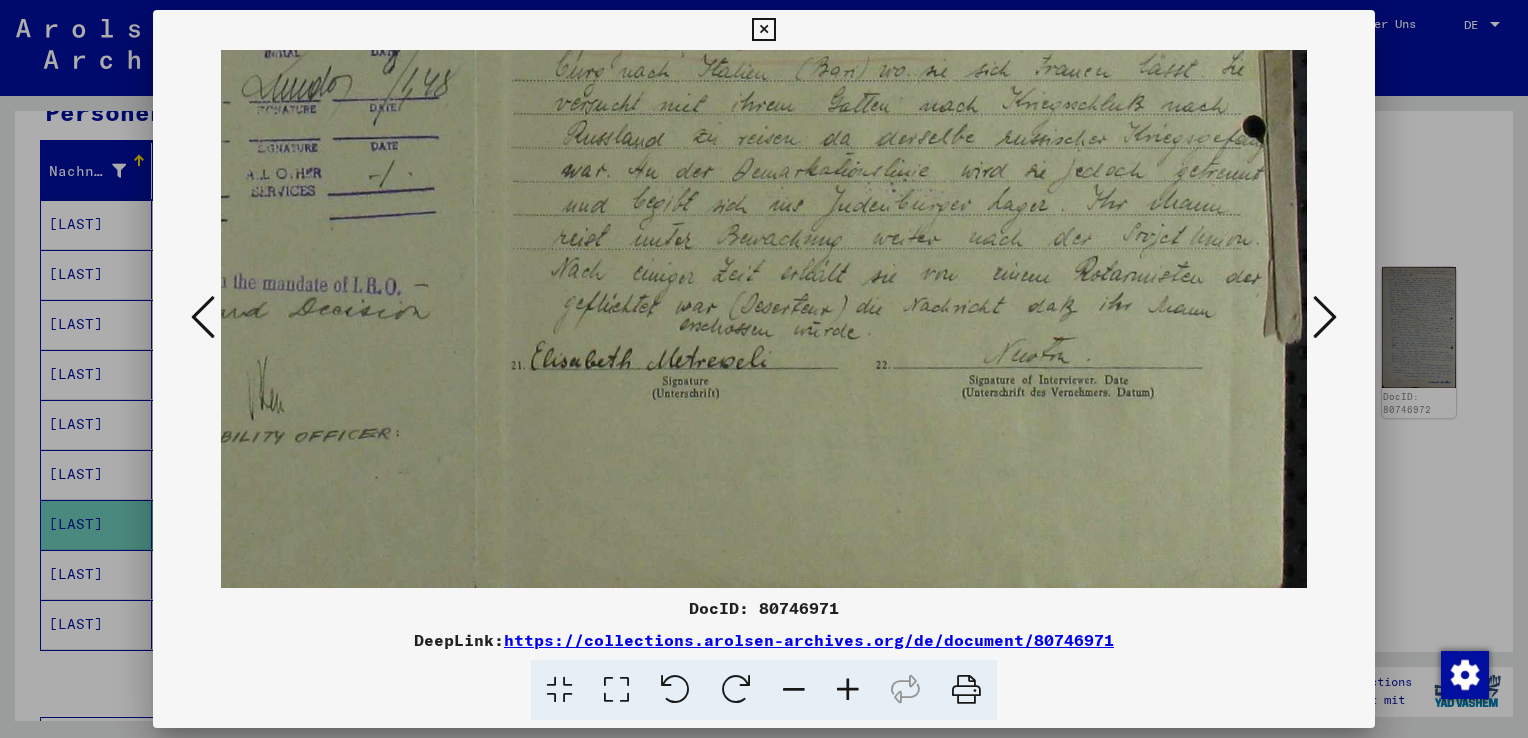 click at bounding box center [794, 690] 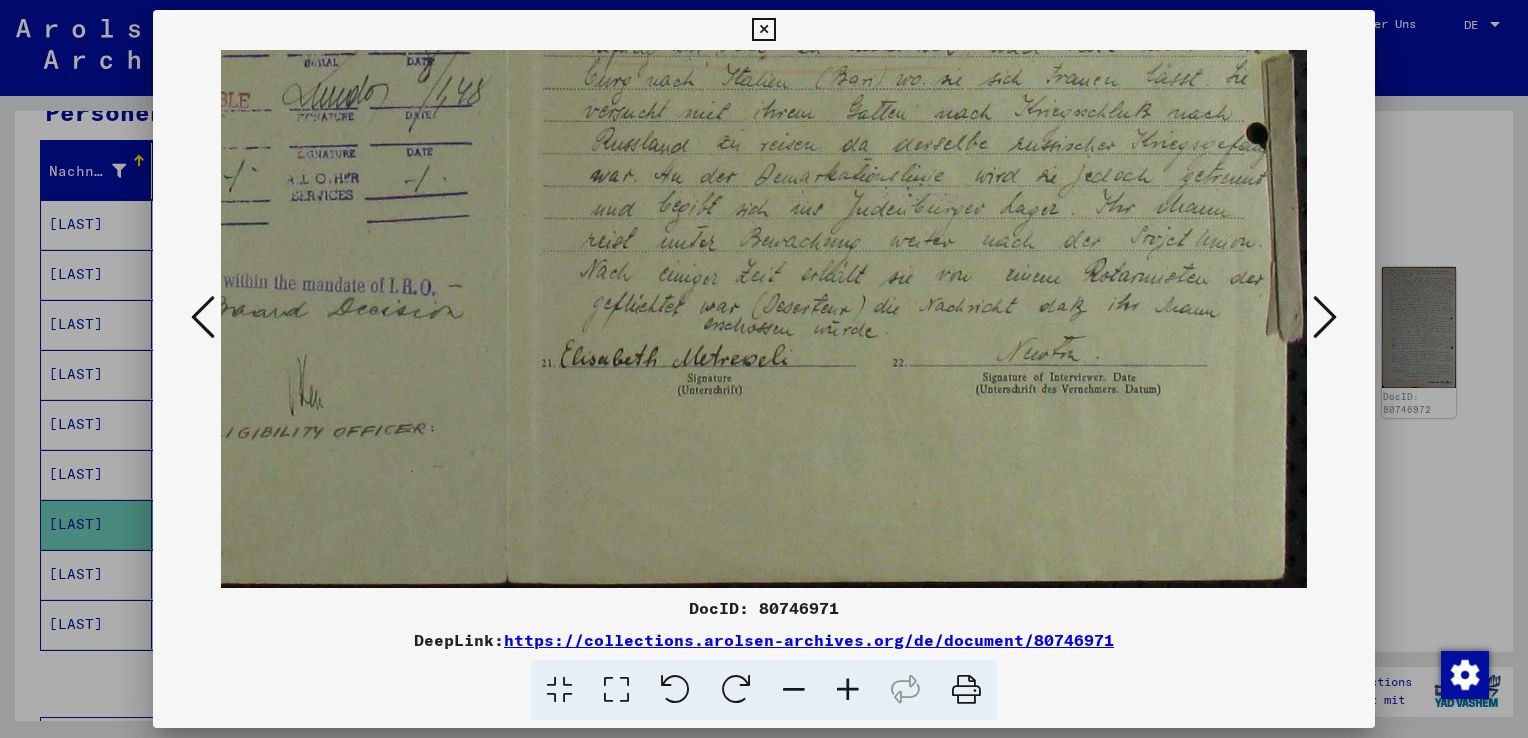 click at bounding box center (1325, 317) 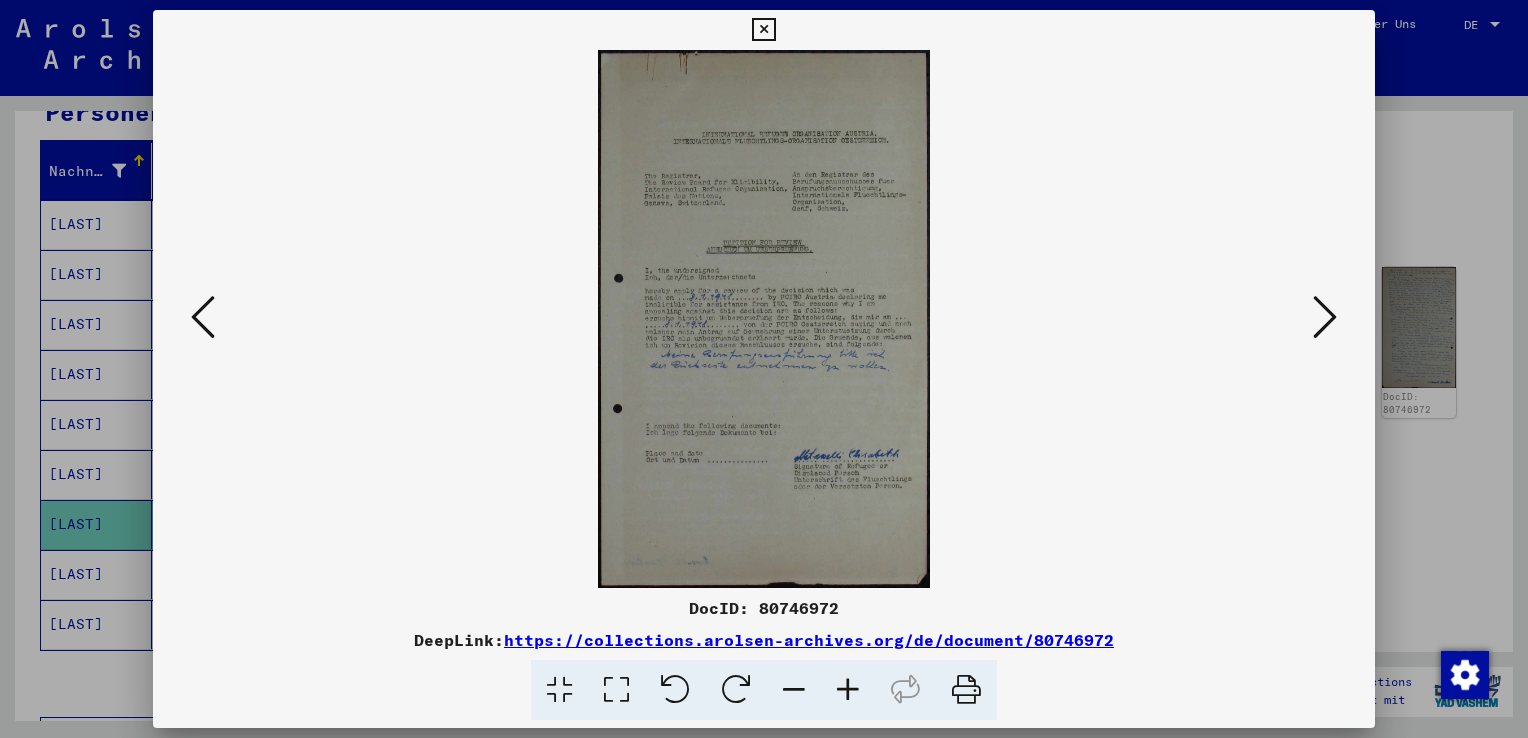 click at bounding box center (848, 690) 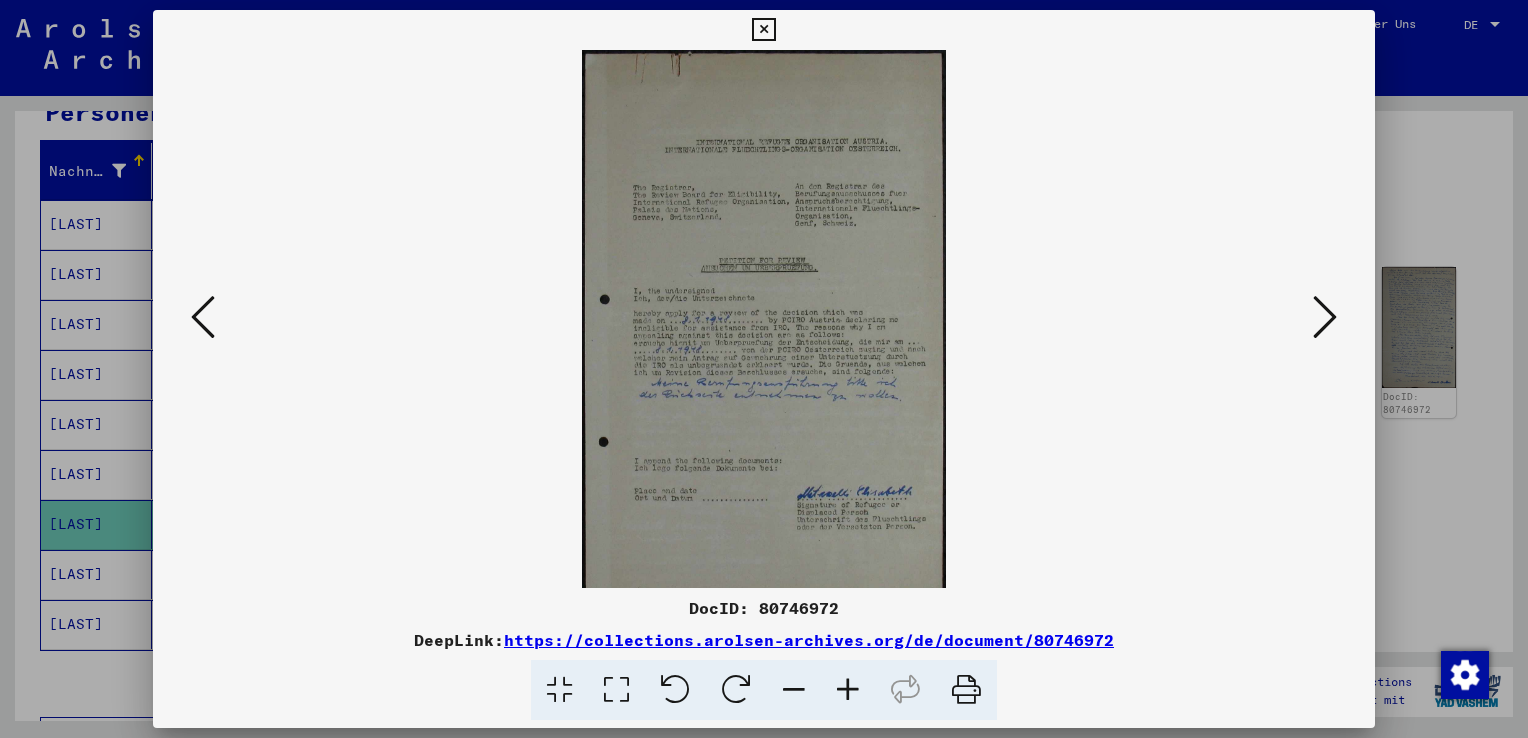 click at bounding box center [848, 690] 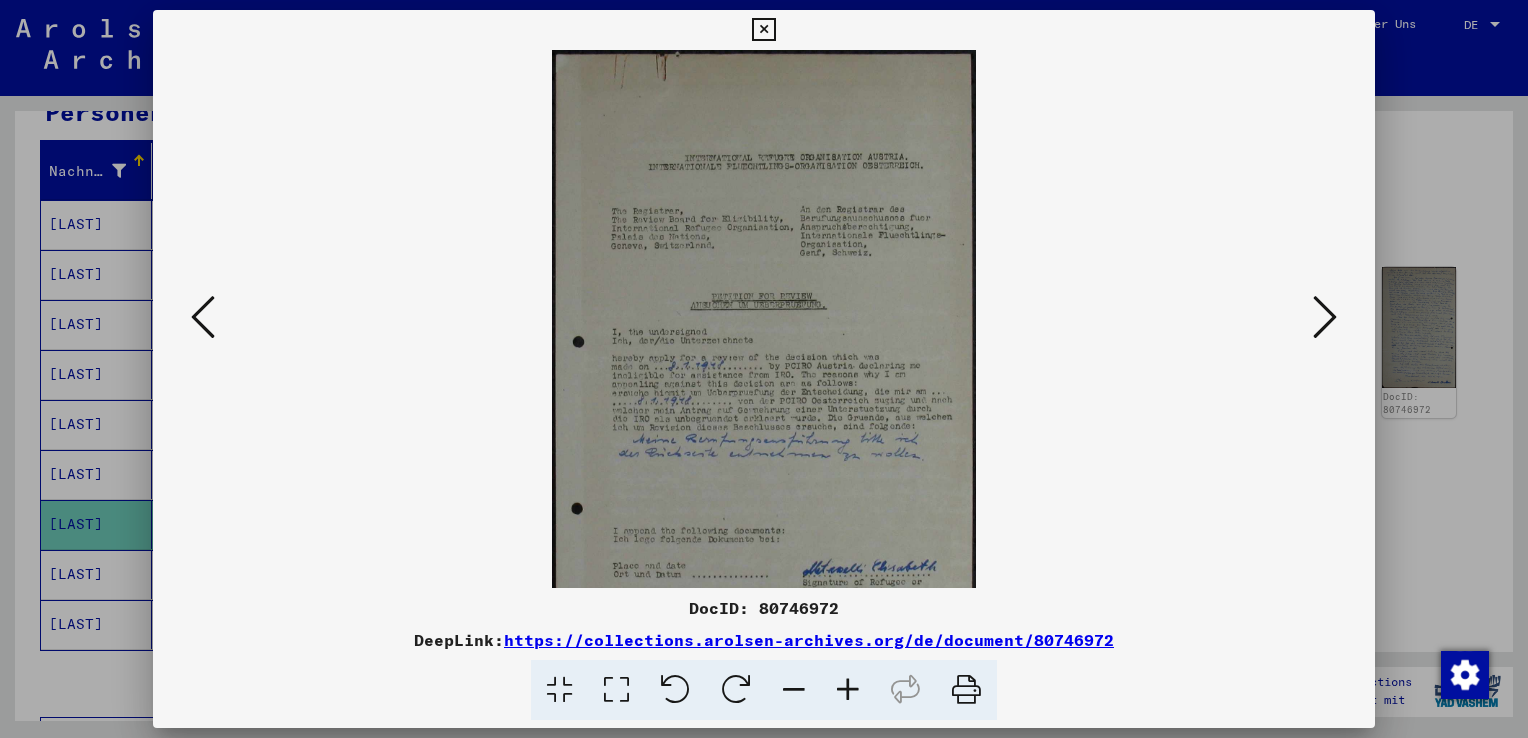 click at bounding box center (848, 690) 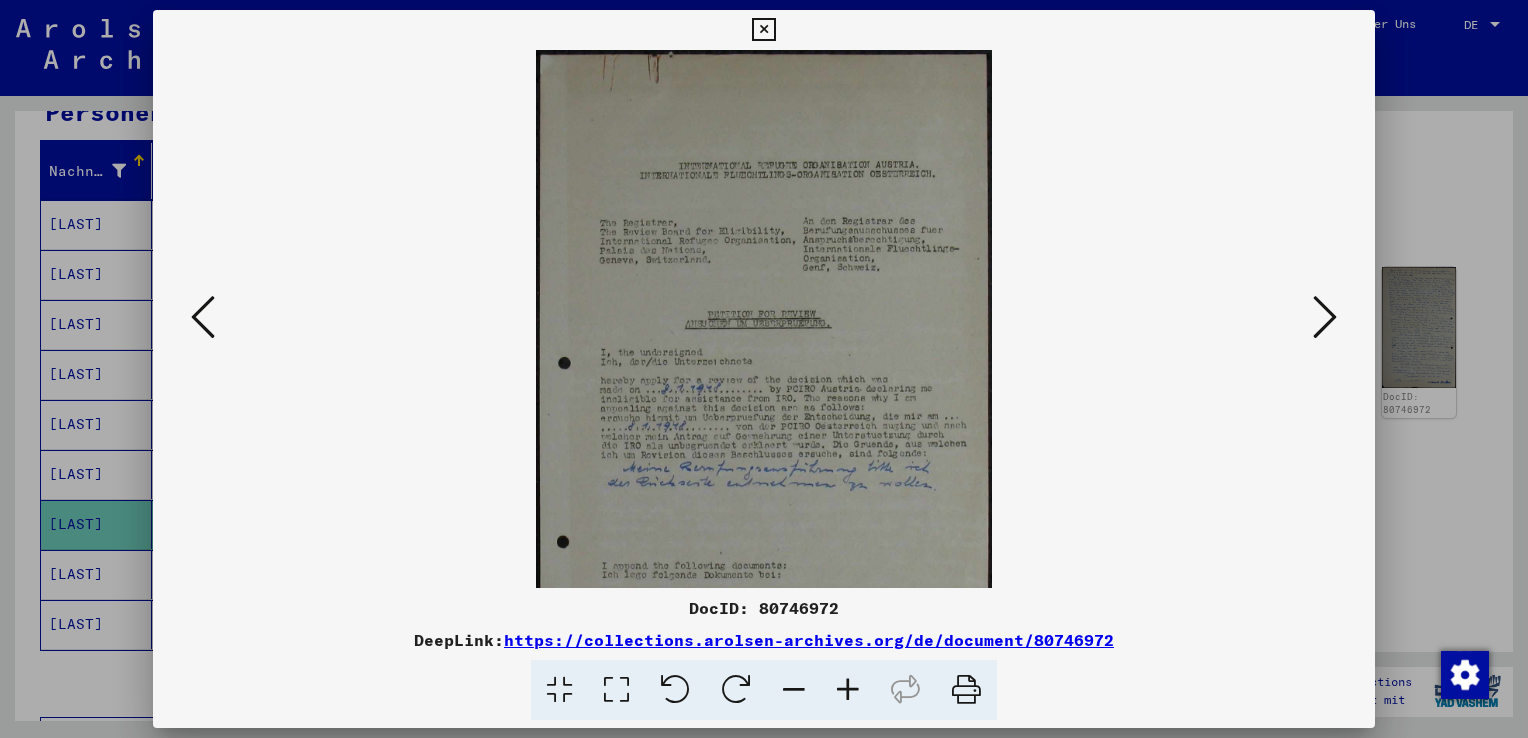 click at bounding box center (848, 690) 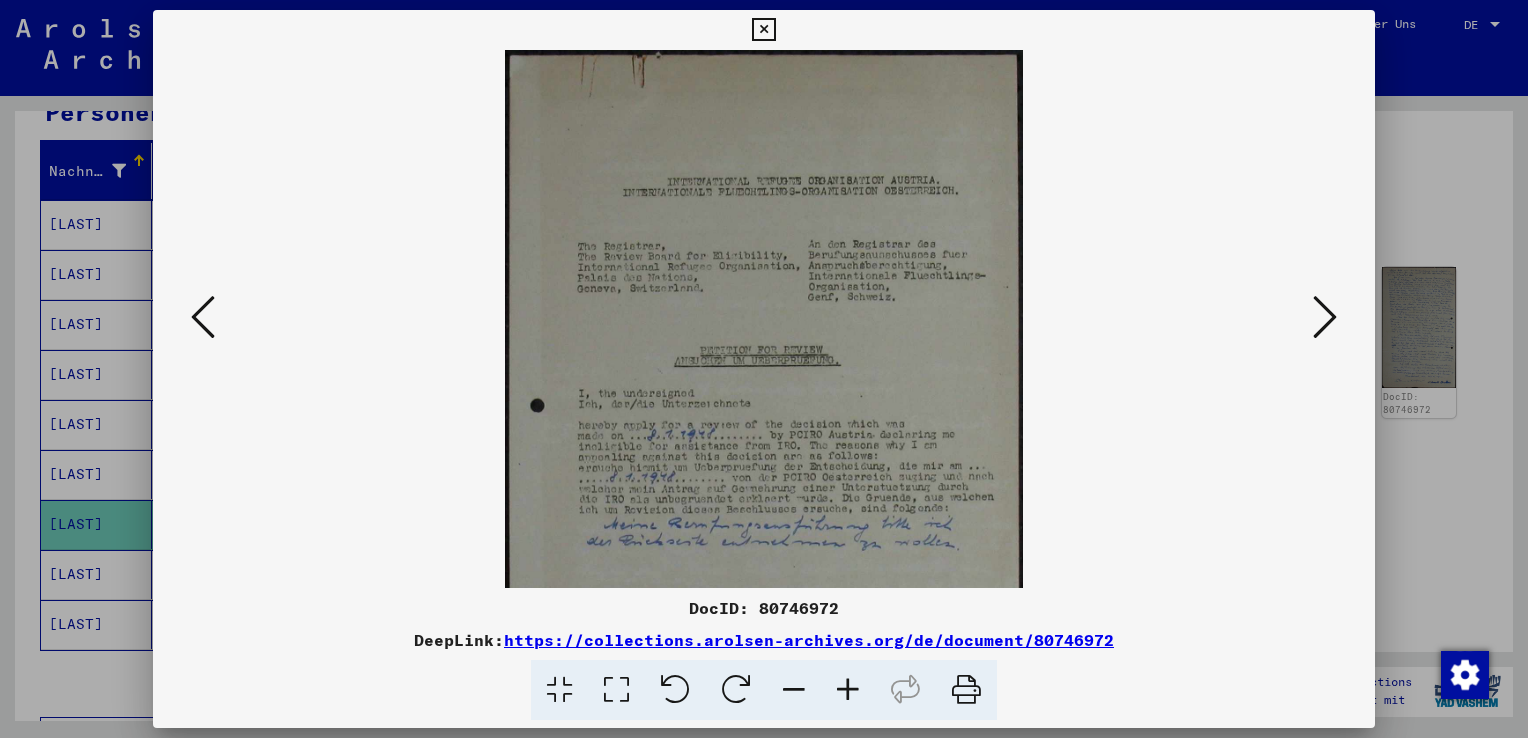 click at bounding box center (848, 690) 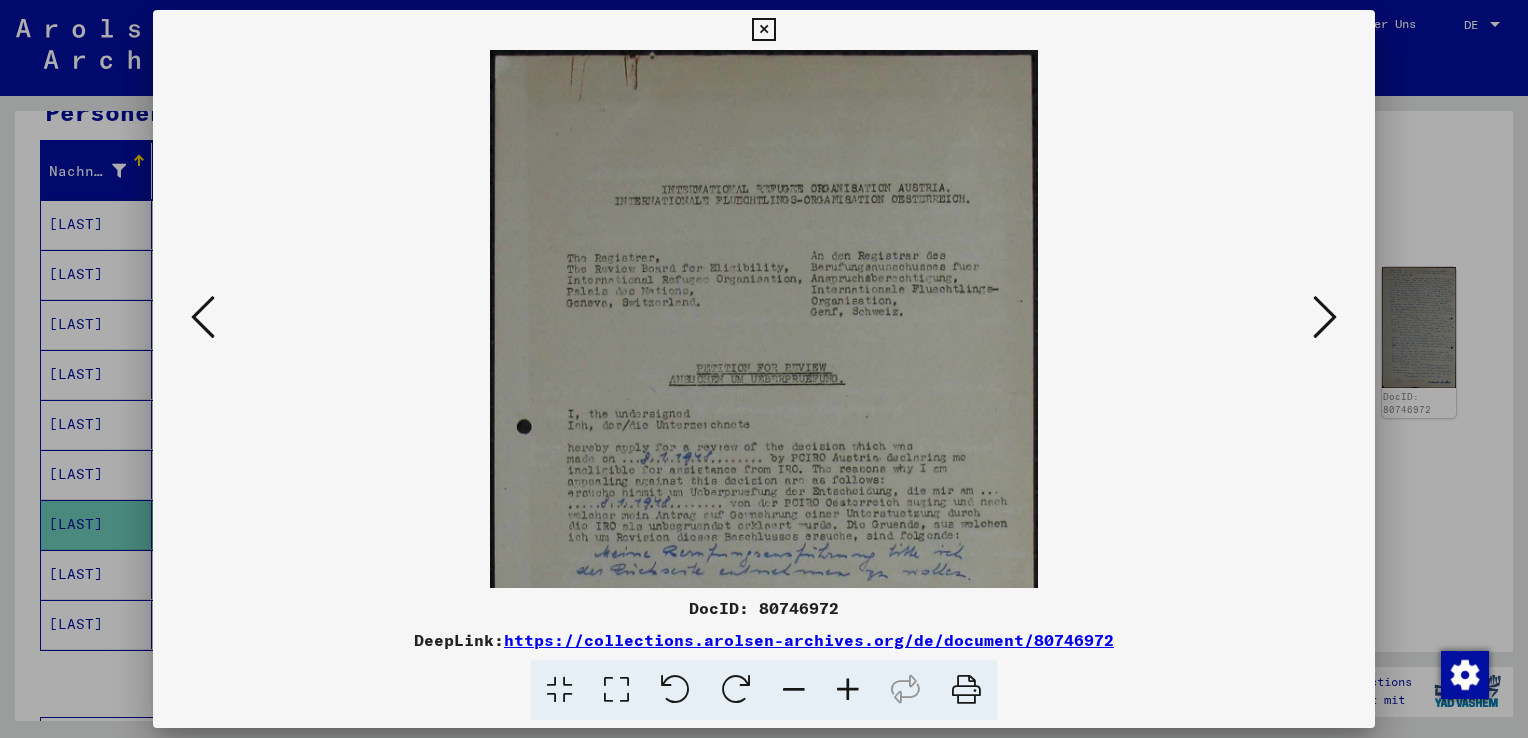 click at bounding box center (848, 690) 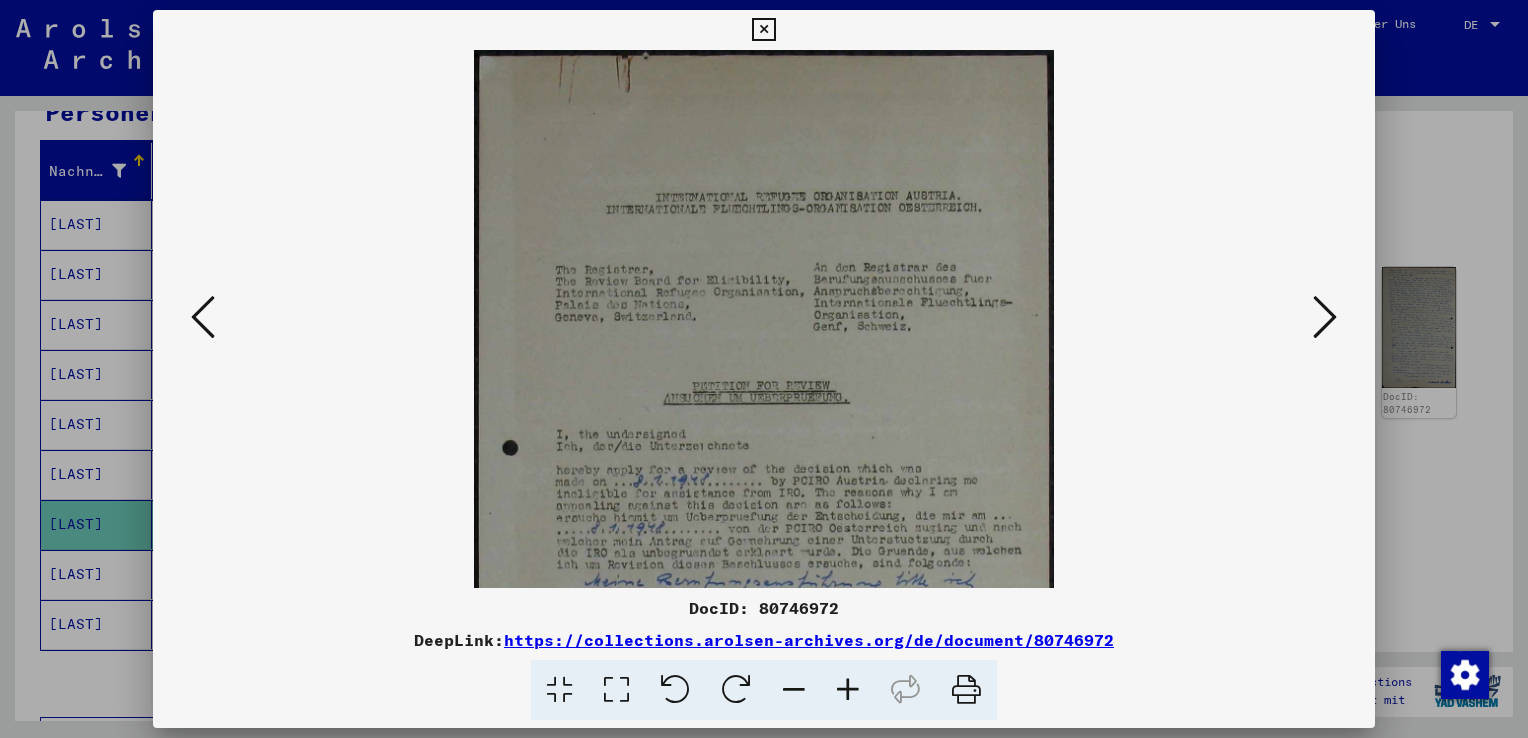 click at bounding box center [848, 690] 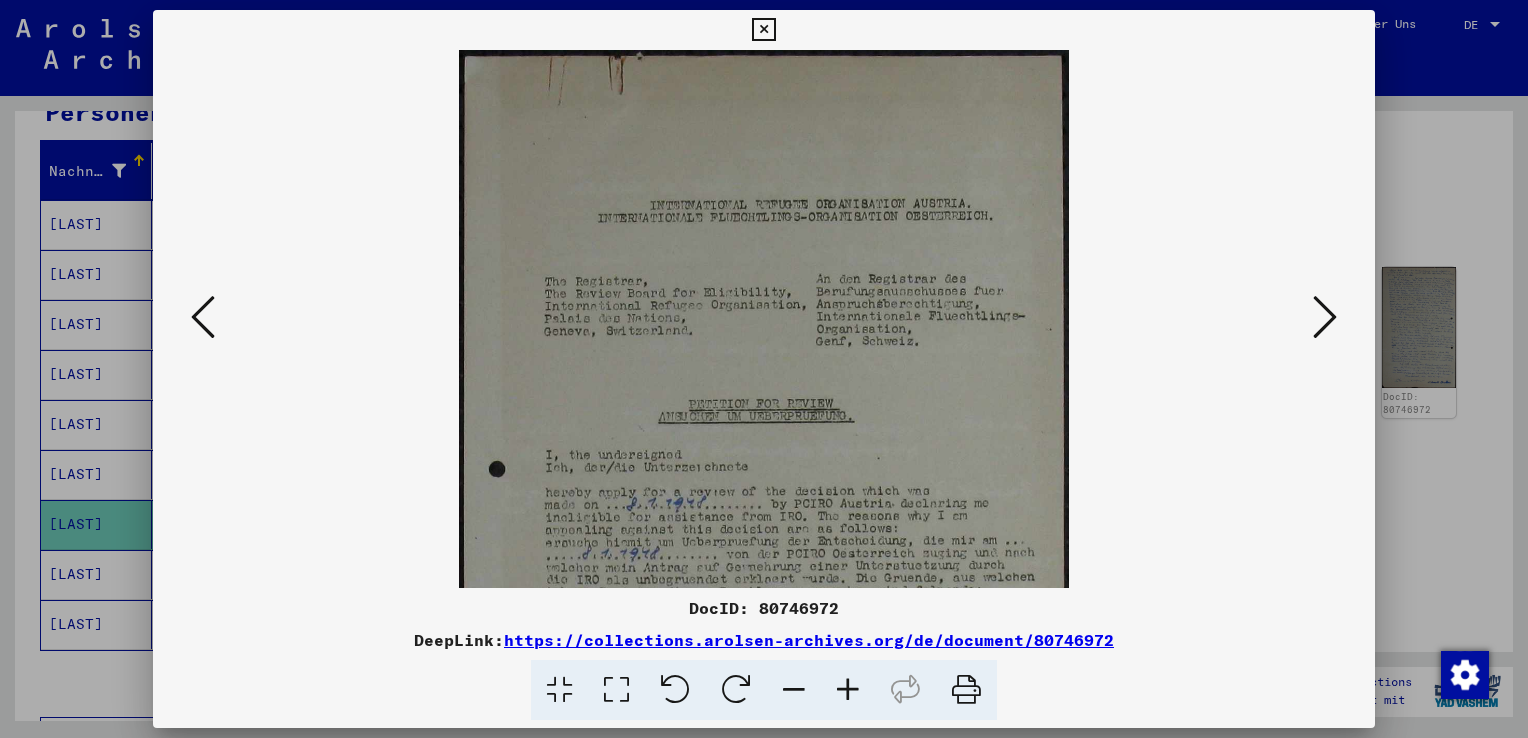 click at bounding box center (848, 690) 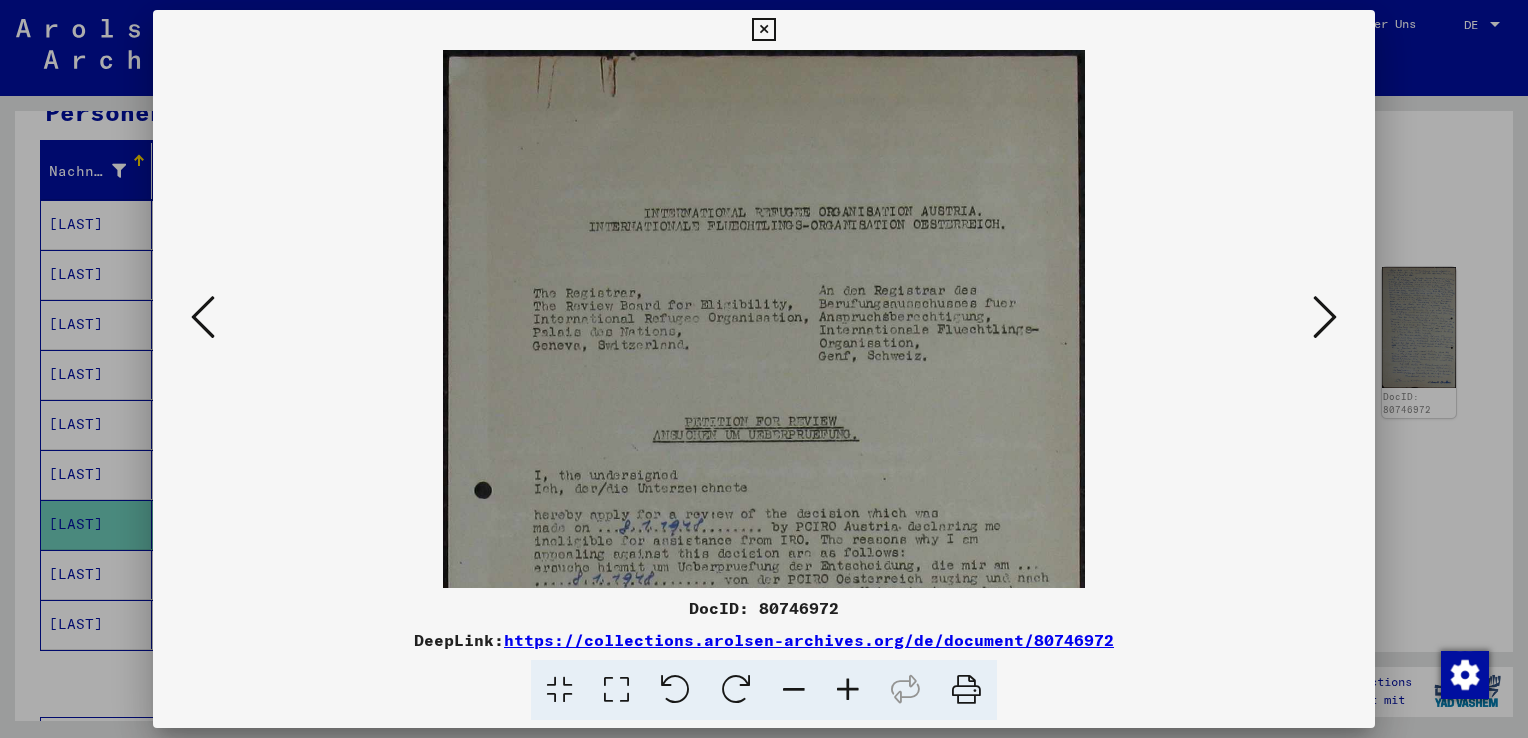 click at bounding box center (763, 569) 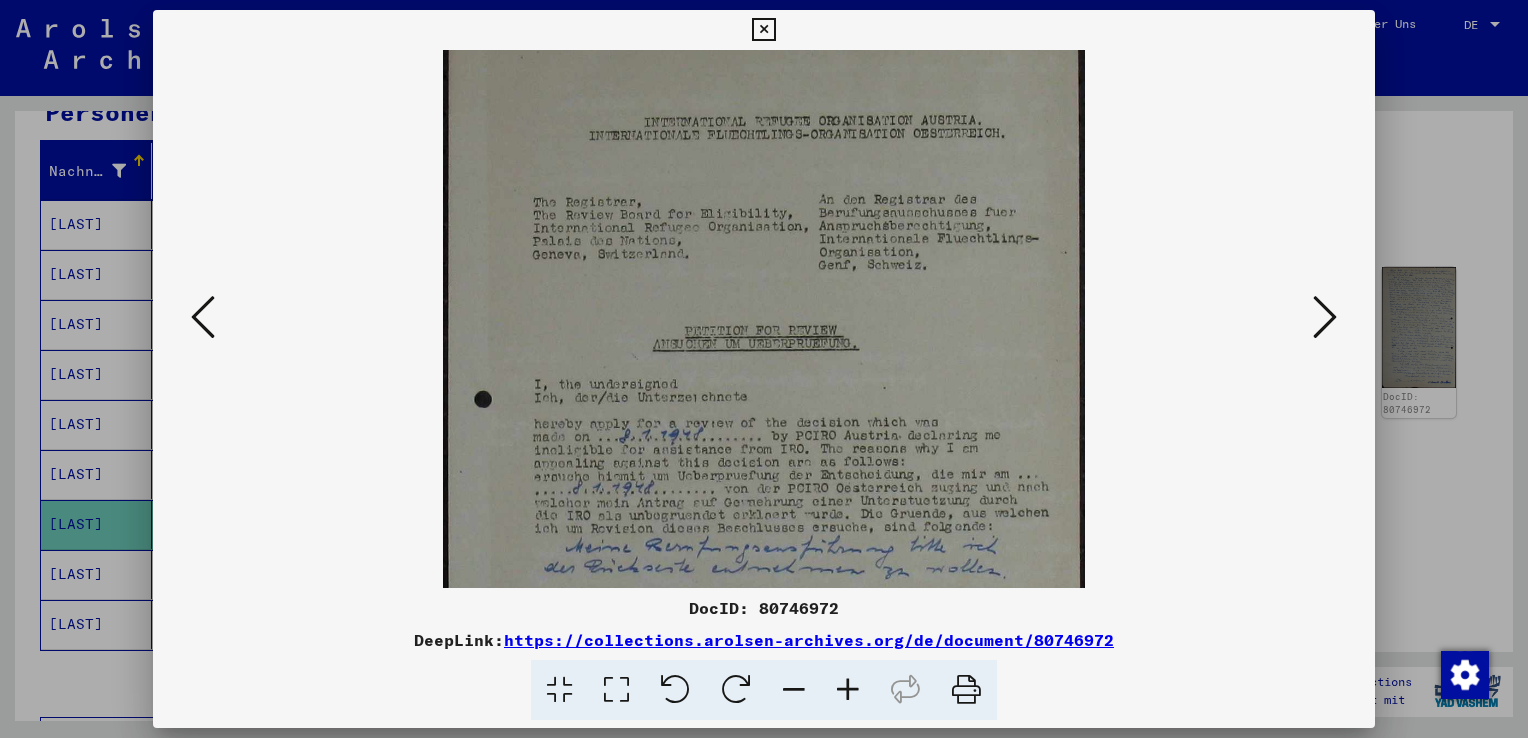 scroll, scrollTop: 92, scrollLeft: 0, axis: vertical 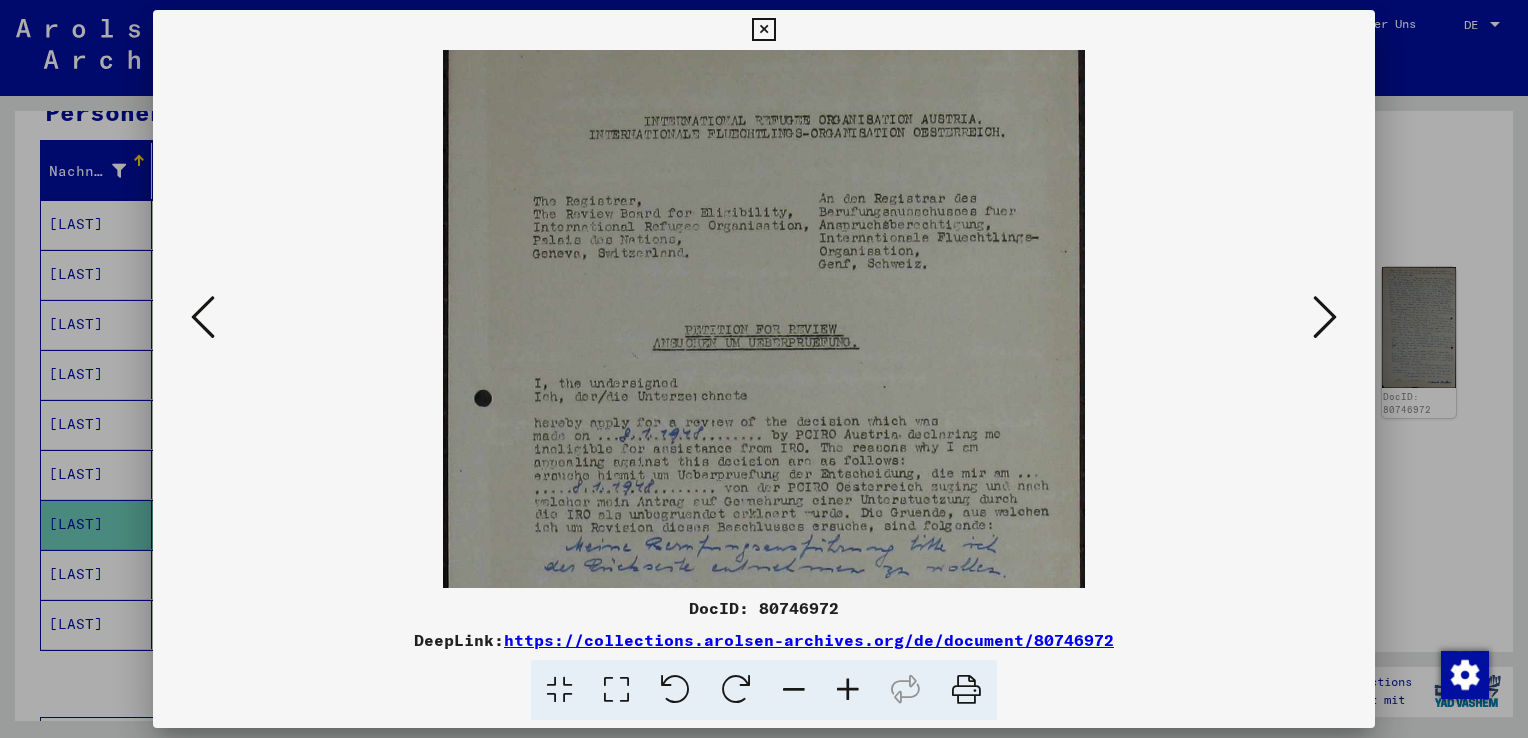 drag, startPoint x: 792, startPoint y: 470, endPoint x: 792, endPoint y: 377, distance: 93 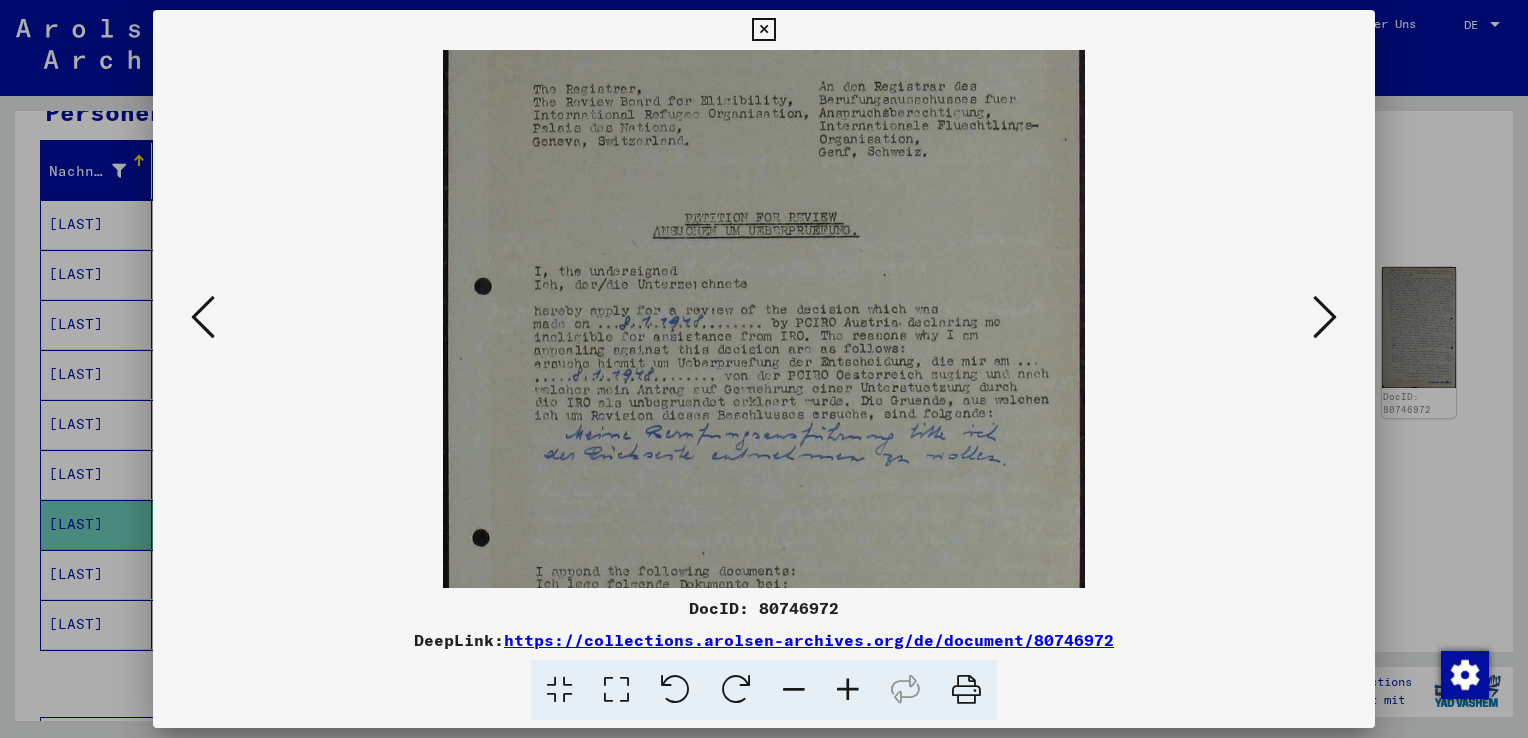 scroll, scrollTop: 208, scrollLeft: 0, axis: vertical 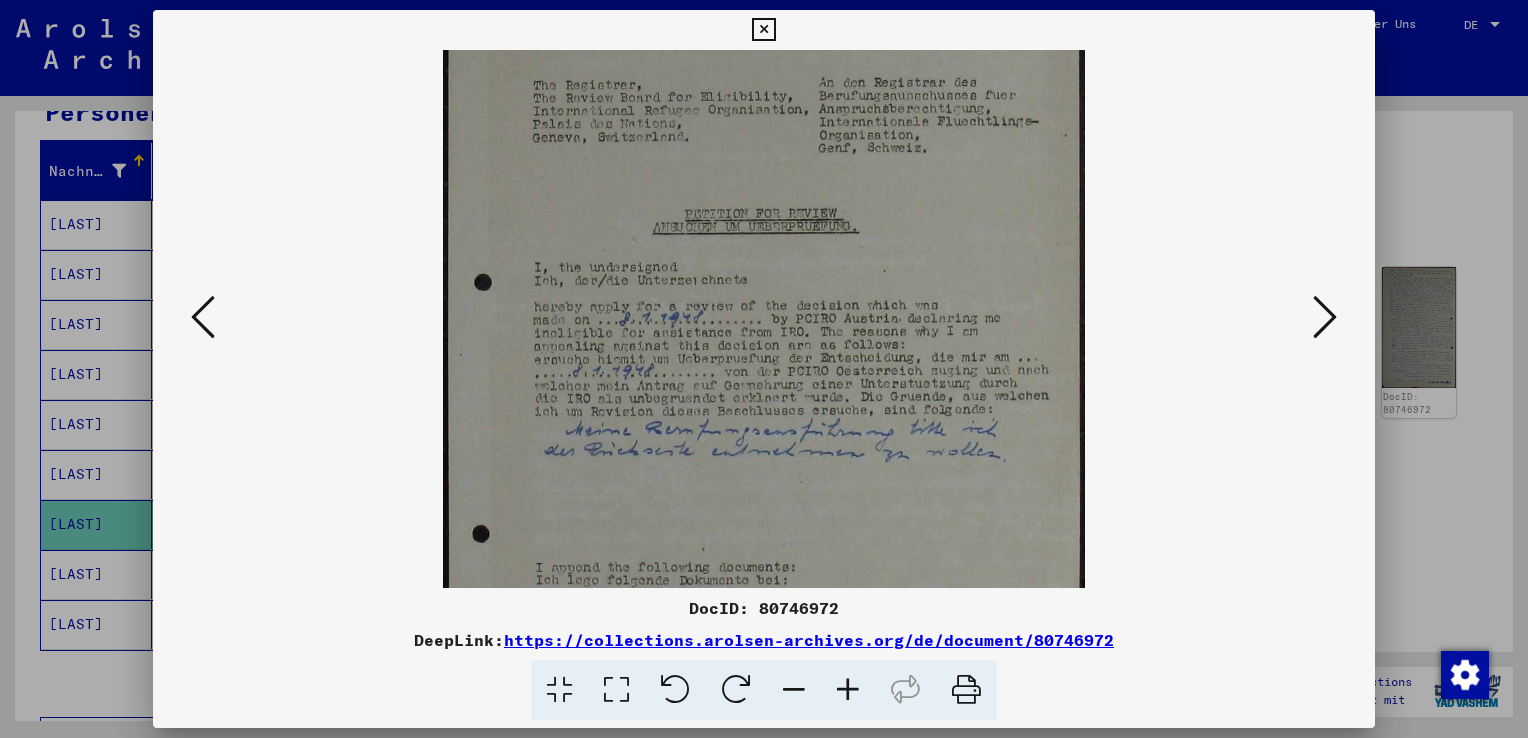 drag, startPoint x: 797, startPoint y: 407, endPoint x: 796, endPoint y: 292, distance: 115.00435 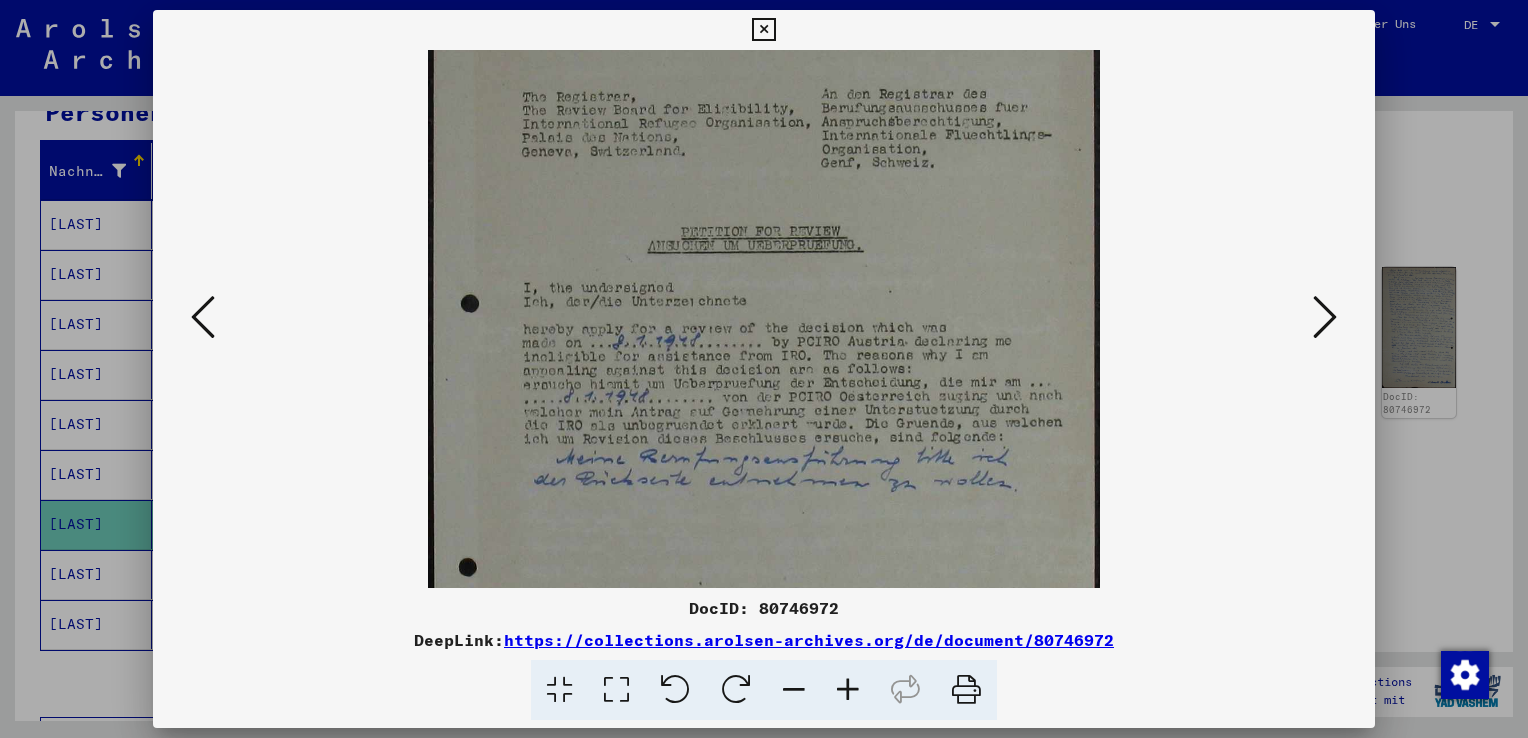 click at bounding box center (848, 690) 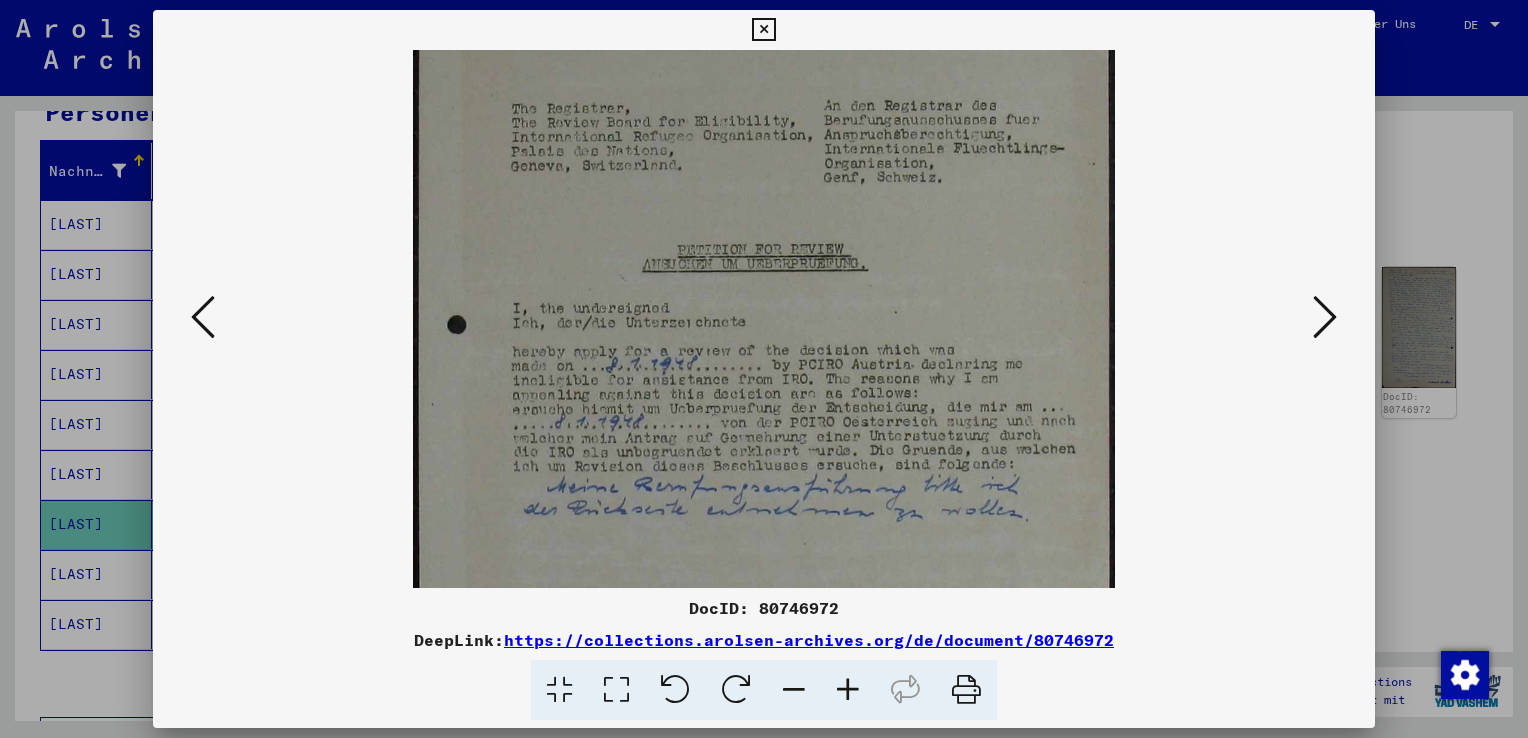 click at bounding box center (848, 690) 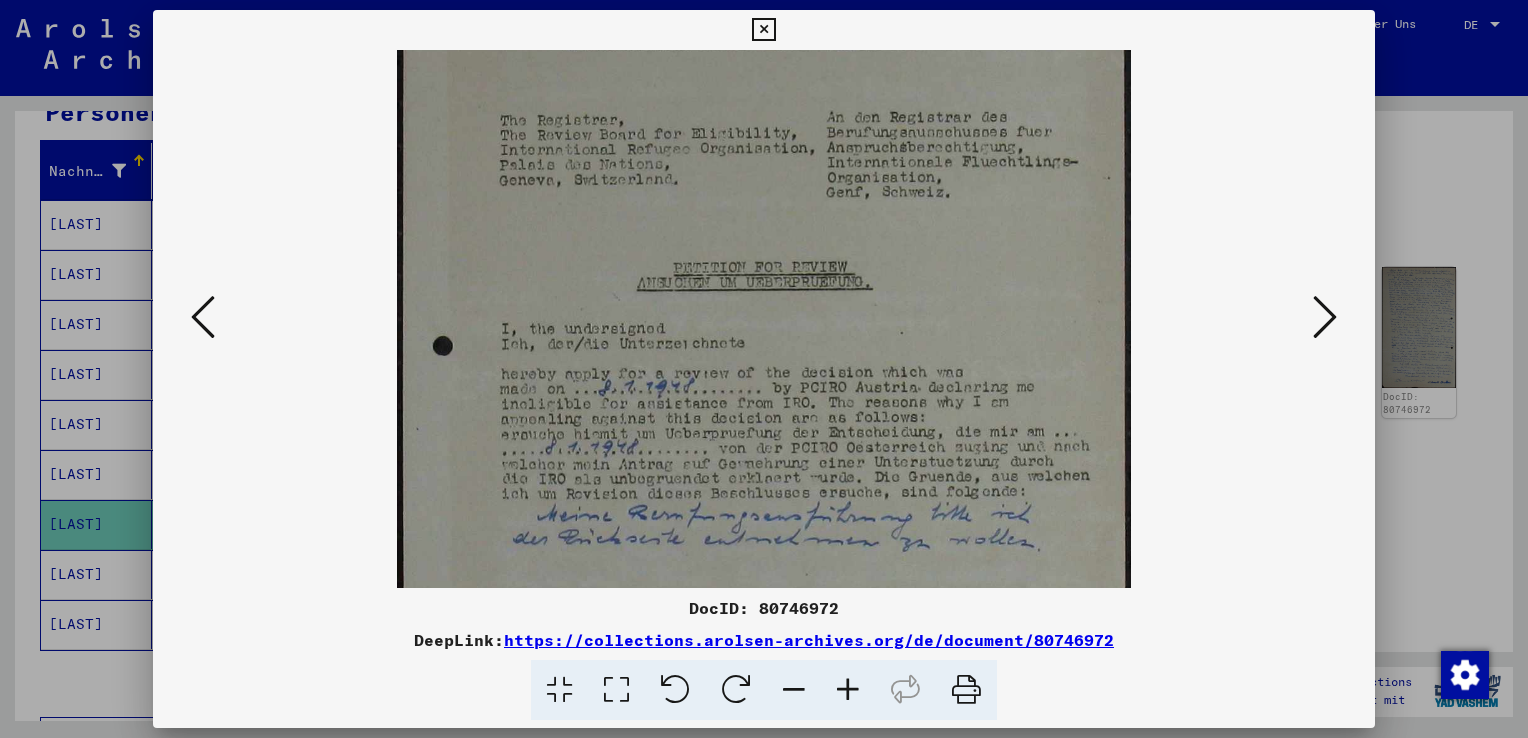click at bounding box center [848, 690] 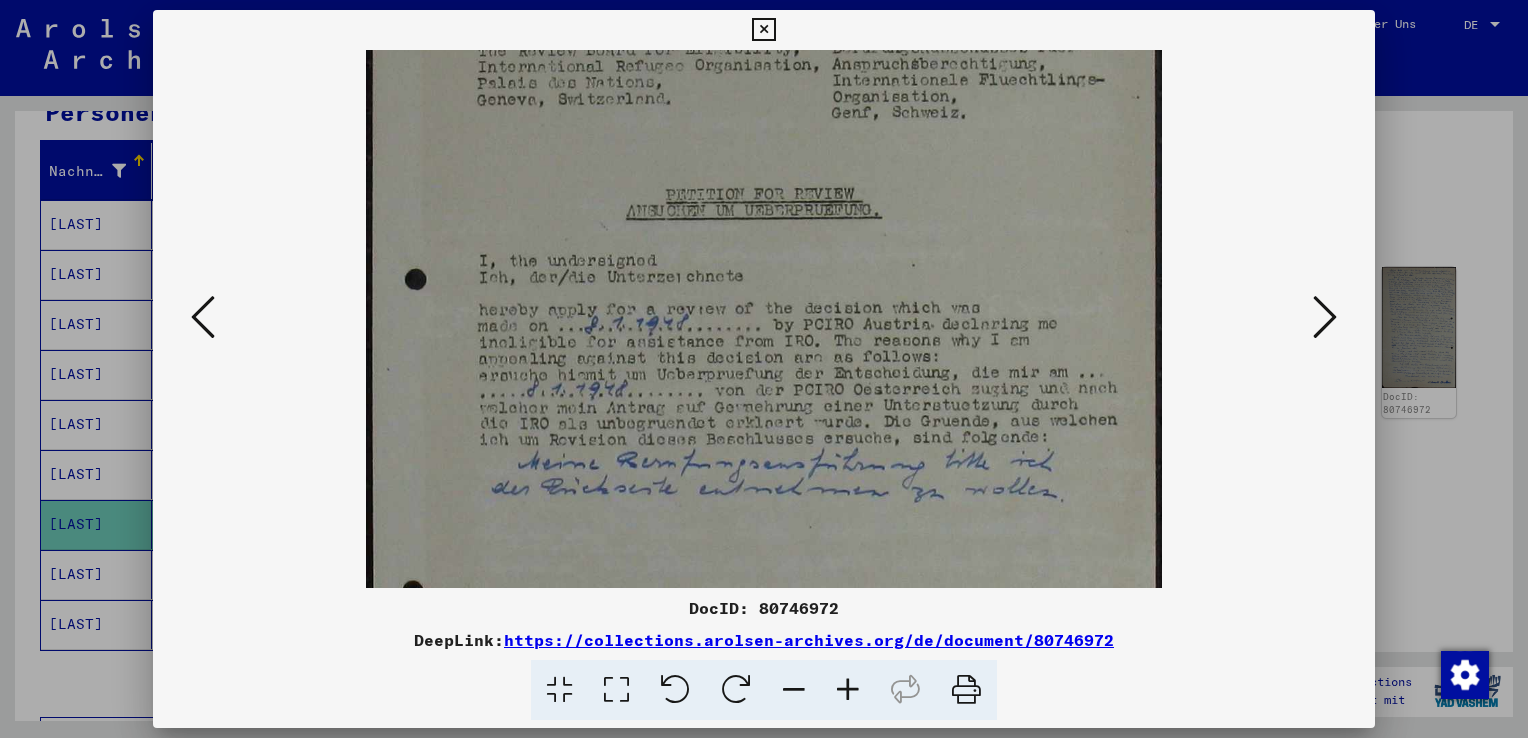 scroll, scrollTop: 329, scrollLeft: 0, axis: vertical 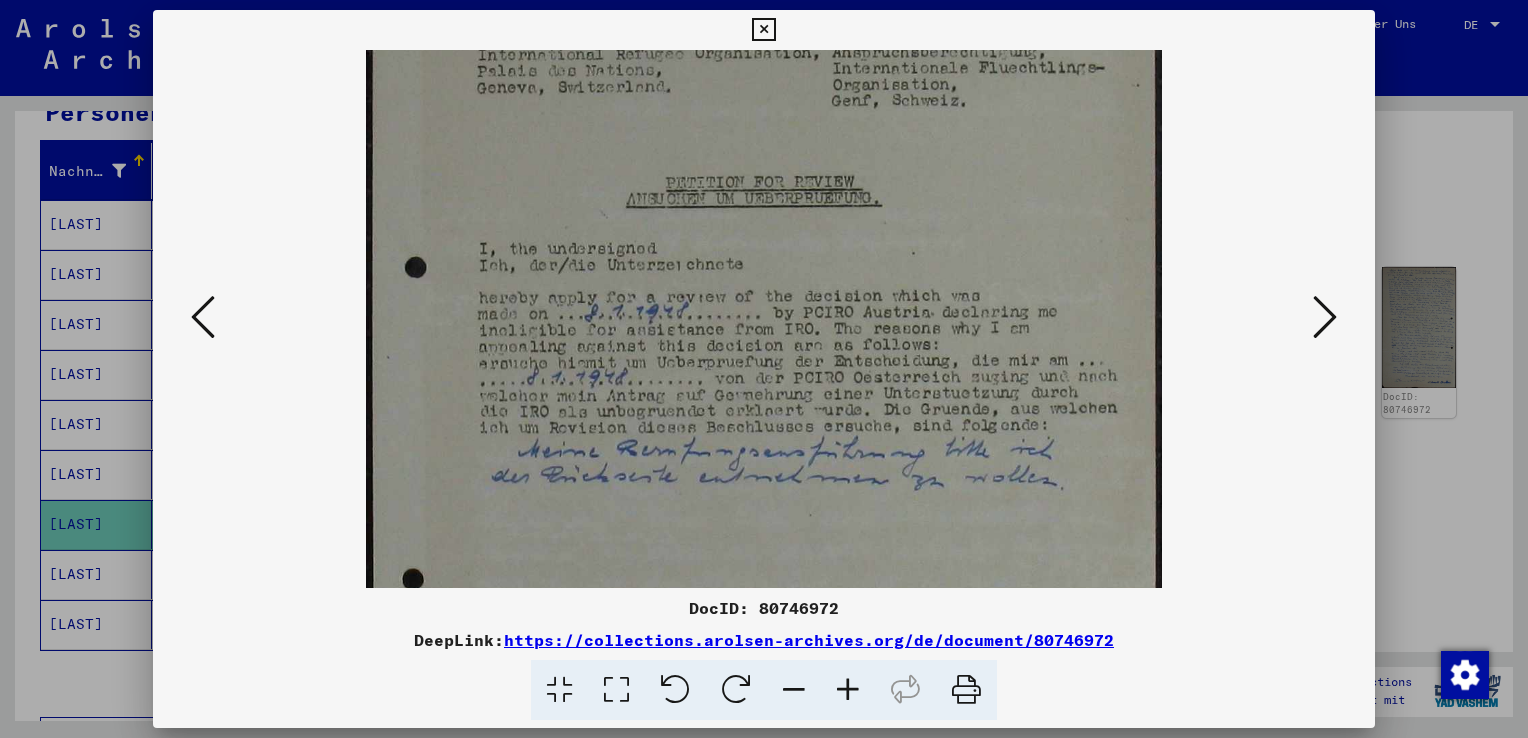 drag, startPoint x: 782, startPoint y: 474, endPoint x: 781, endPoint y: 355, distance: 119.0042 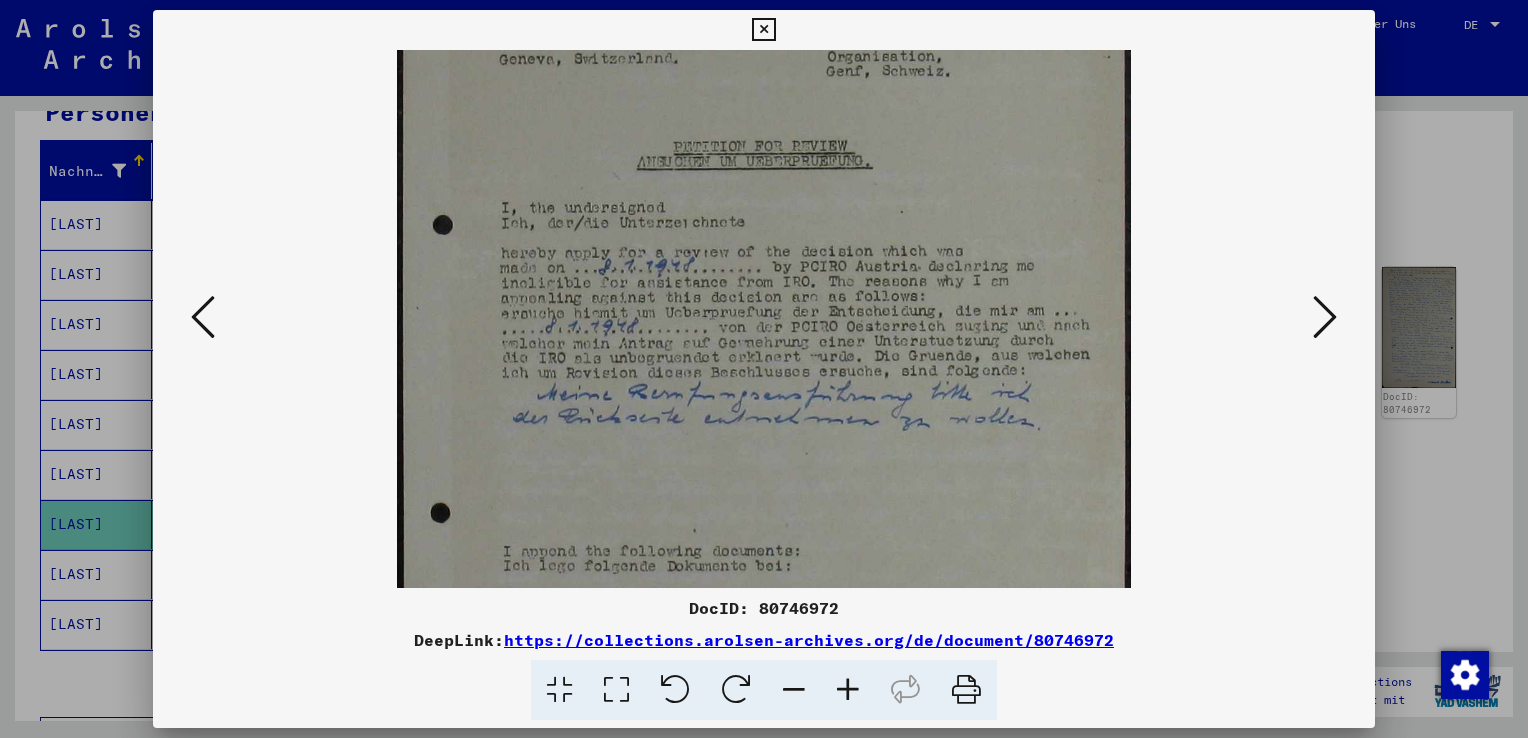 click at bounding box center (794, 690) 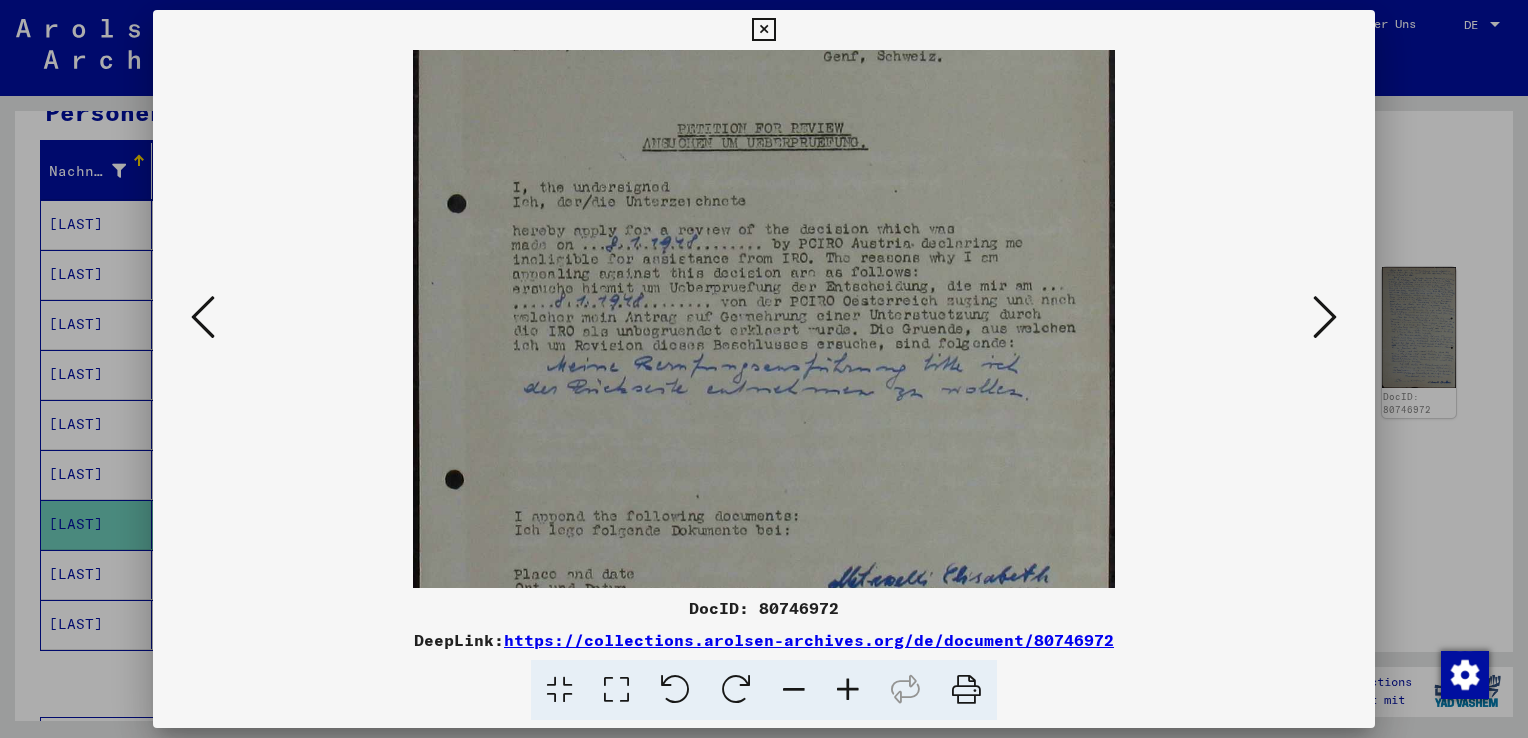 click at bounding box center [794, 690] 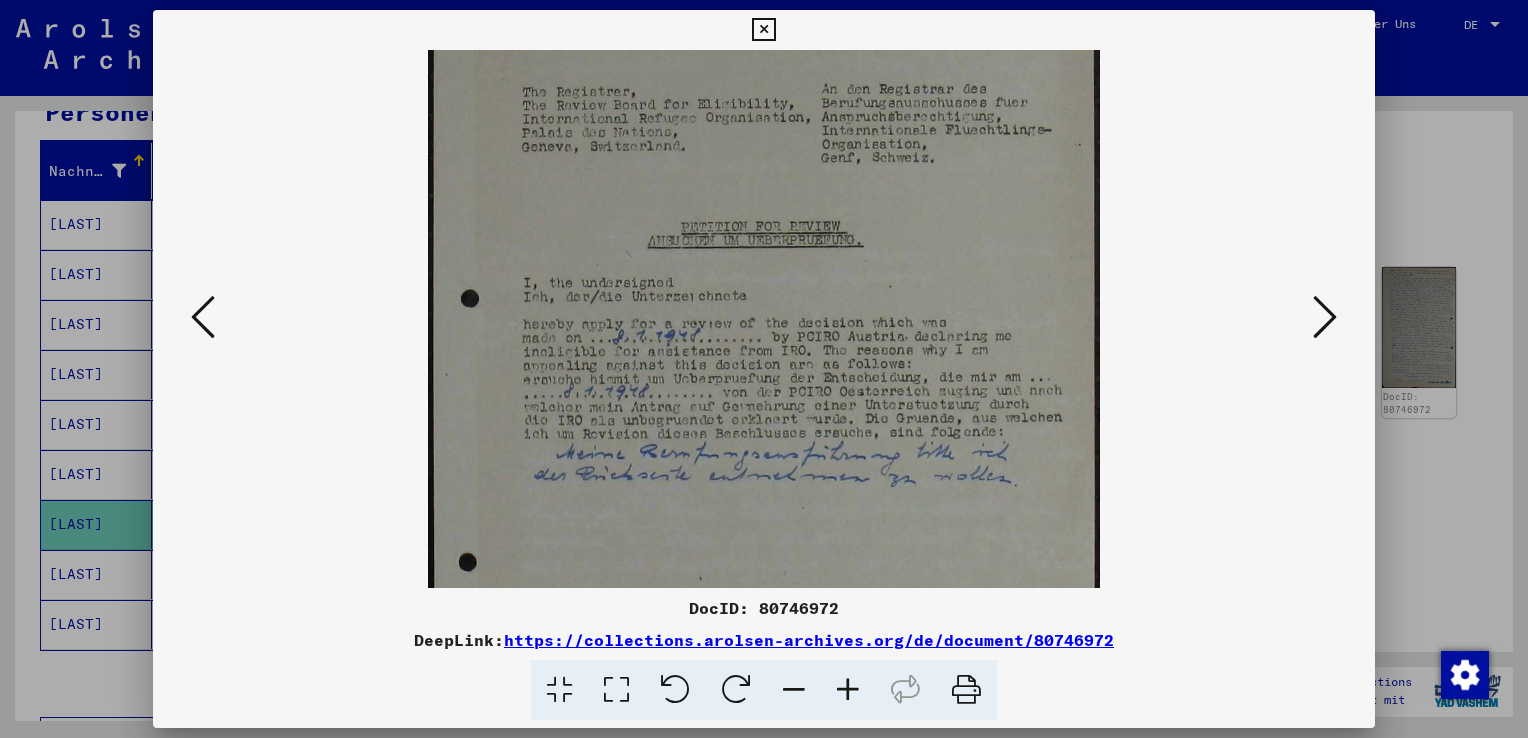 drag, startPoint x: 820, startPoint y: 492, endPoint x: 794, endPoint y: 675, distance: 184.83777 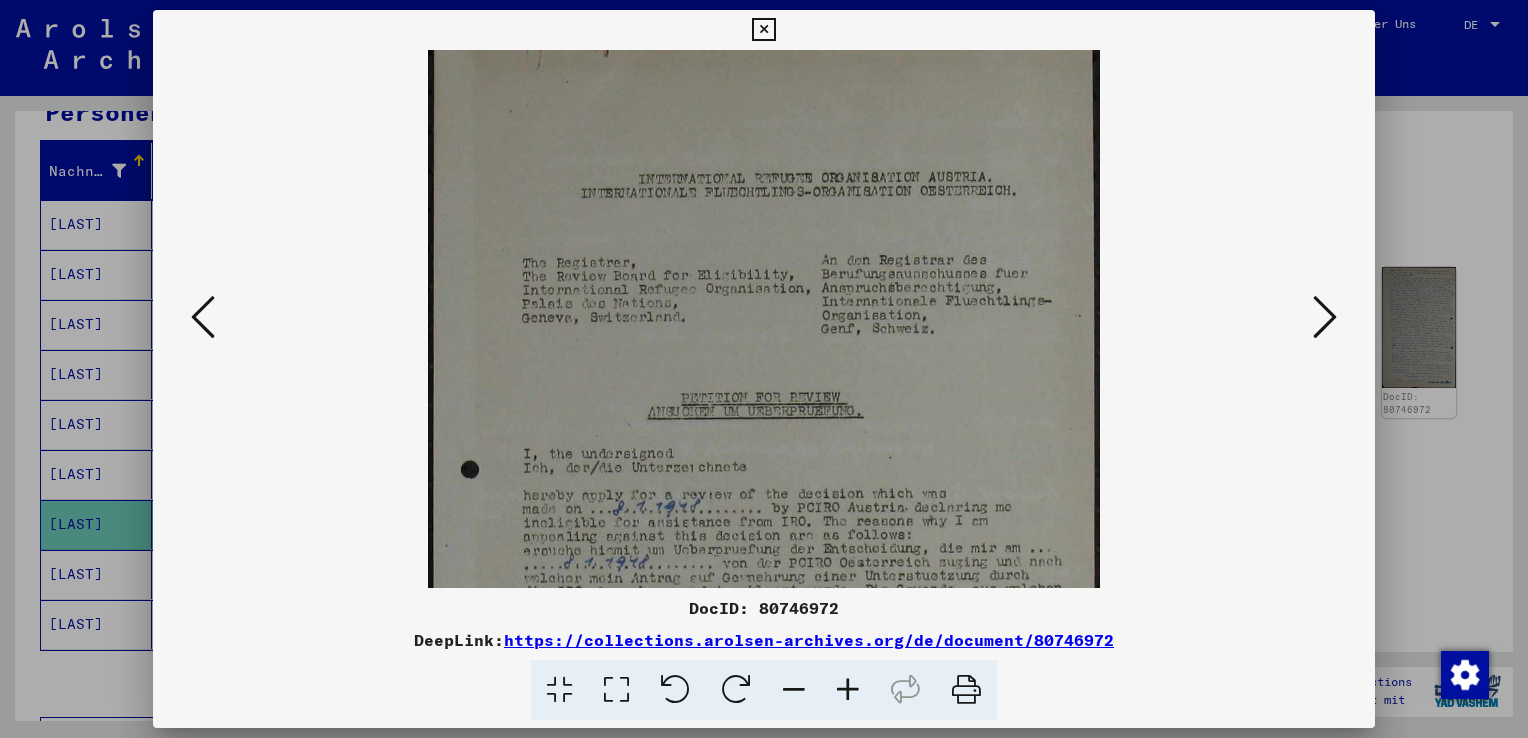 drag, startPoint x: 781, startPoint y: 417, endPoint x: 783, endPoint y: 558, distance: 141.01419 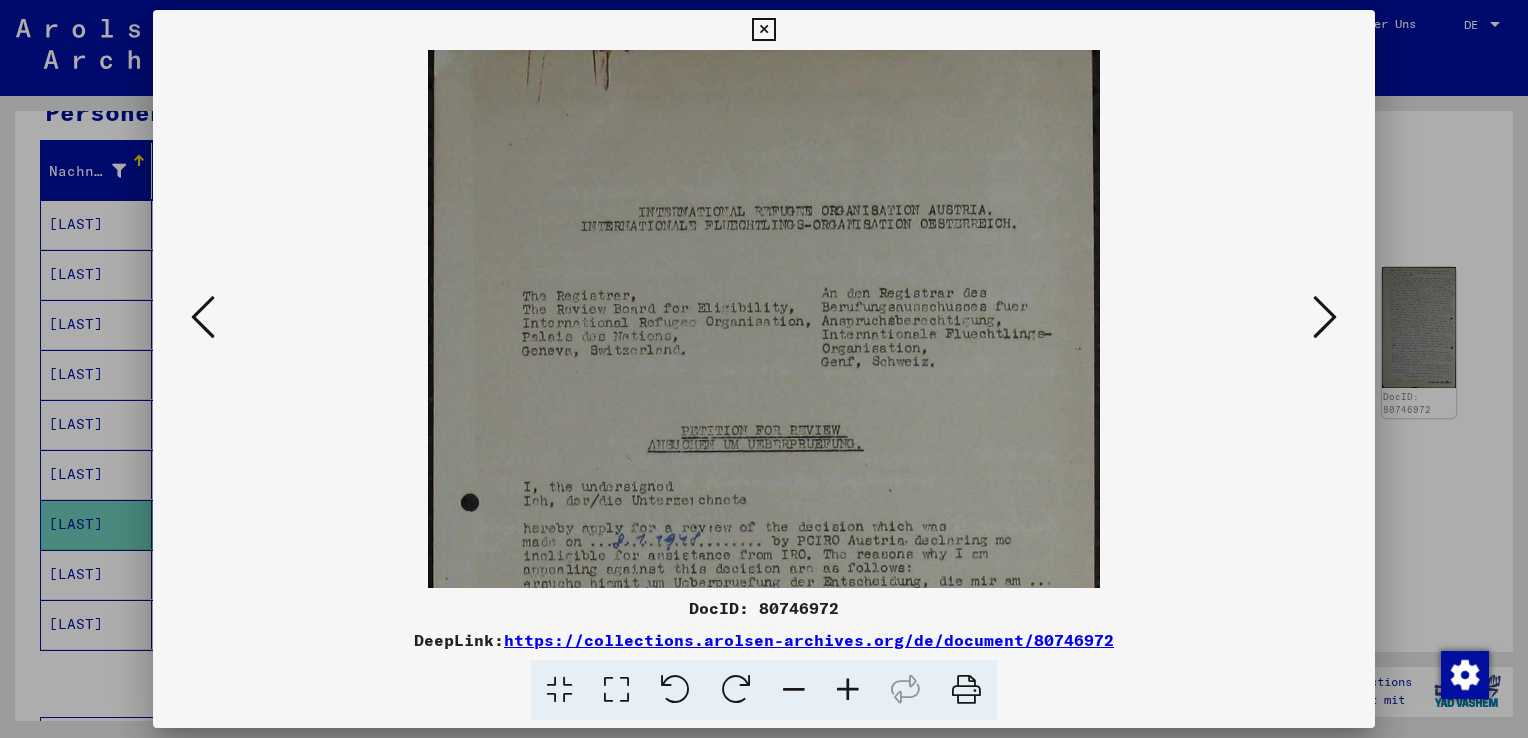 click at bounding box center (1325, 317) 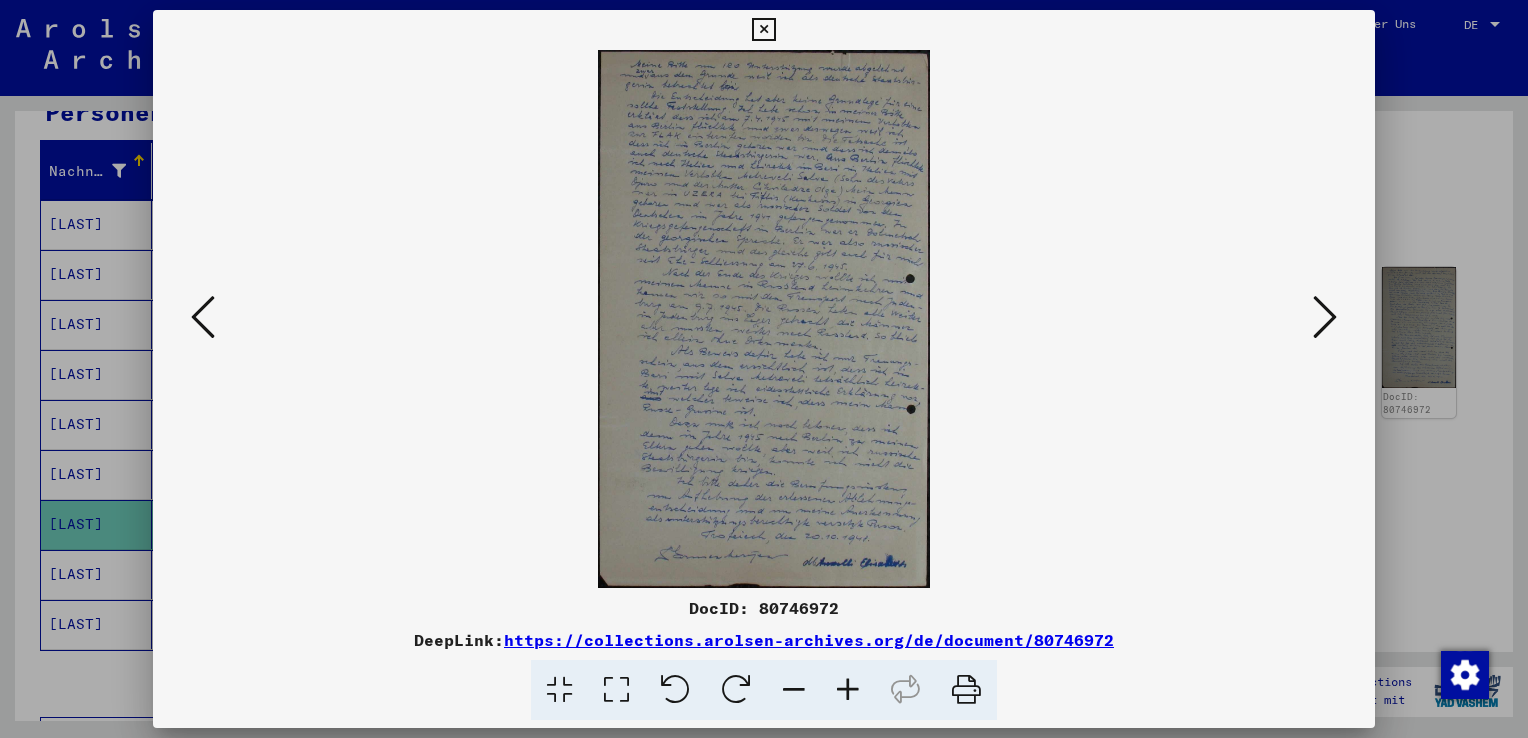 click at bounding box center [848, 690] 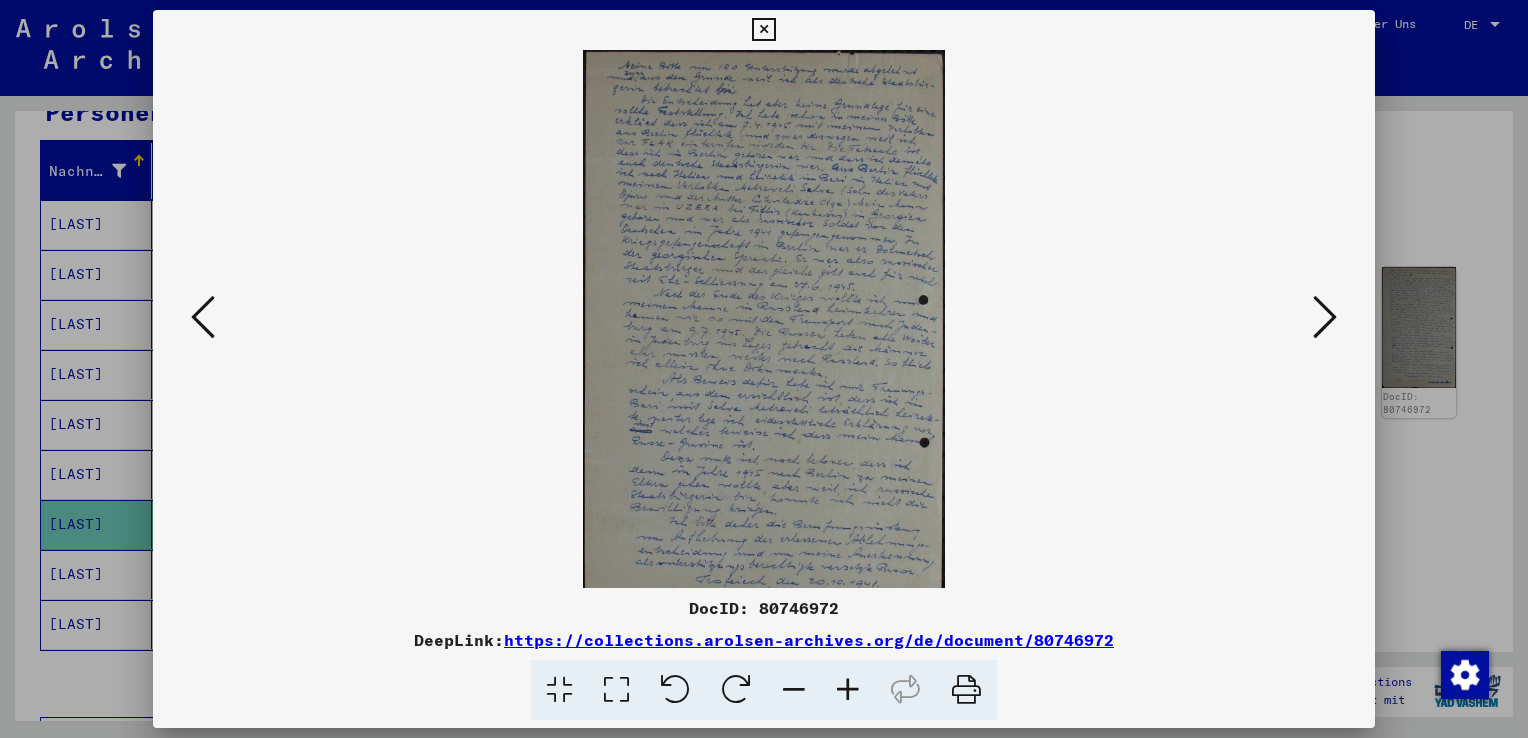 click at bounding box center (848, 690) 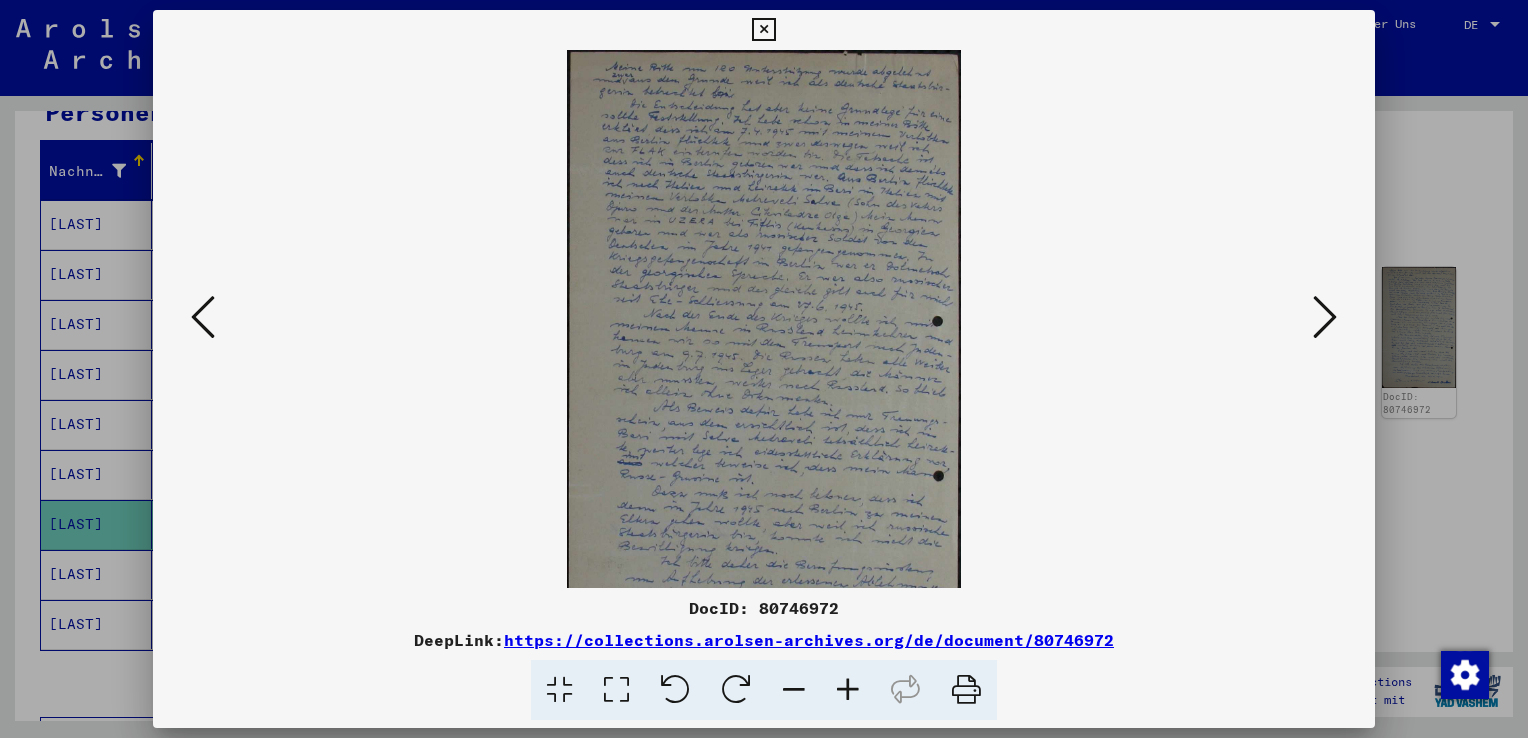 click at bounding box center [848, 690] 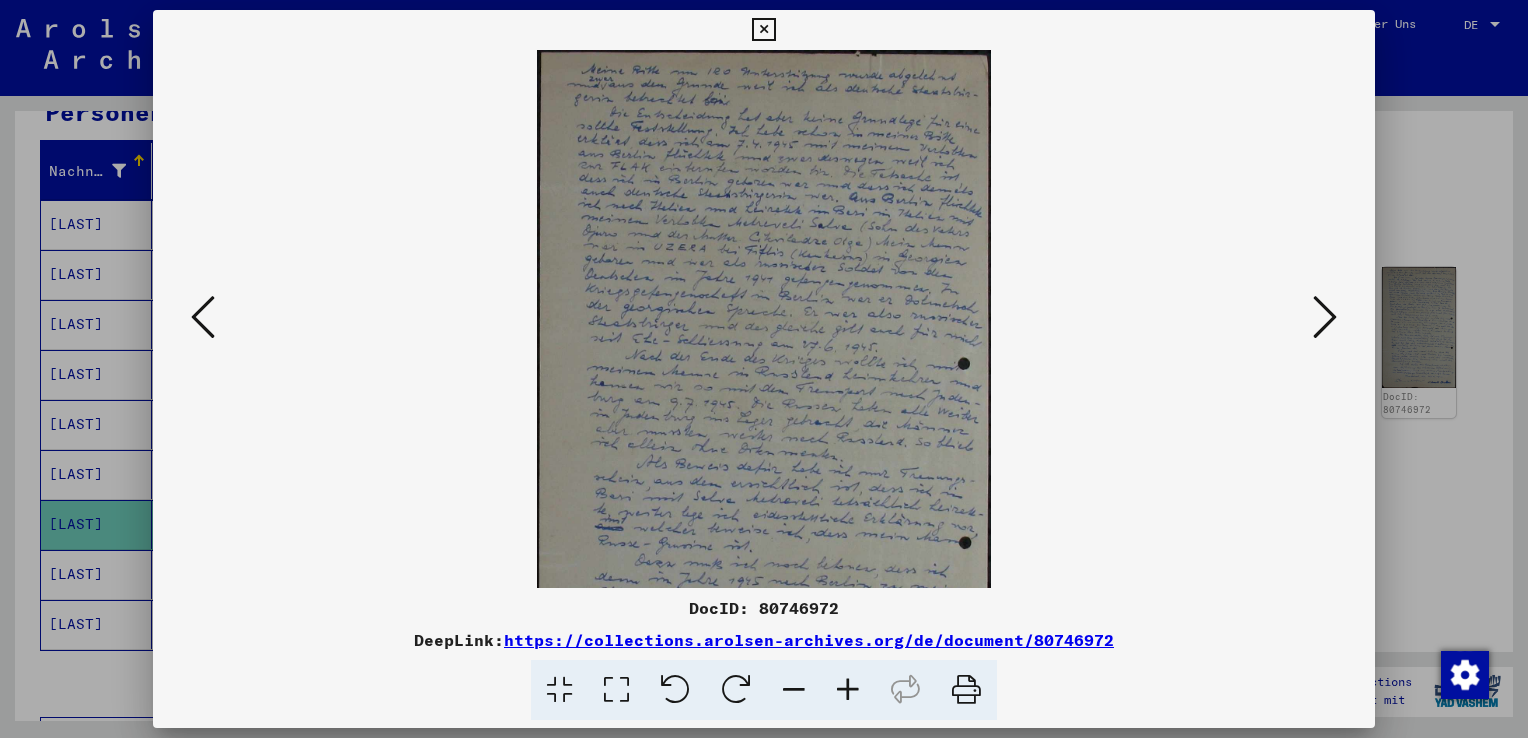 click at bounding box center (848, 690) 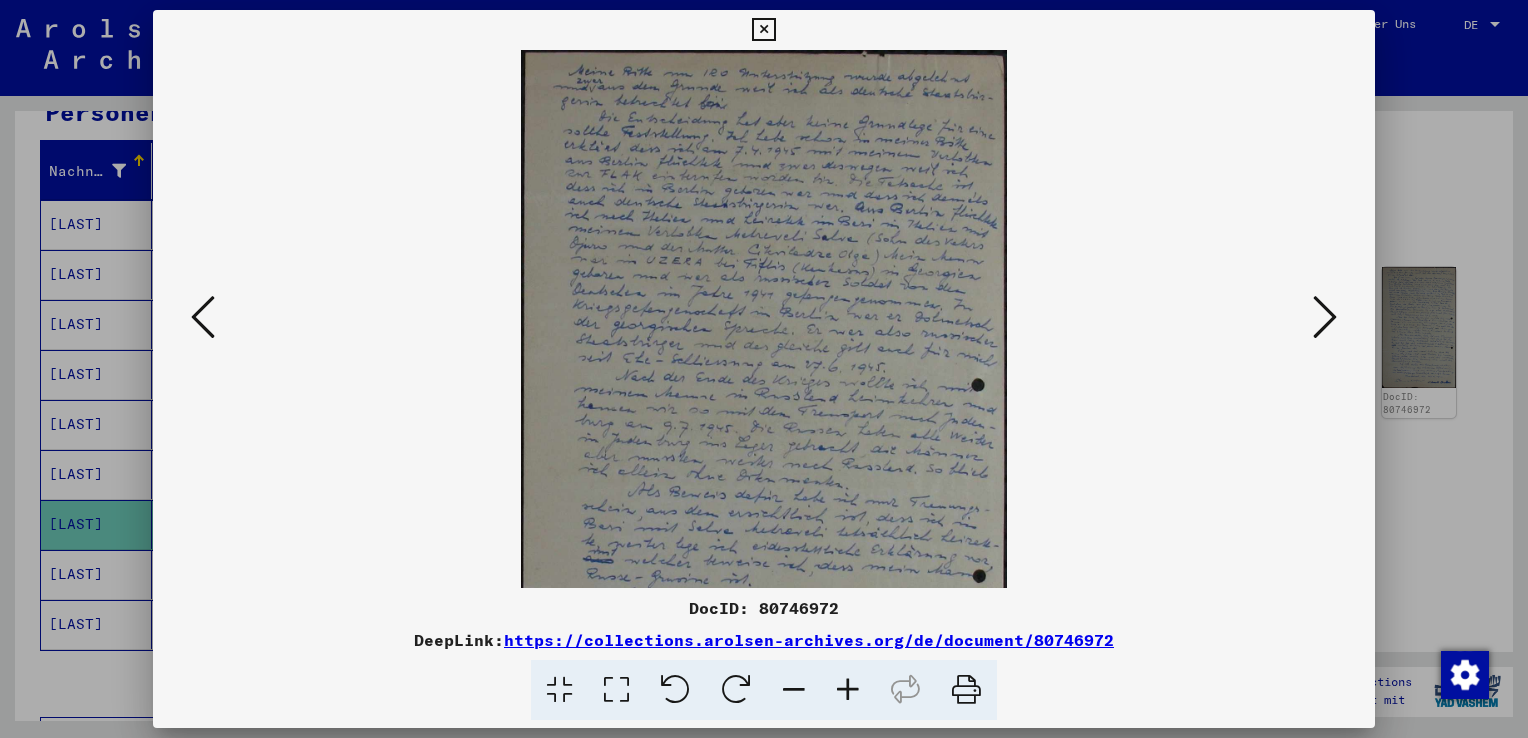 click at bounding box center (848, 690) 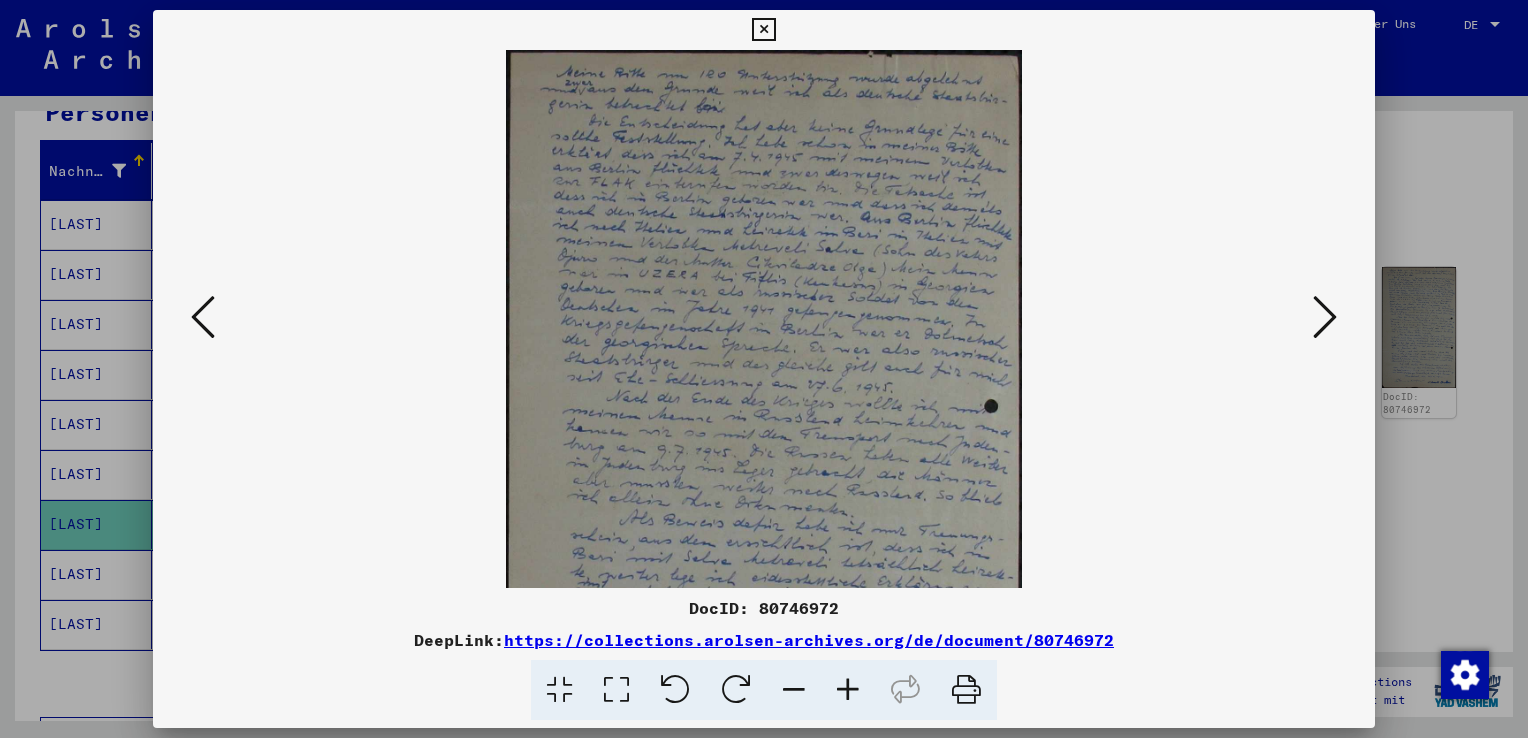 click at bounding box center (848, 690) 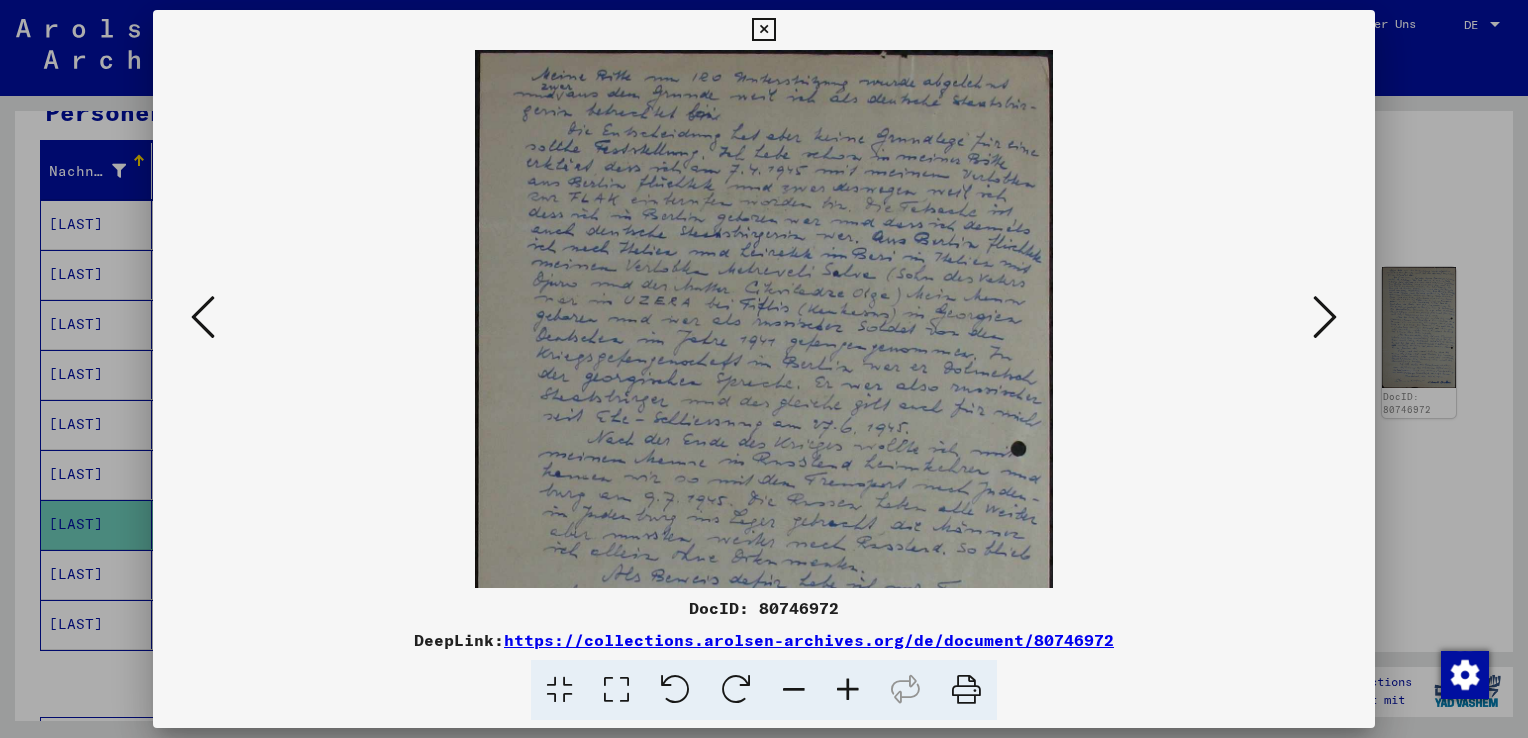 click at bounding box center (848, 690) 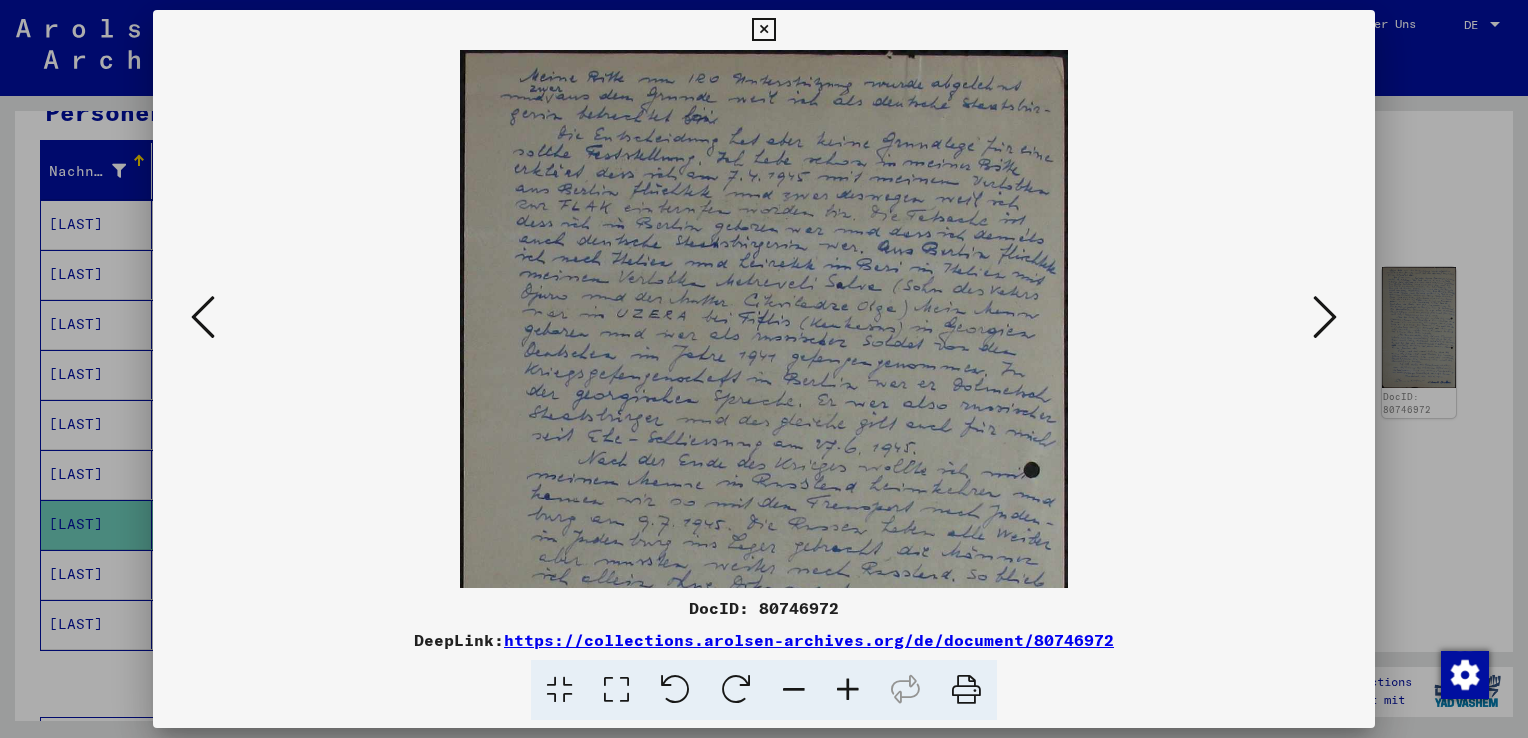 click at bounding box center [848, 690] 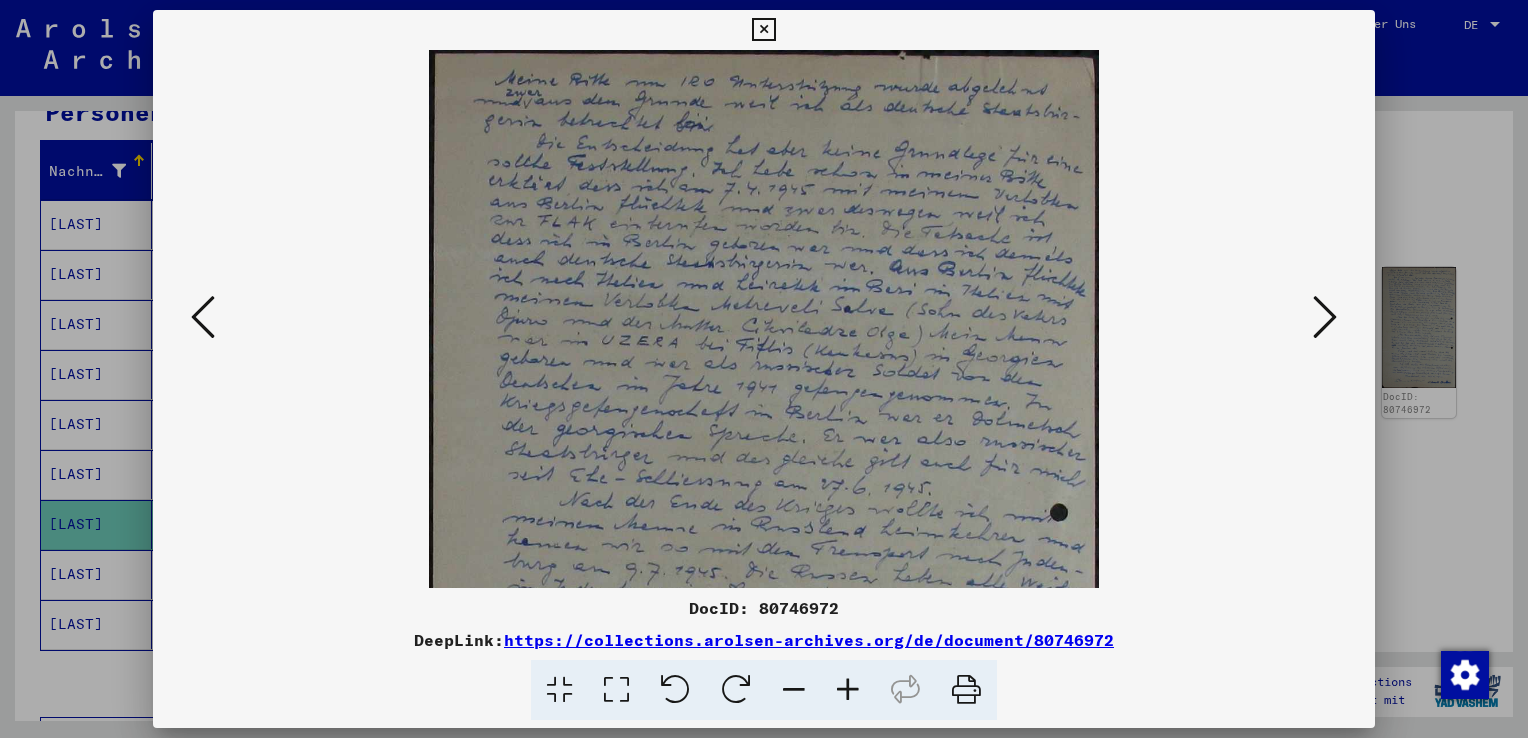 click at bounding box center (848, 690) 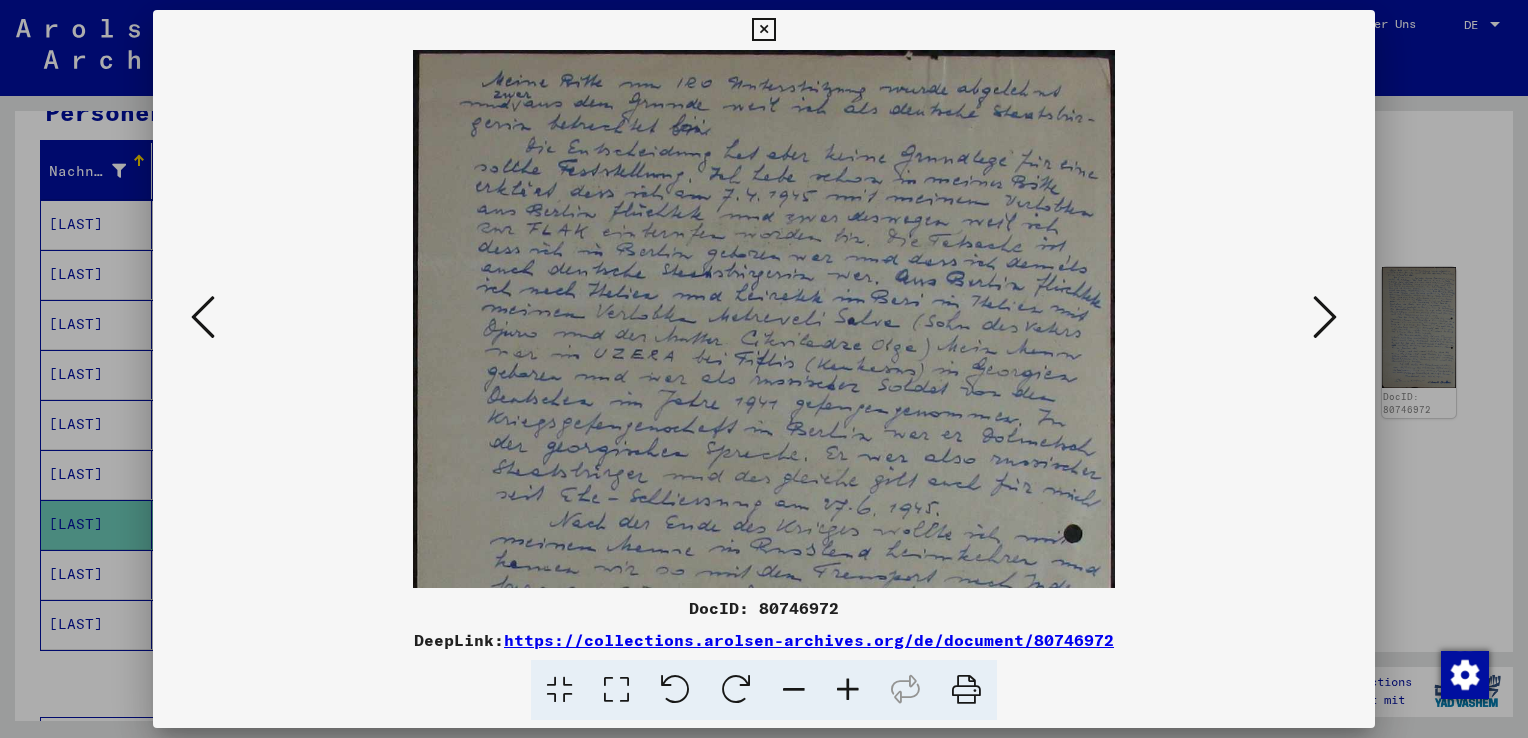 click at bounding box center (848, 690) 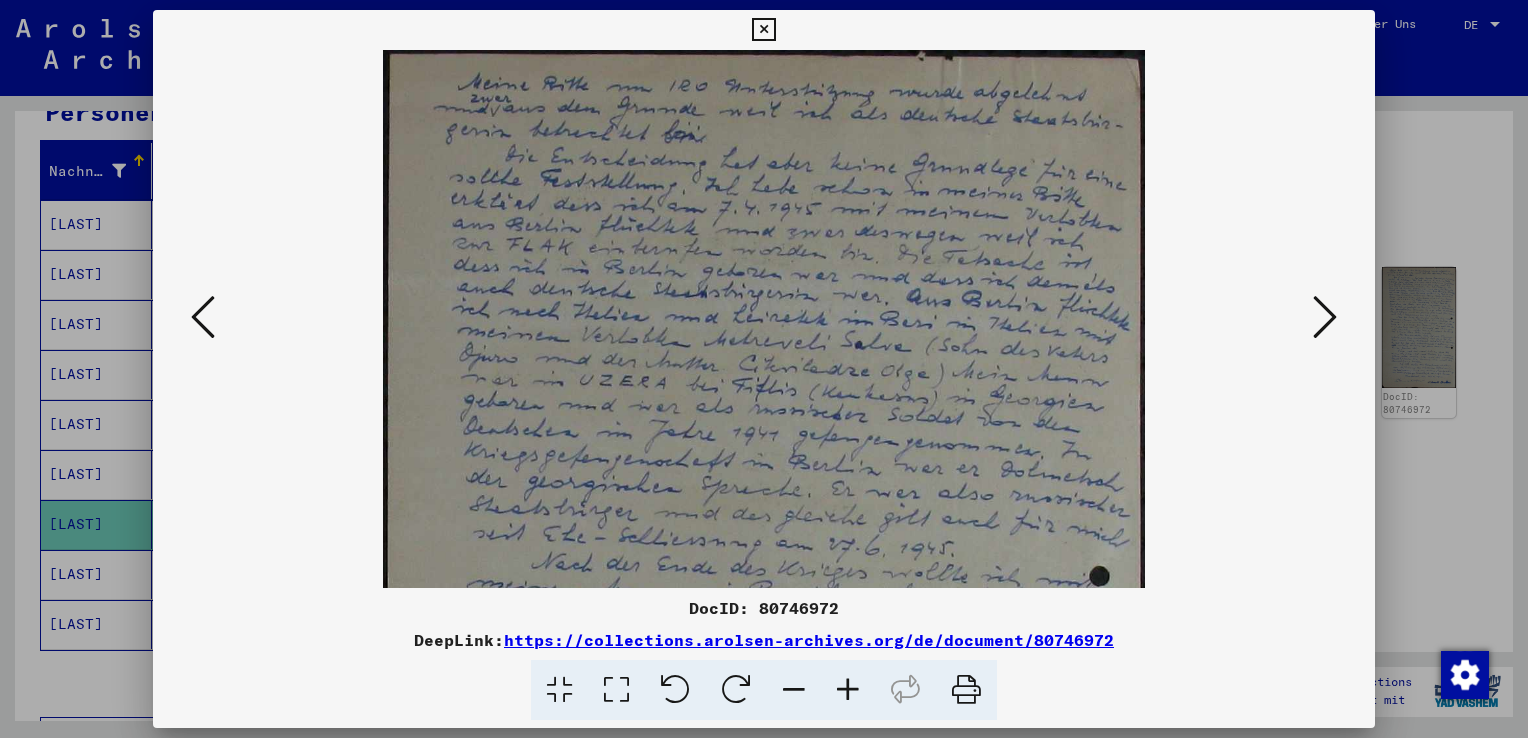 click at bounding box center [848, 690] 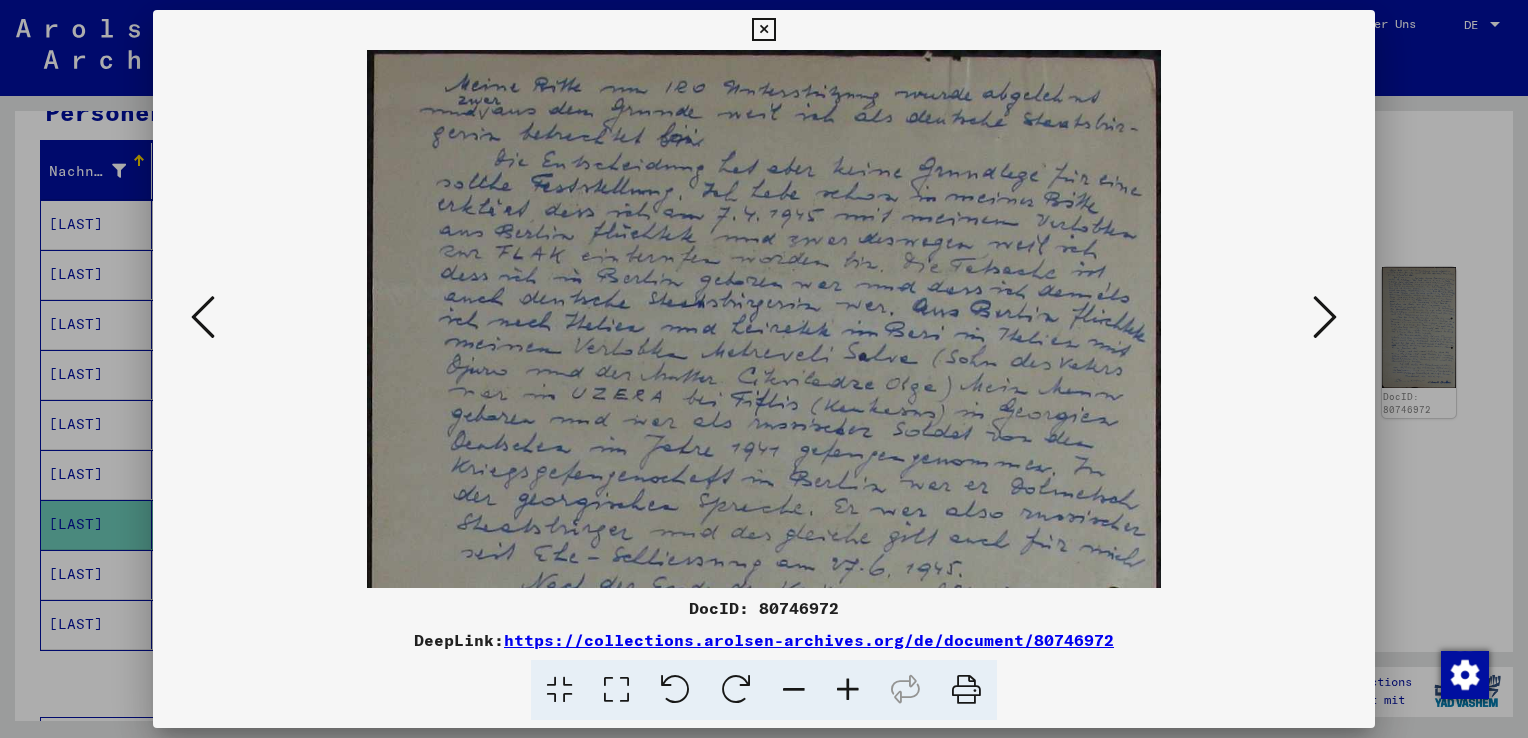 click at bounding box center [848, 690] 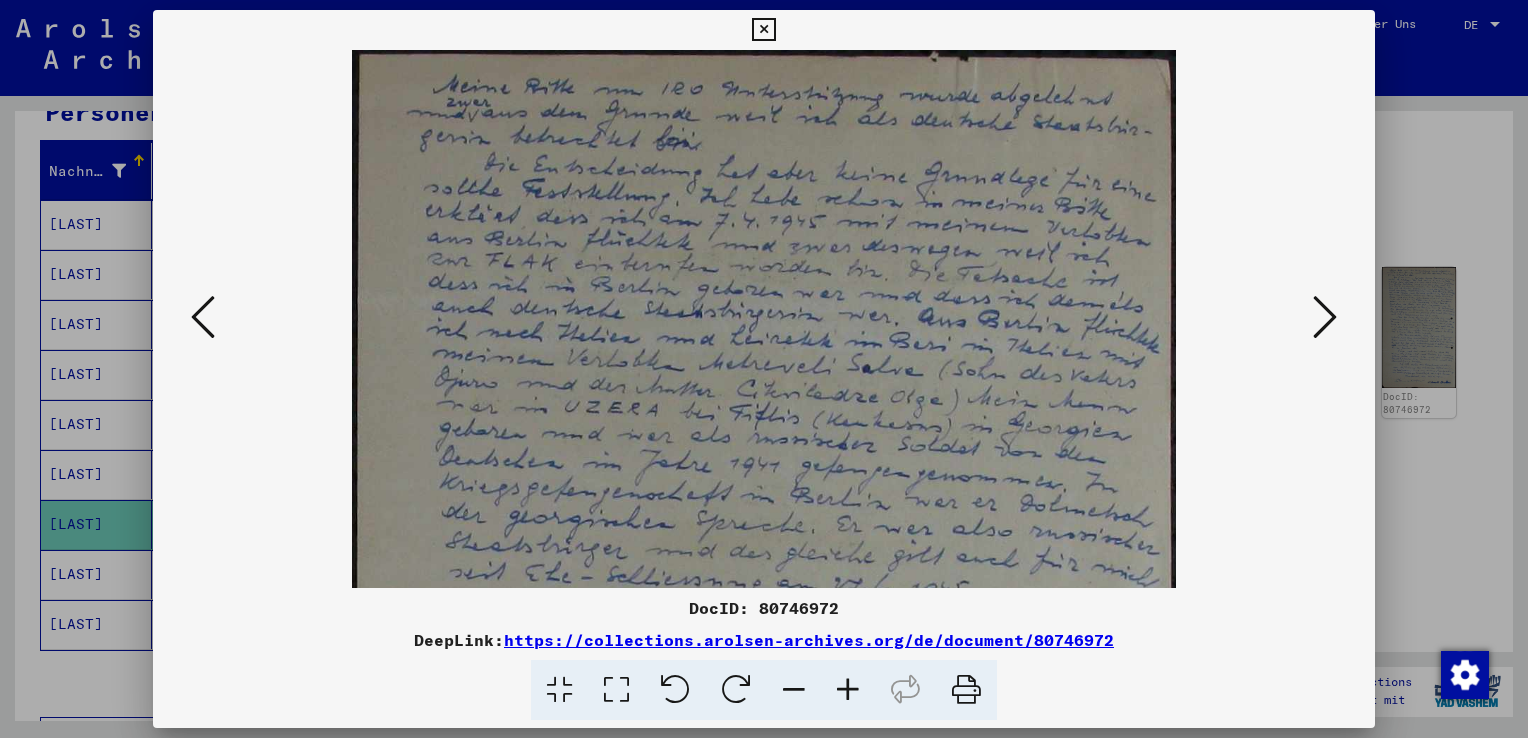 click at bounding box center [848, 690] 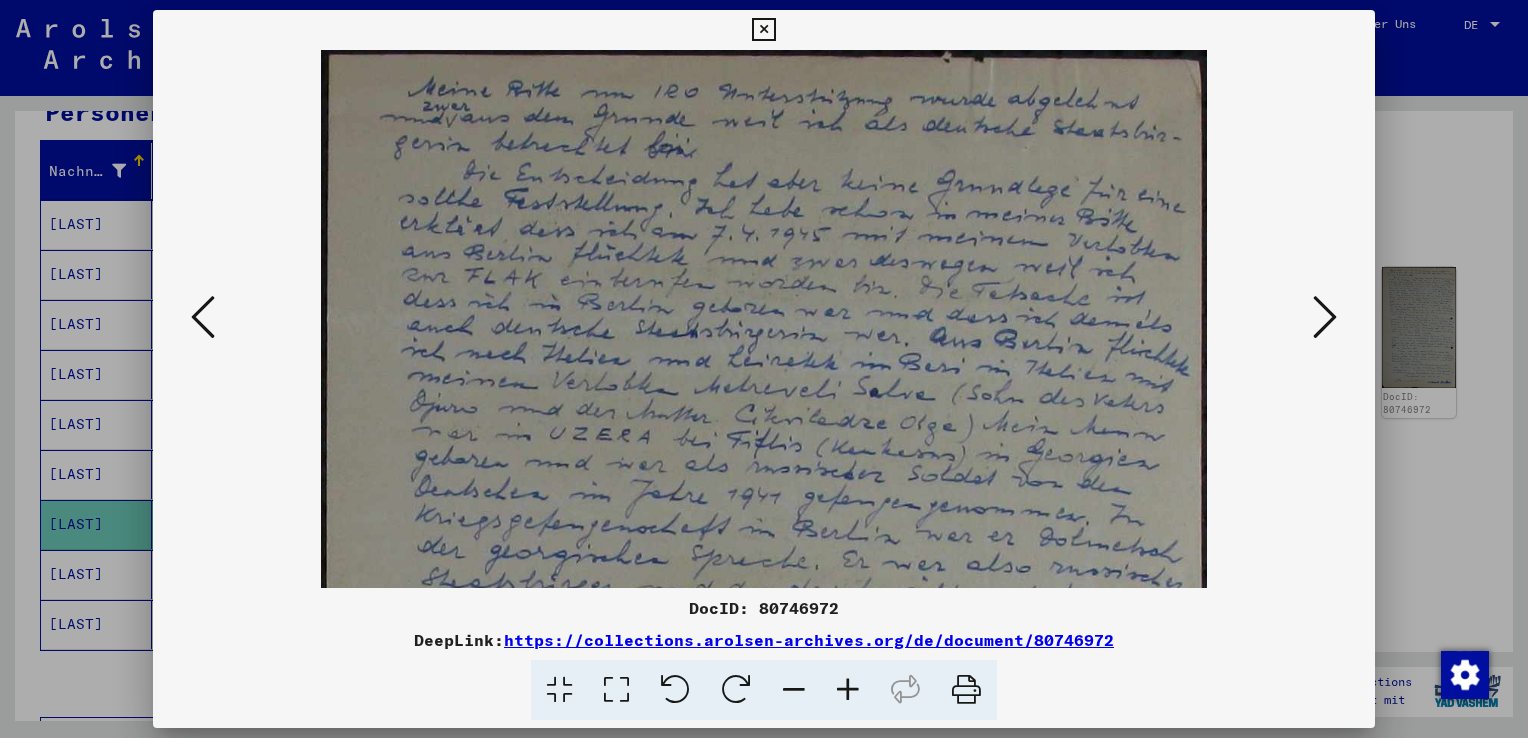 click at bounding box center [848, 690] 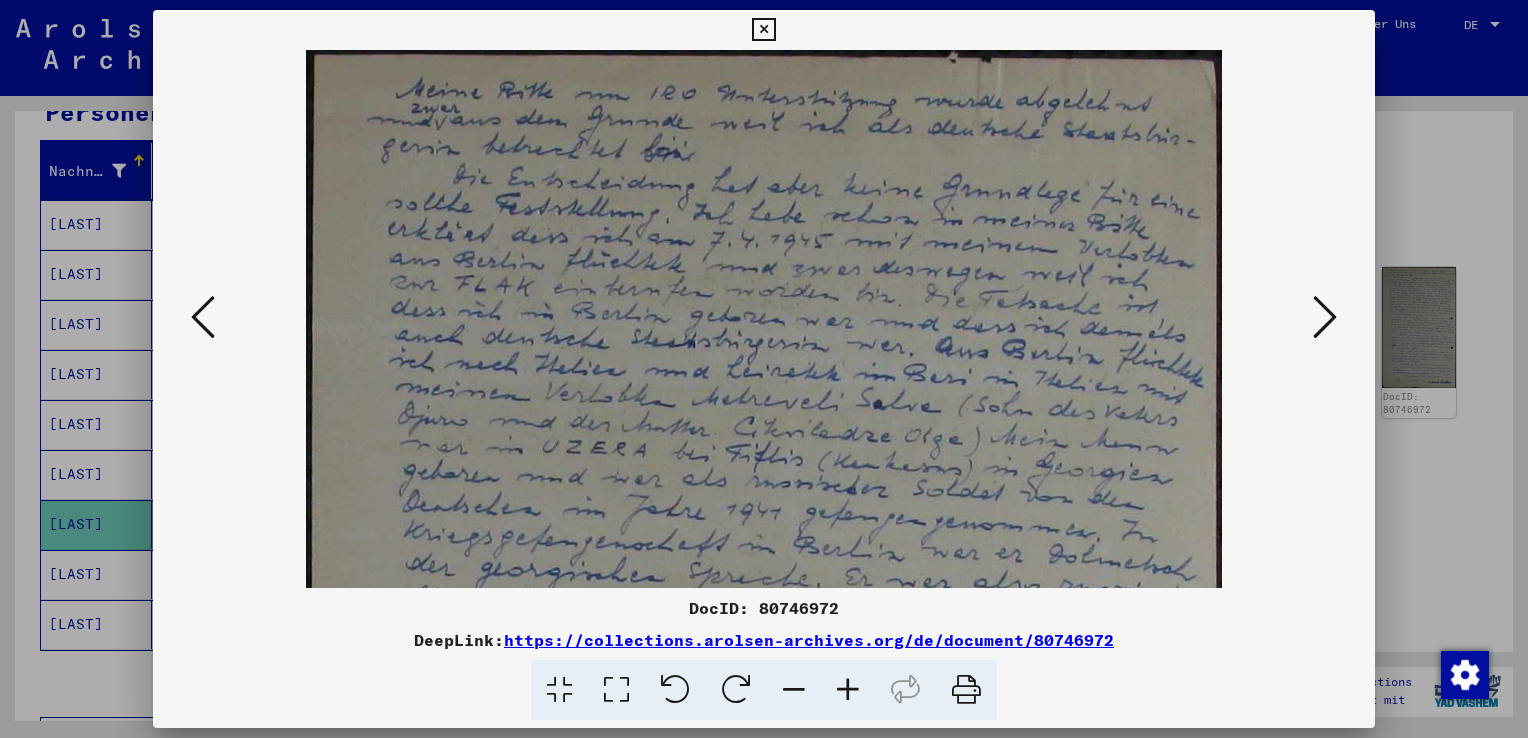 click at bounding box center [848, 690] 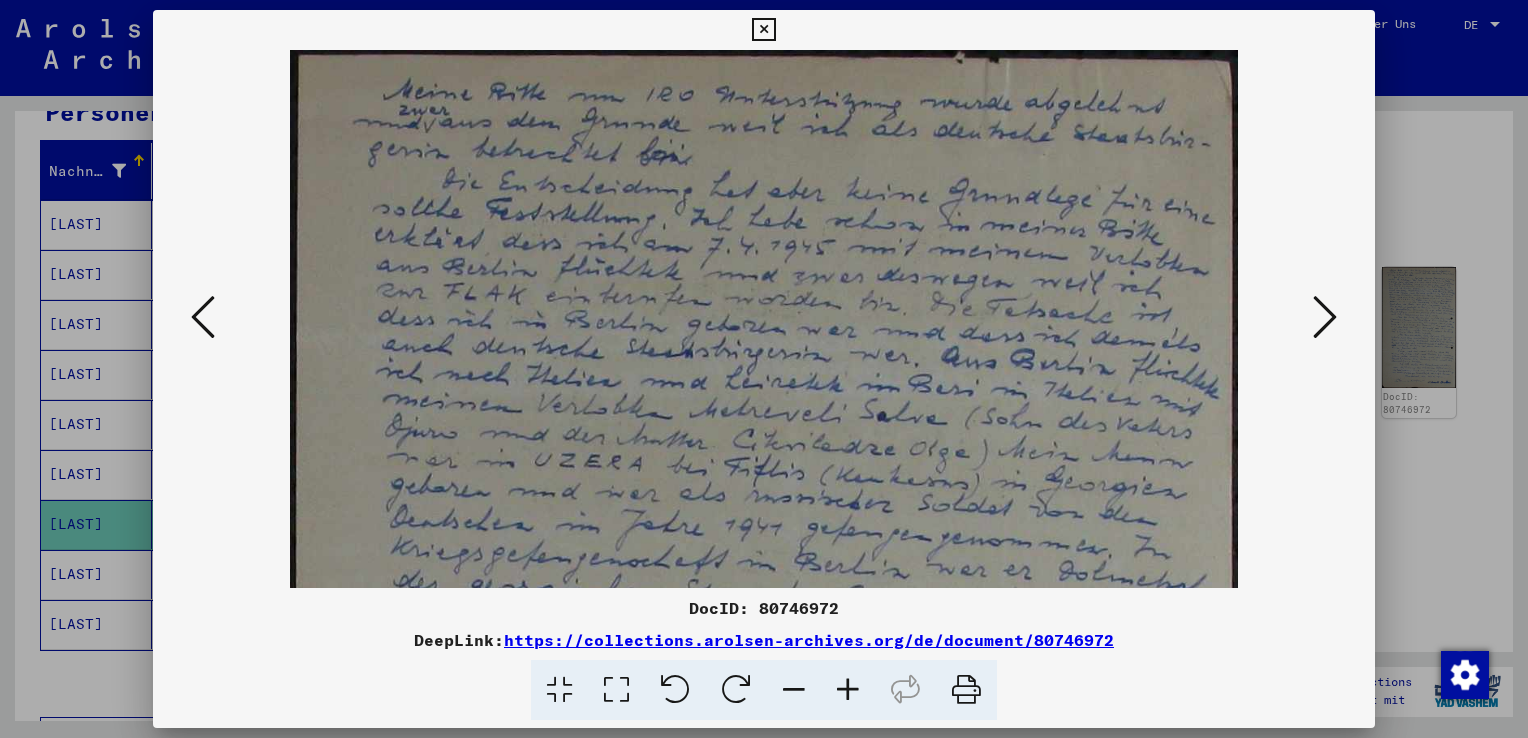 click at bounding box center [763, 819] 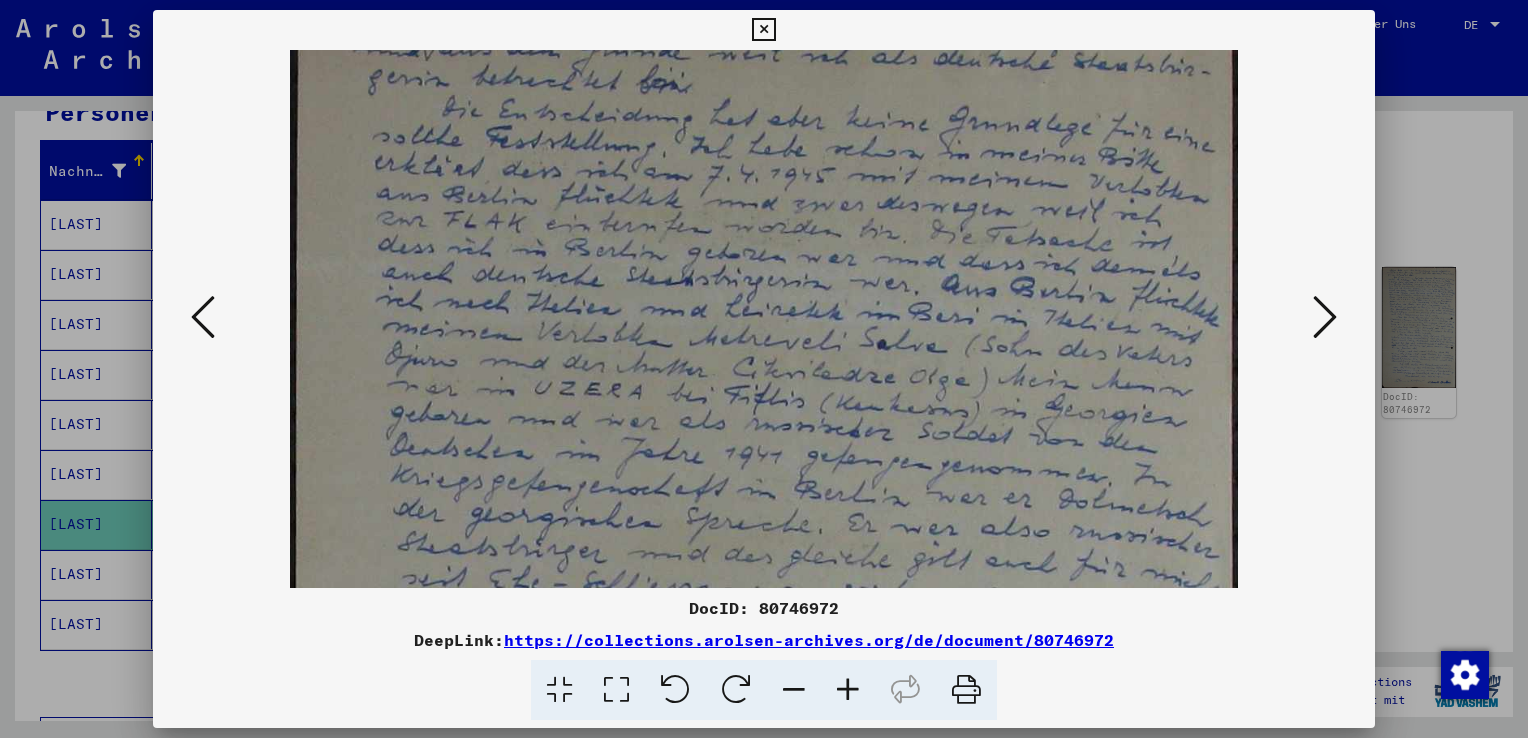 scroll, scrollTop: 119, scrollLeft: 0, axis: vertical 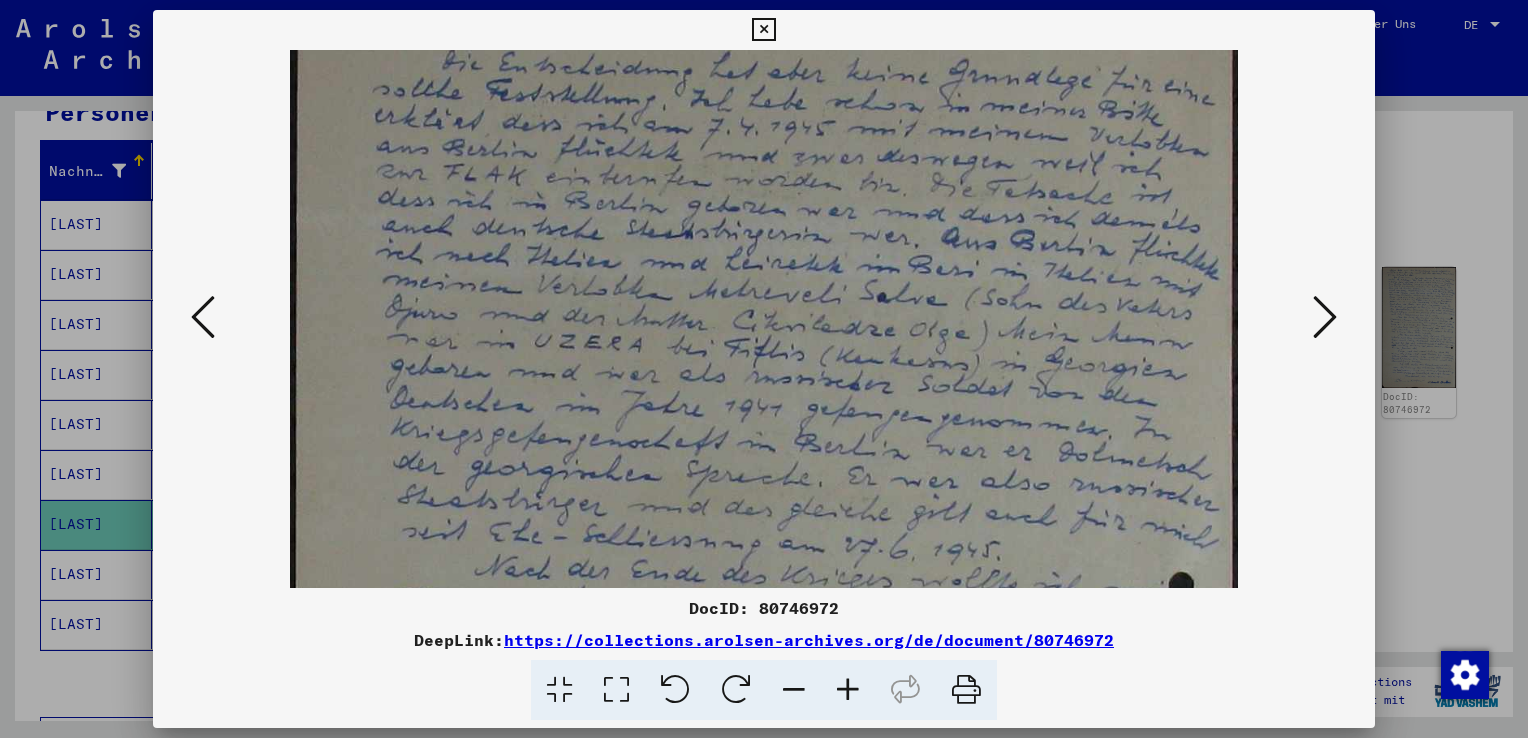 drag, startPoint x: 809, startPoint y: 455, endPoint x: 807, endPoint y: 338, distance: 117.01709 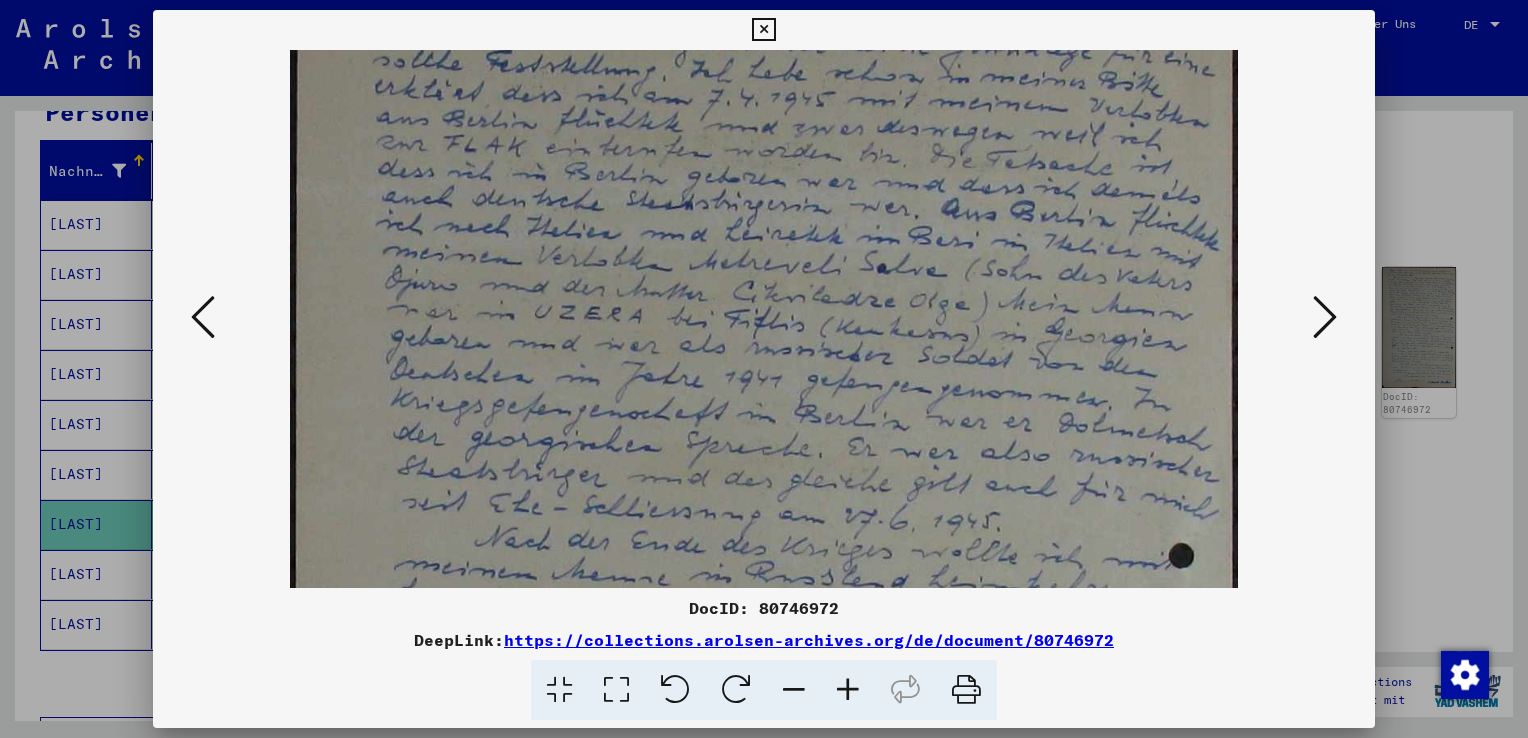 drag, startPoint x: 808, startPoint y: 459, endPoint x: 807, endPoint y: 430, distance: 29.017237 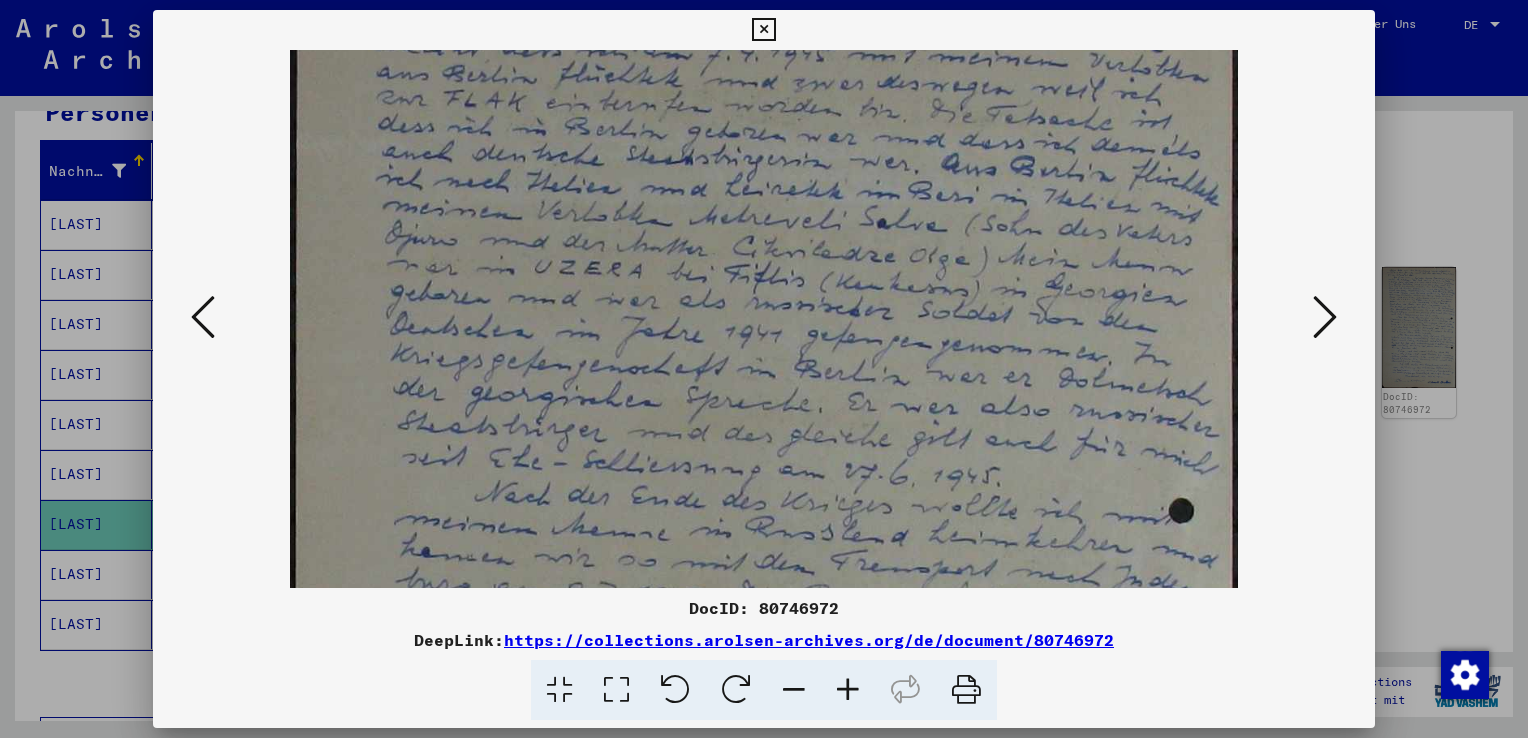 scroll, scrollTop: 205, scrollLeft: 0, axis: vertical 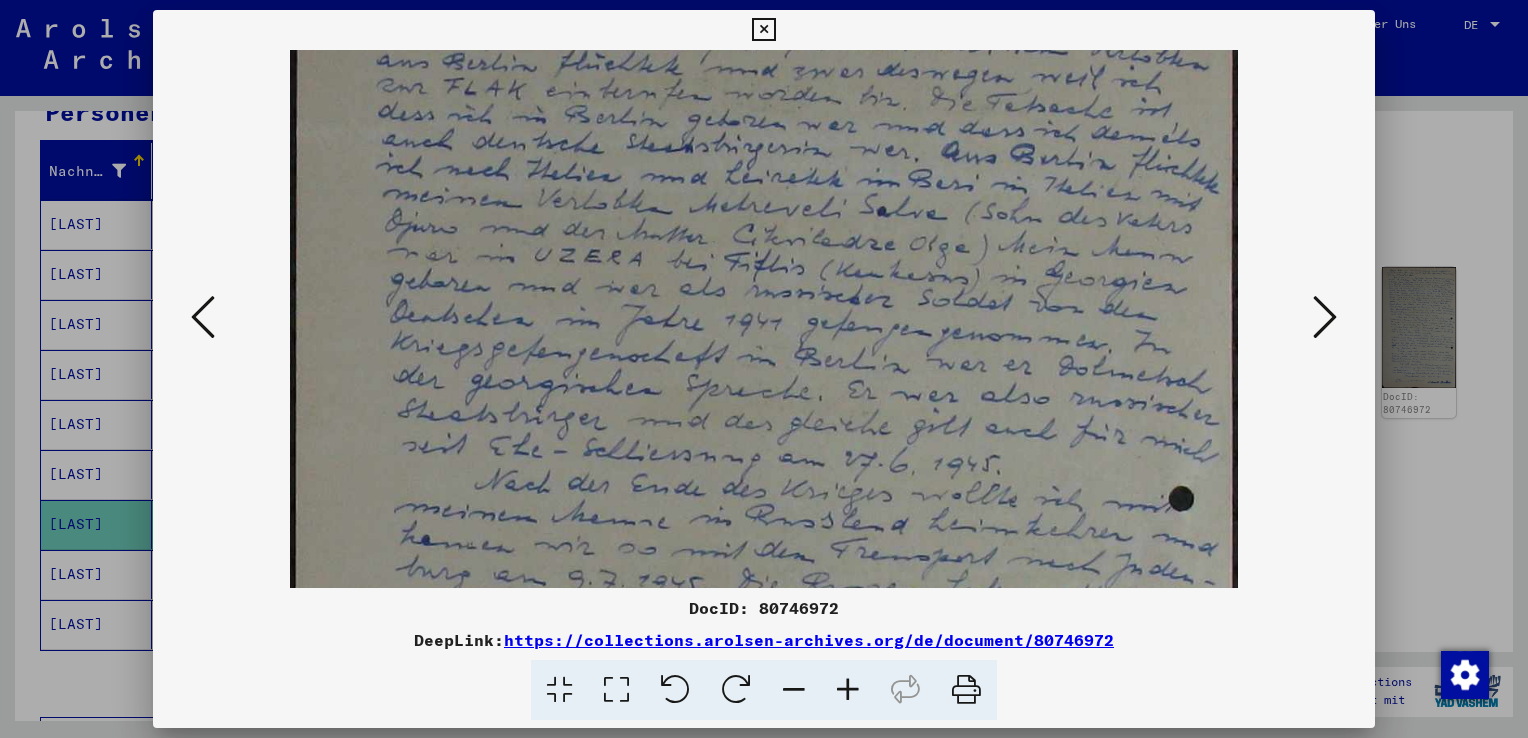 drag, startPoint x: 829, startPoint y: 484, endPoint x: 826, endPoint y: 429, distance: 55.081757 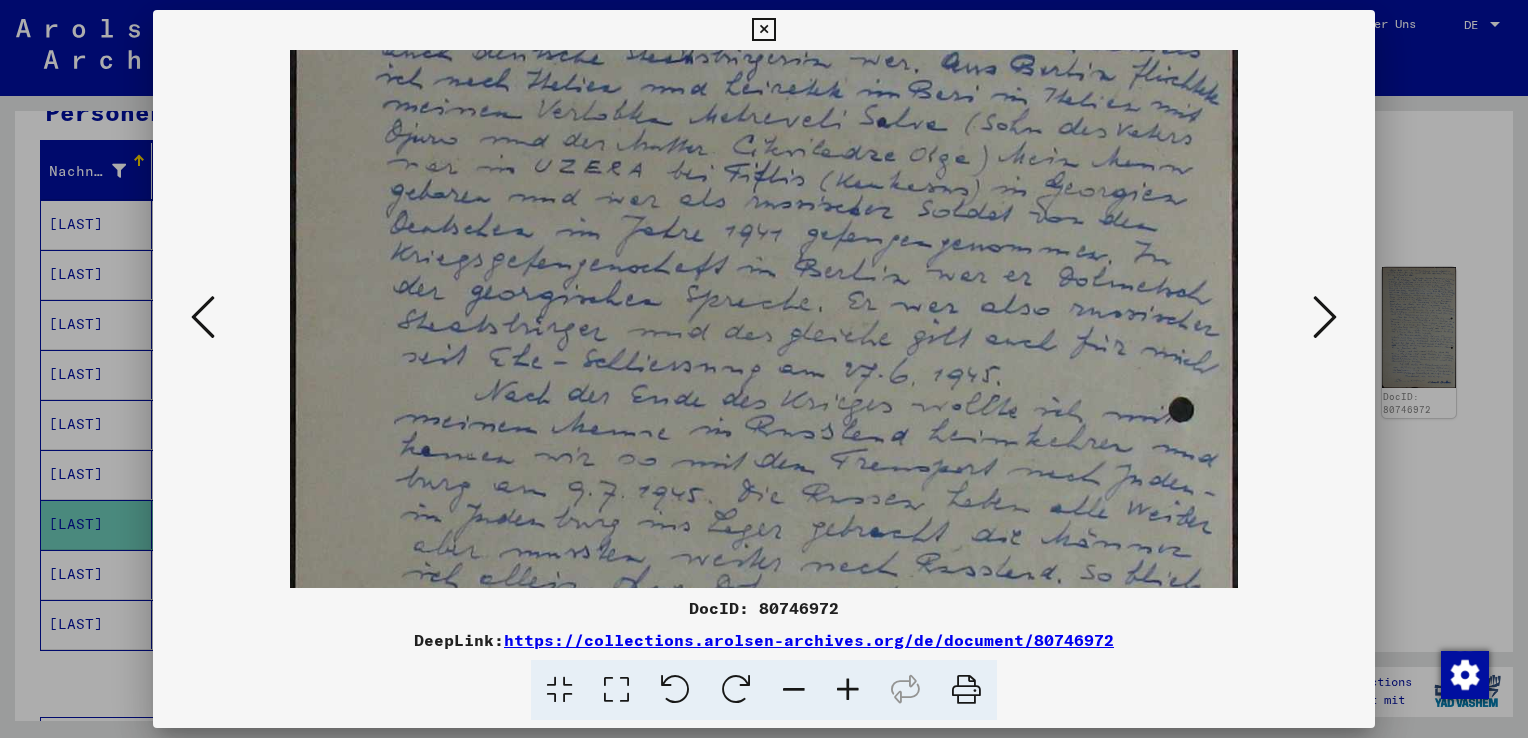 scroll, scrollTop: 303, scrollLeft: 0, axis: vertical 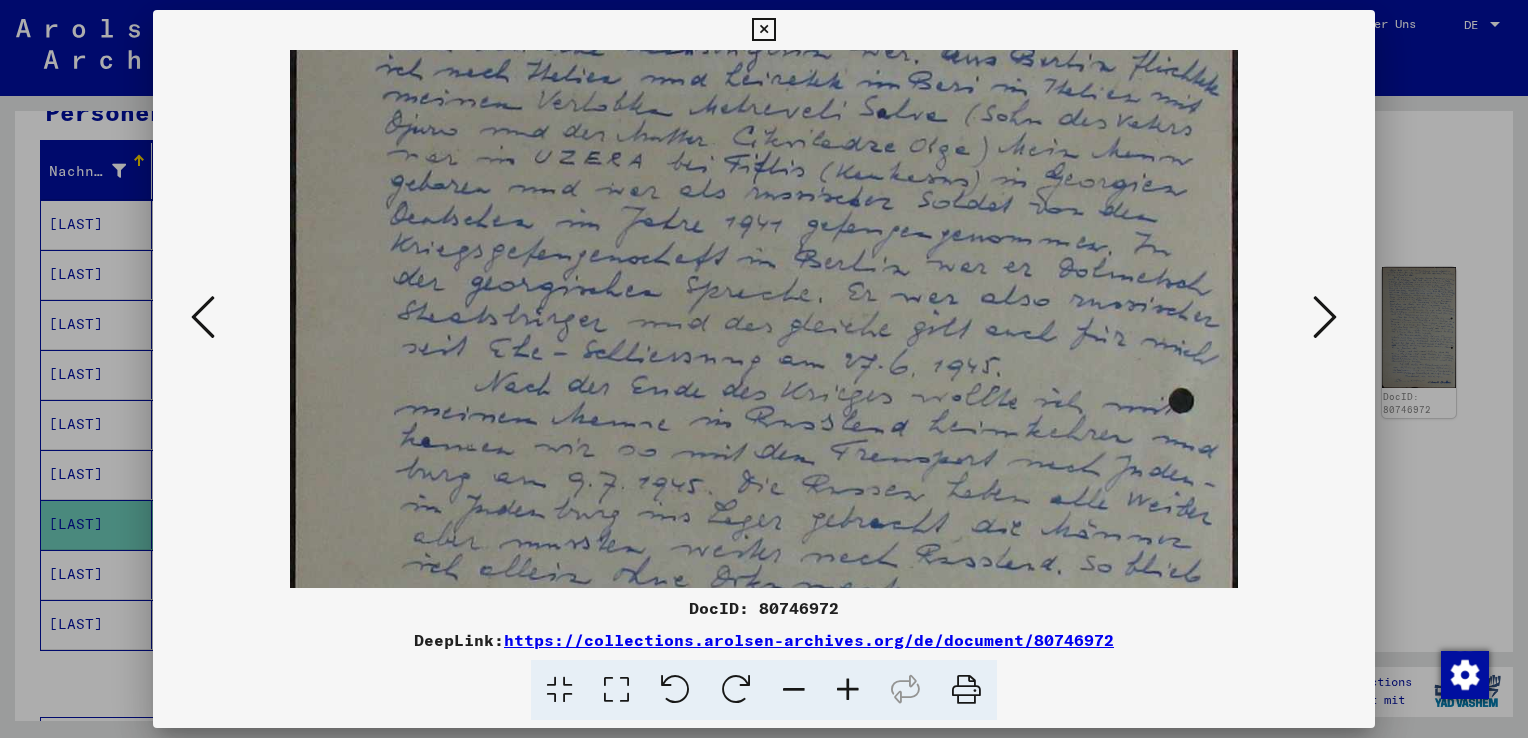 drag, startPoint x: 797, startPoint y: 434, endPoint x: 799, endPoint y: 337, distance: 97.020615 